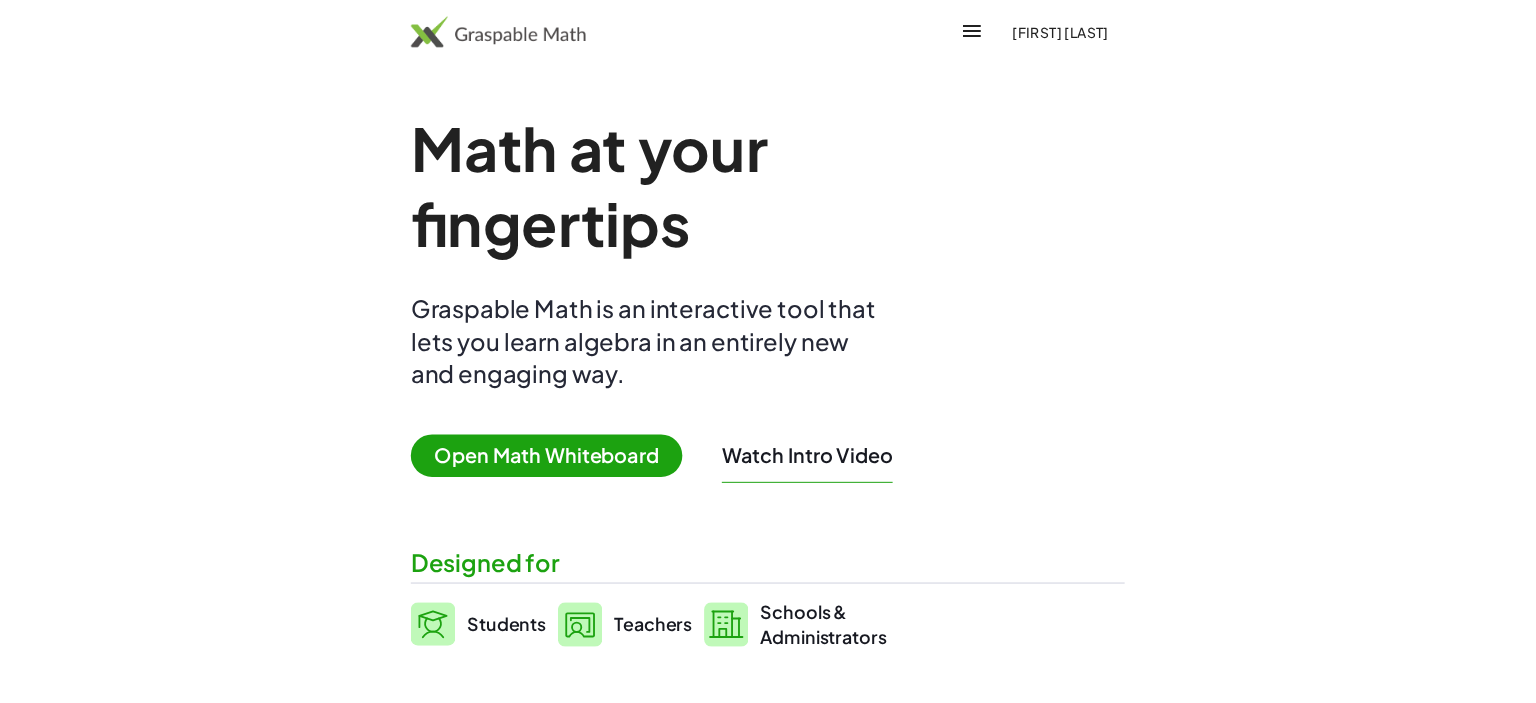 scroll, scrollTop: 0, scrollLeft: 0, axis: both 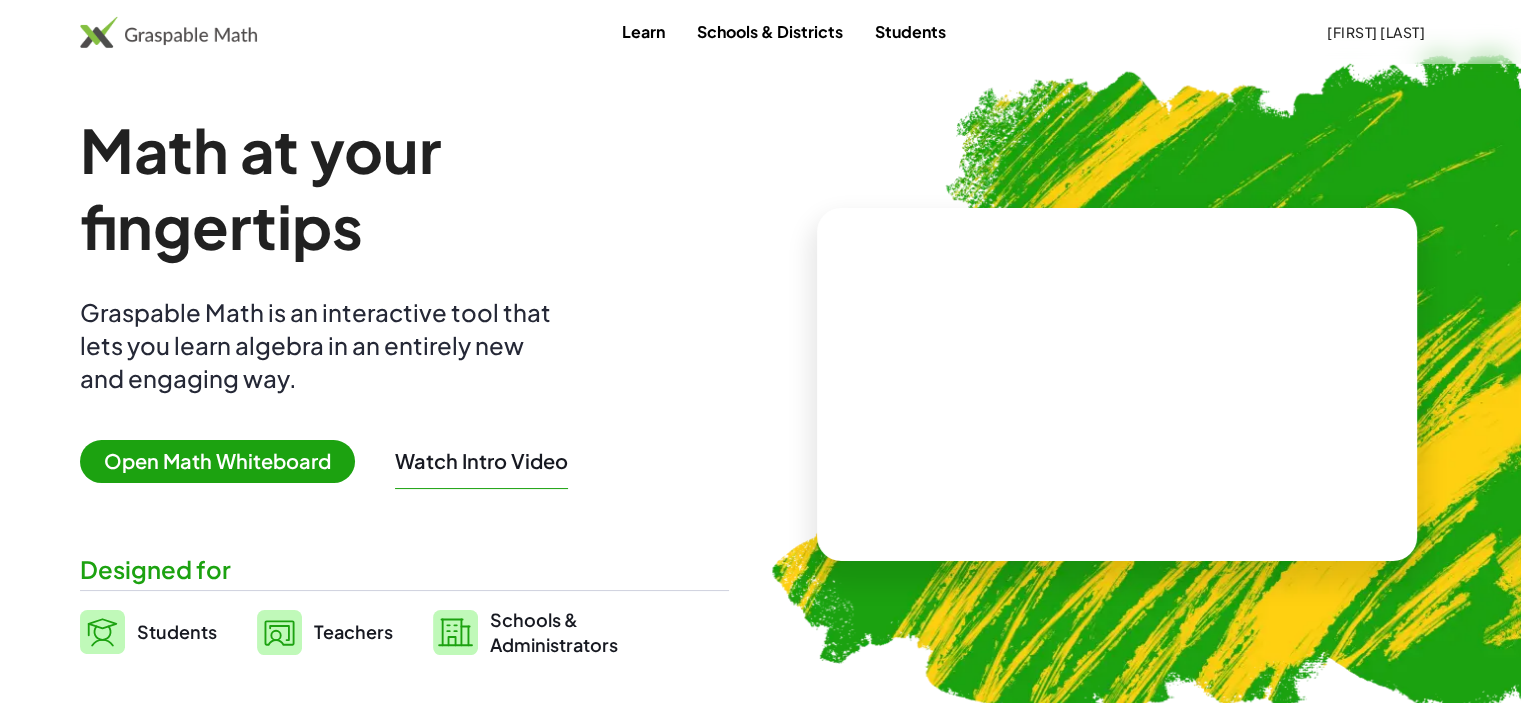 click on "Open Math Whiteboard" at bounding box center [217, 461] 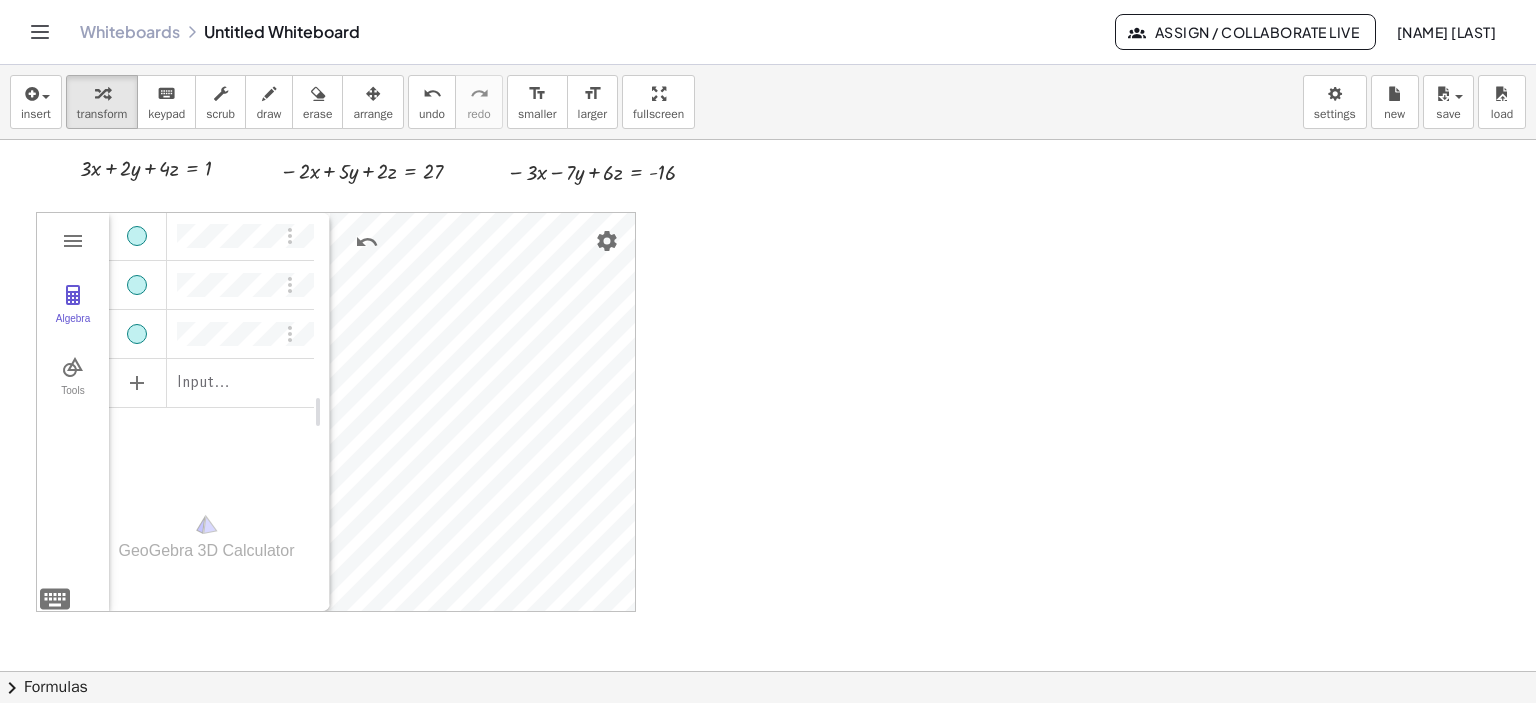 scroll, scrollTop: 0, scrollLeft: 0, axis: both 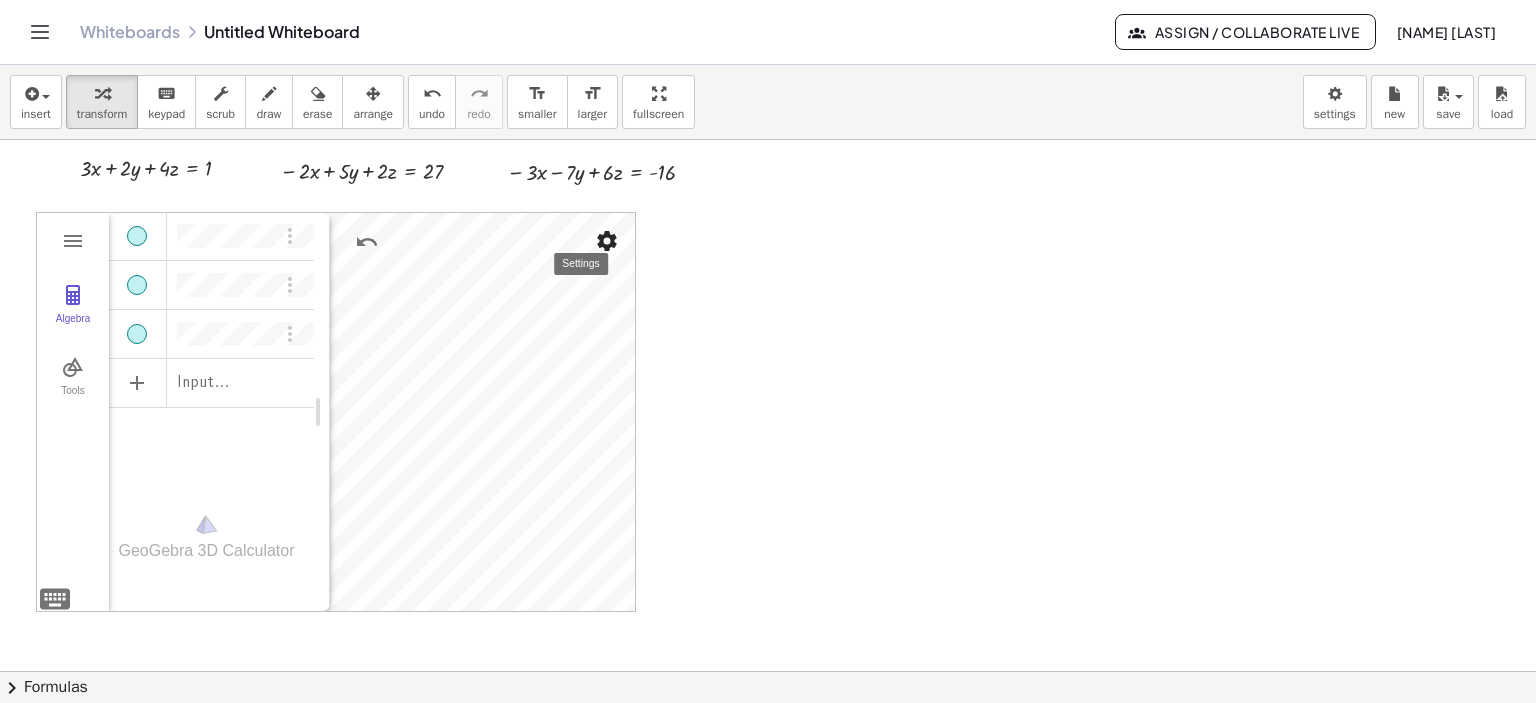 click at bounding box center (607, 241) 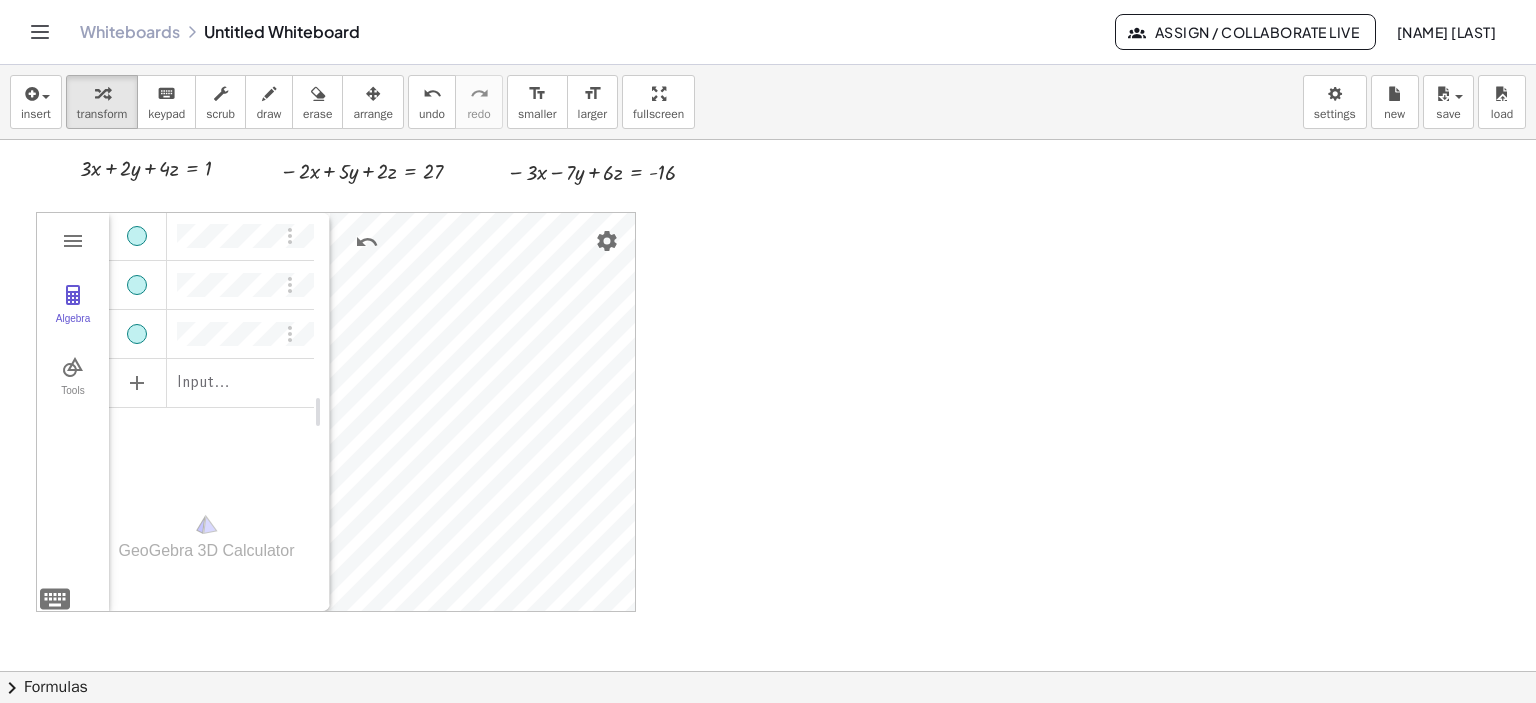 click at bounding box center [768, 671] 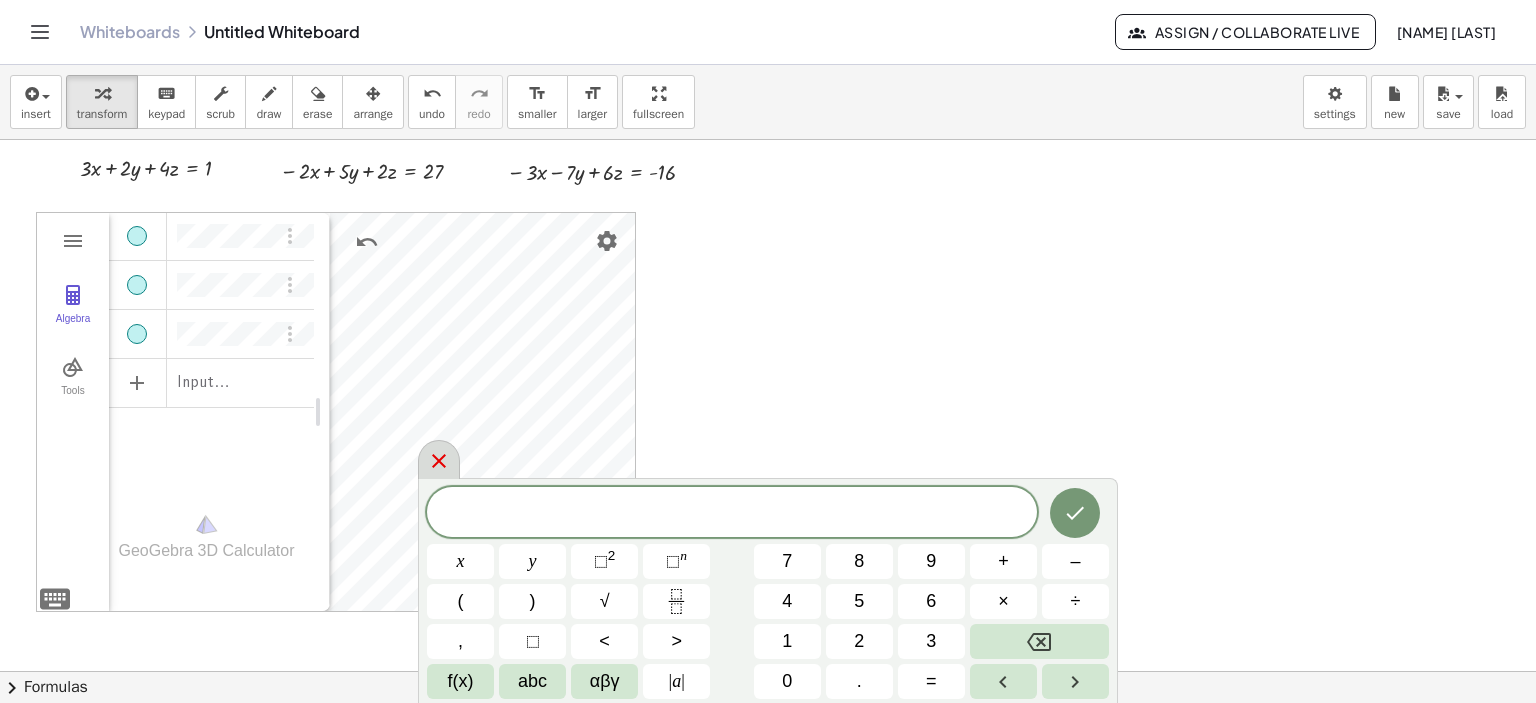 click 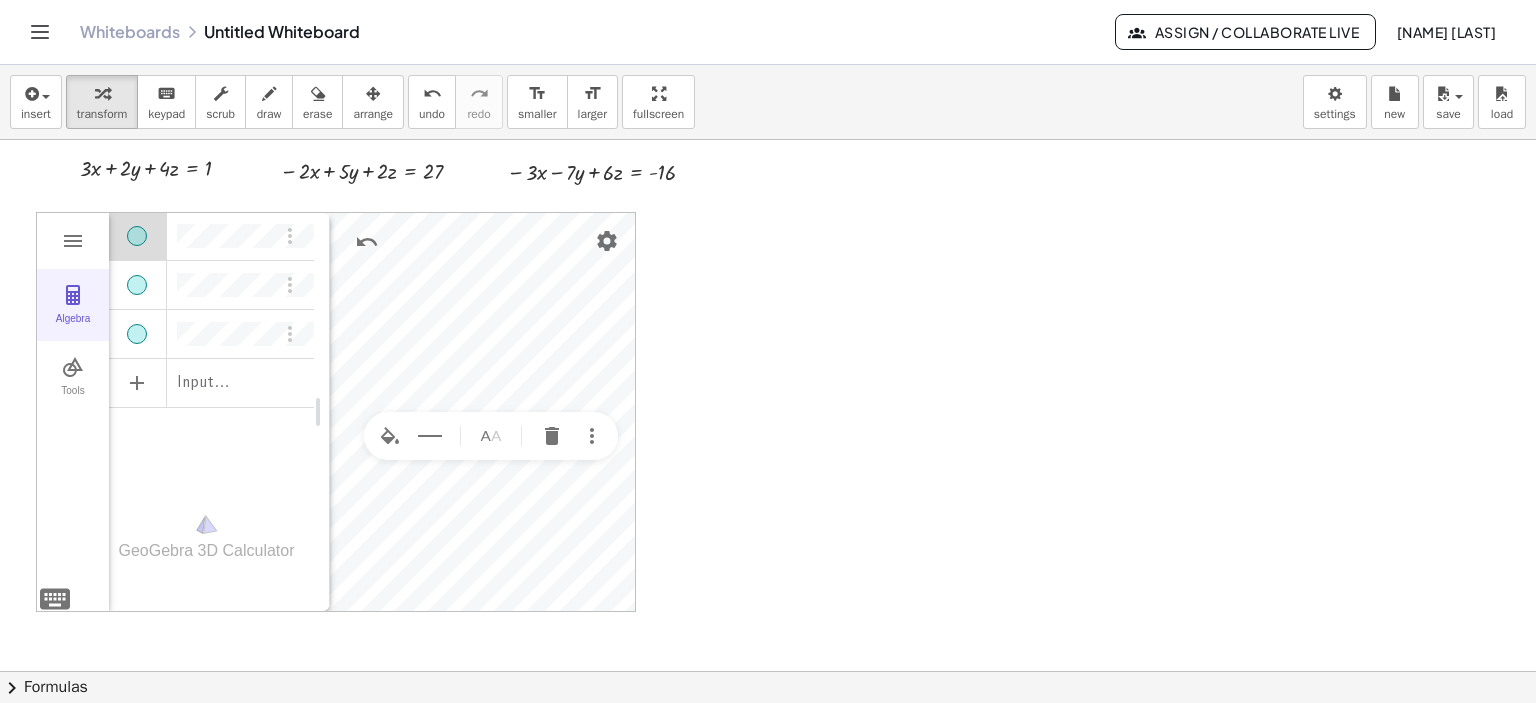 click on "Algebra" at bounding box center [73, 327] 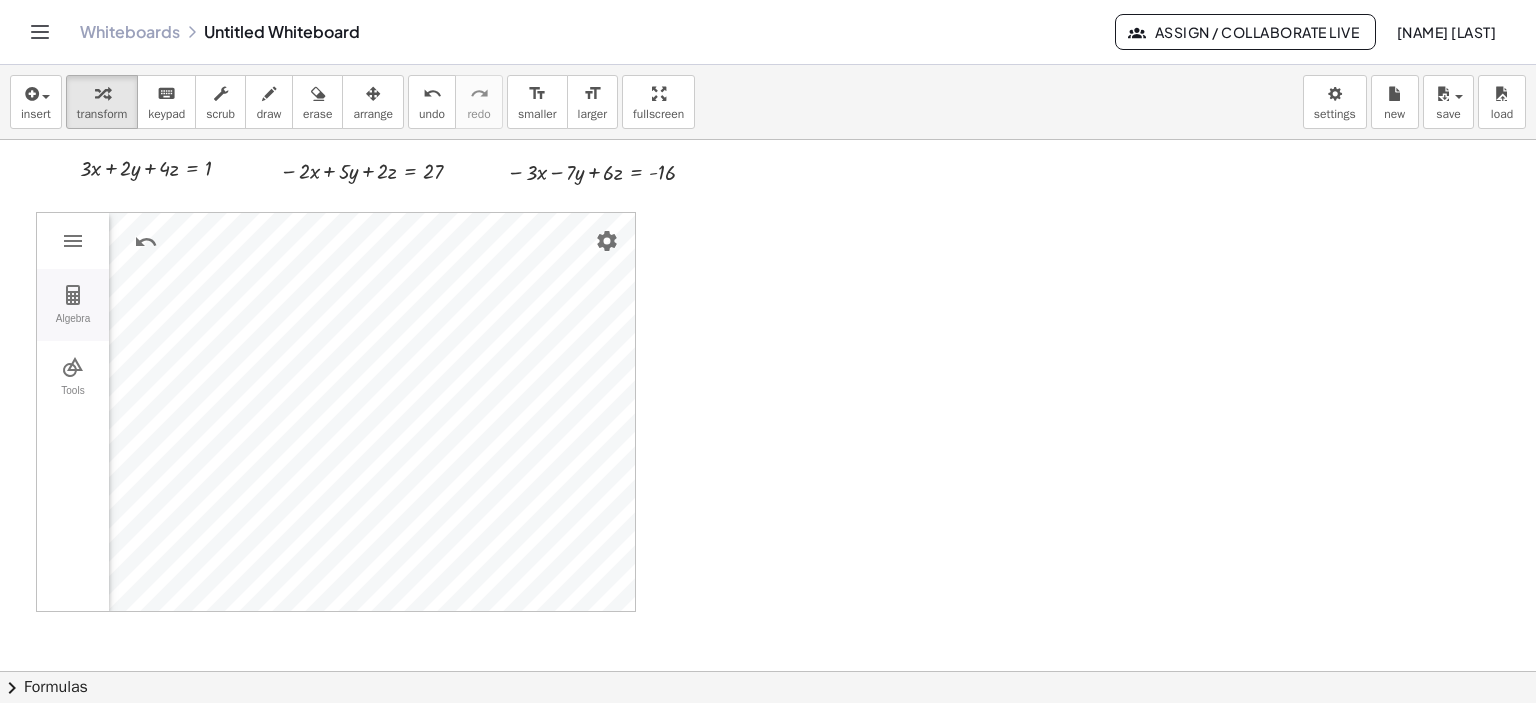 click on "Algebra" at bounding box center (73, 327) 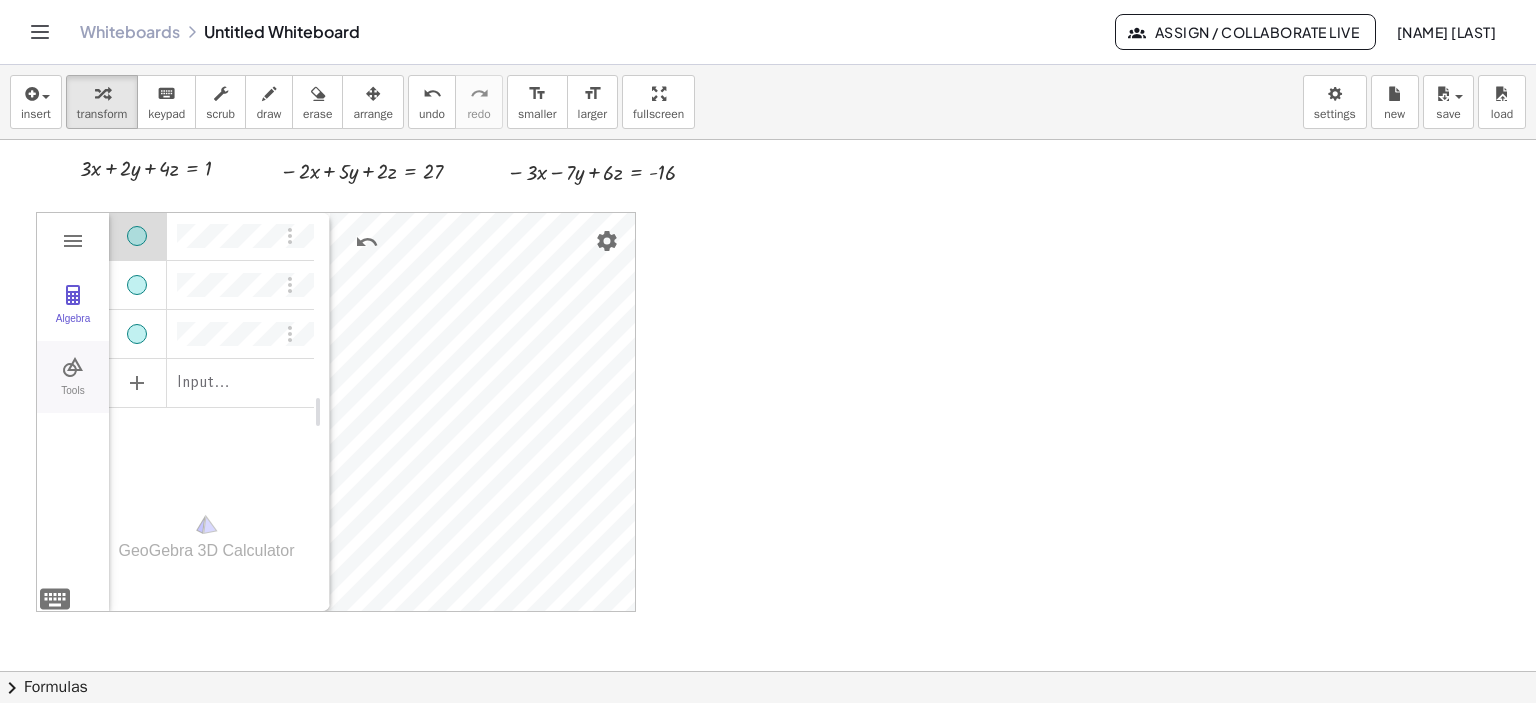 click on "Tools" at bounding box center [73, 399] 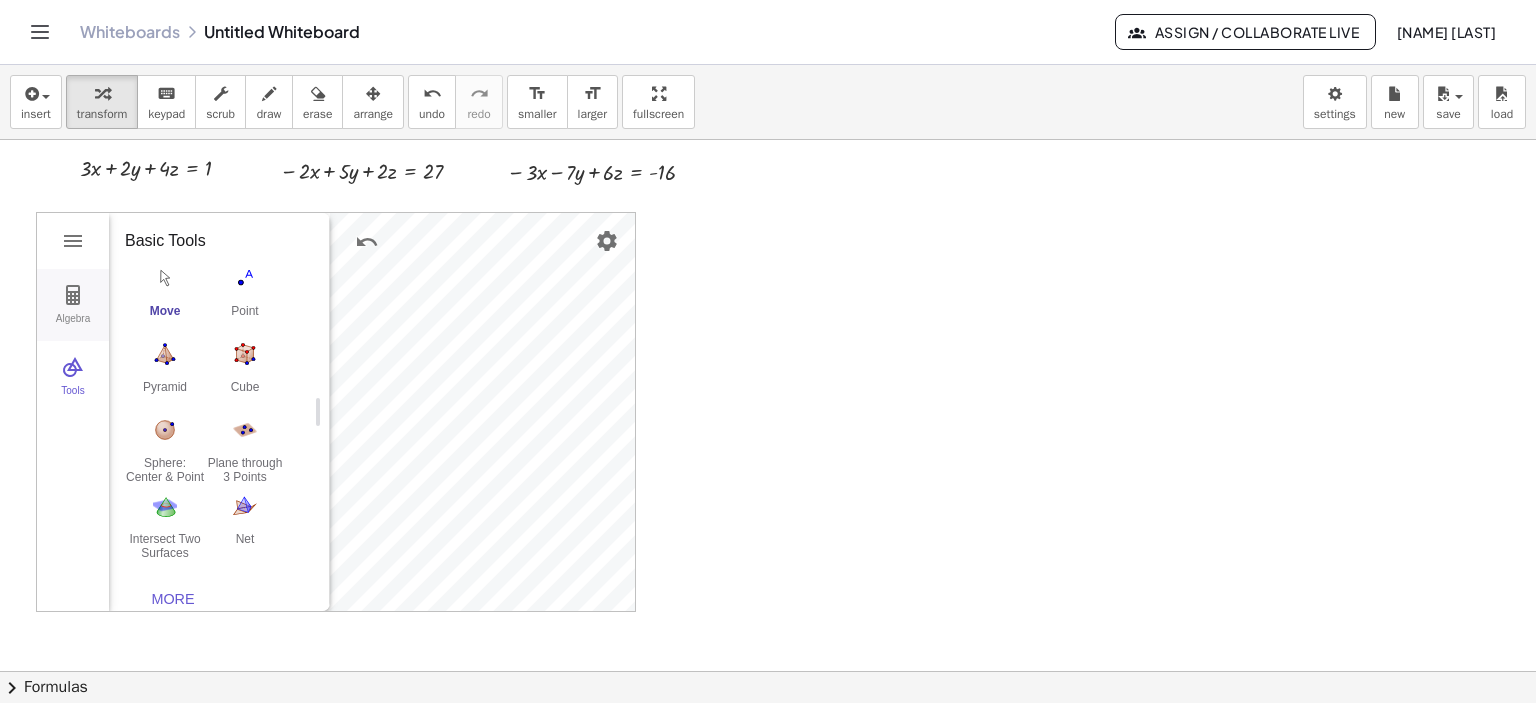 click on "Algebra" at bounding box center (73, 327) 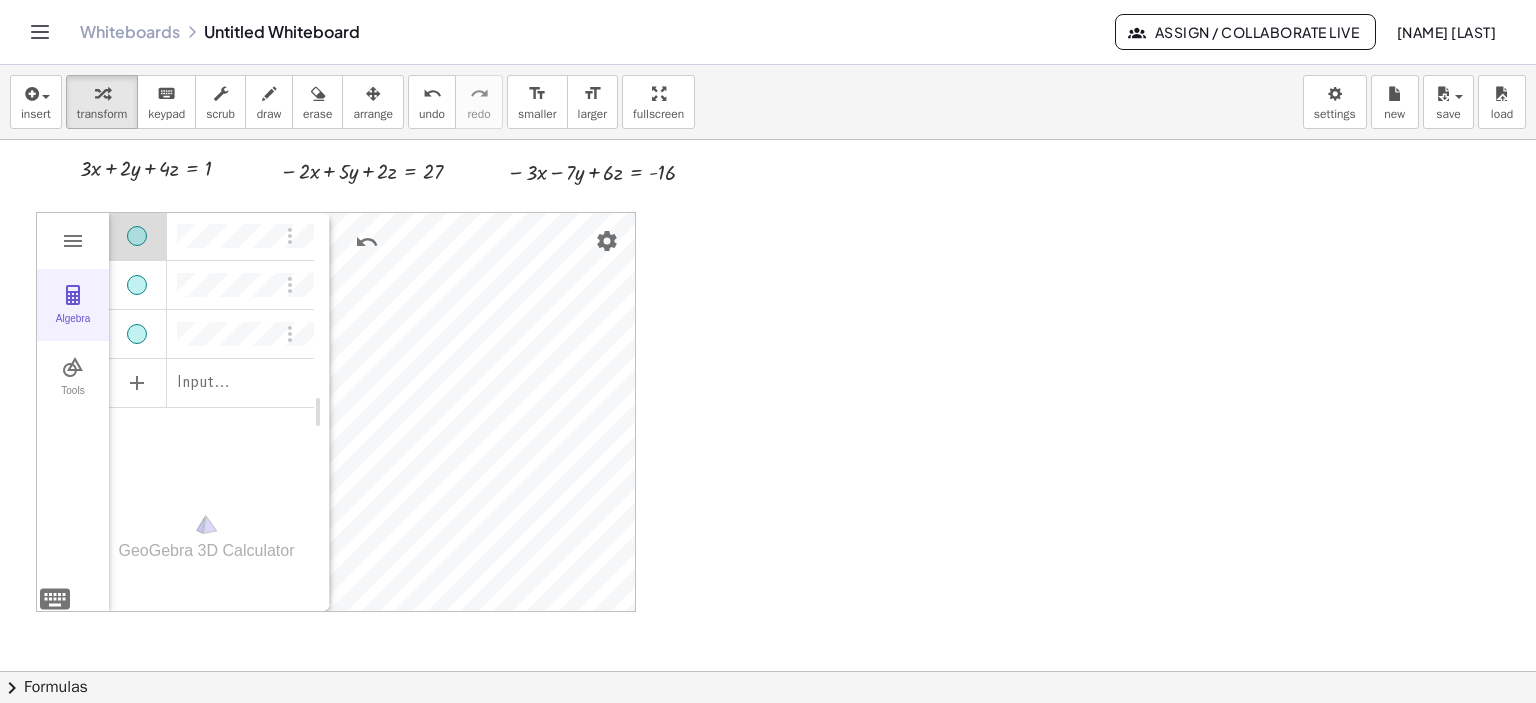 click at bounding box center [73, 295] 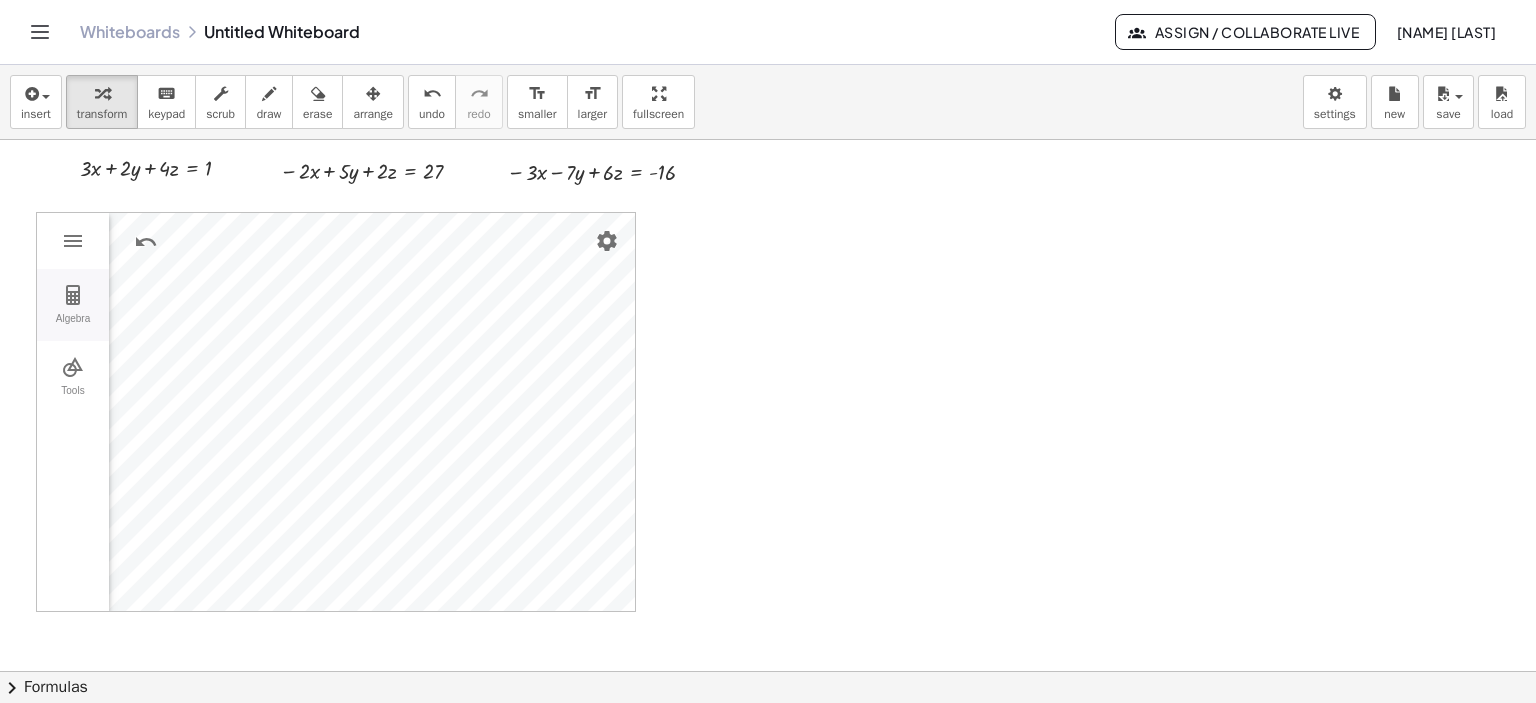click at bounding box center (73, 295) 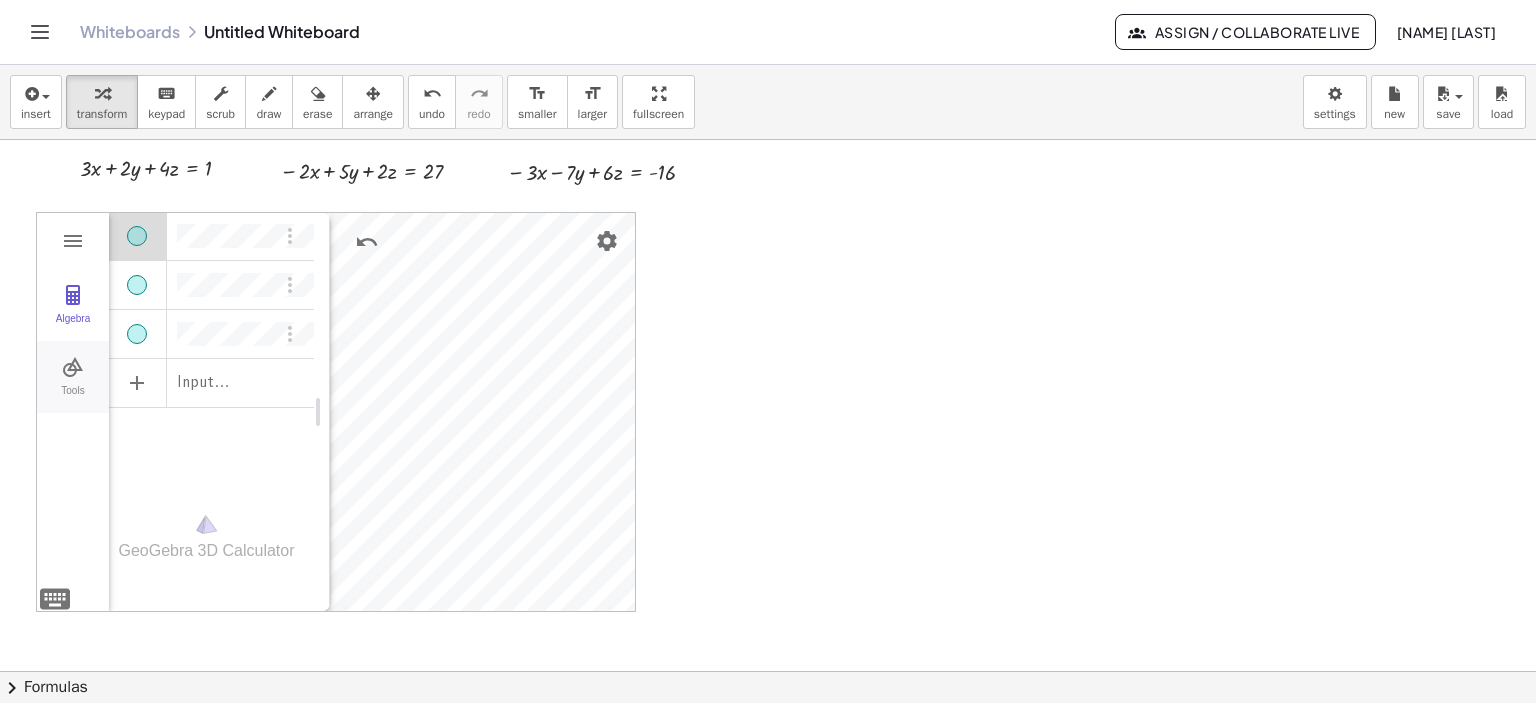 click on "Tools" at bounding box center [73, 399] 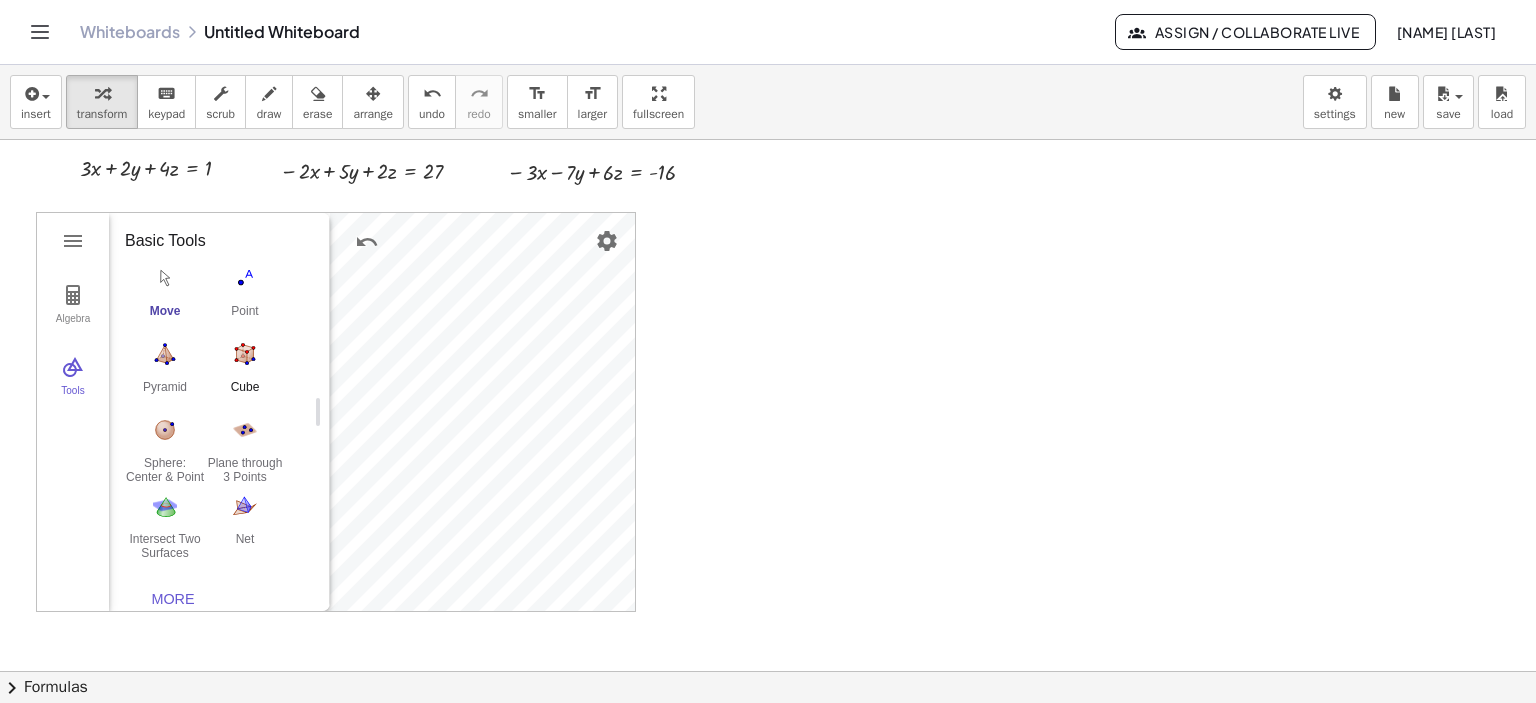 scroll, scrollTop: 20, scrollLeft: 0, axis: vertical 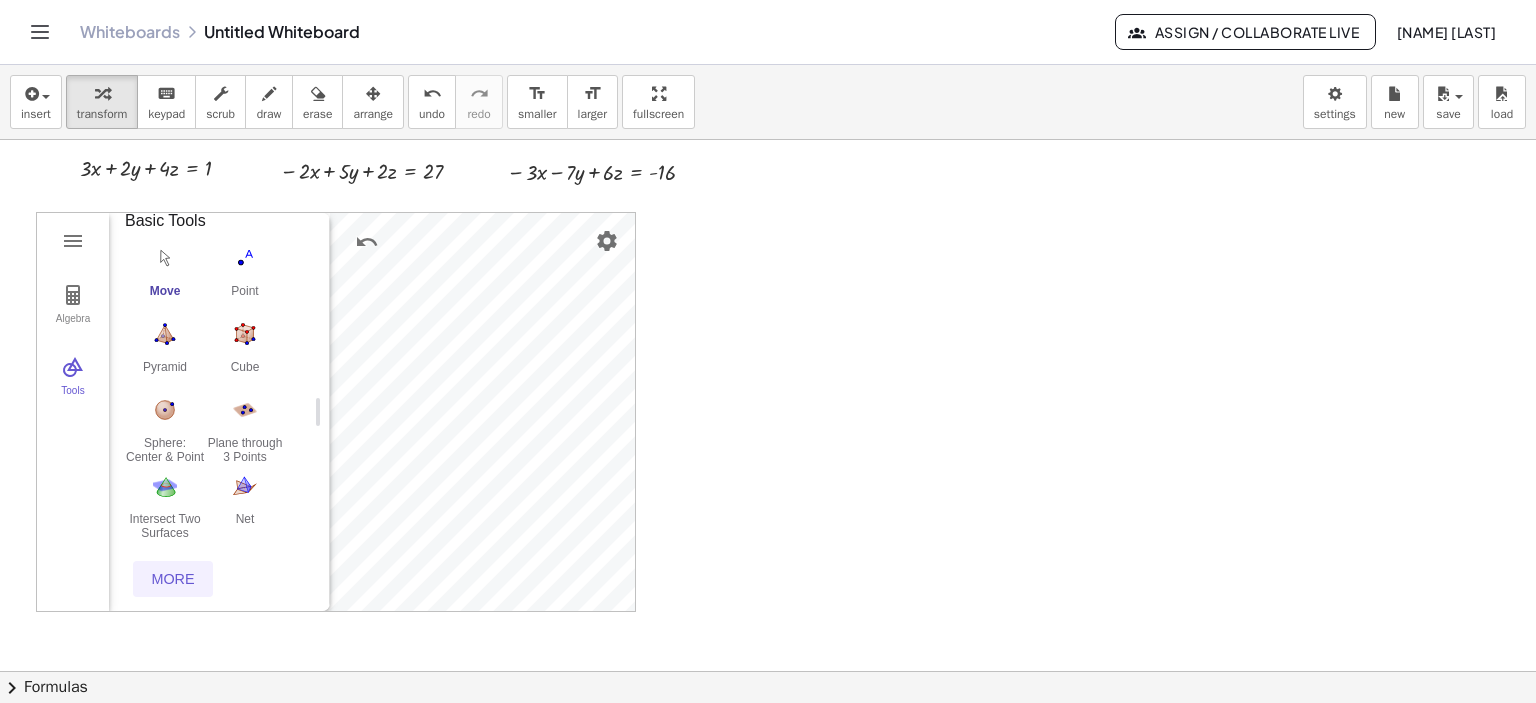 click on "More" at bounding box center [173, 579] 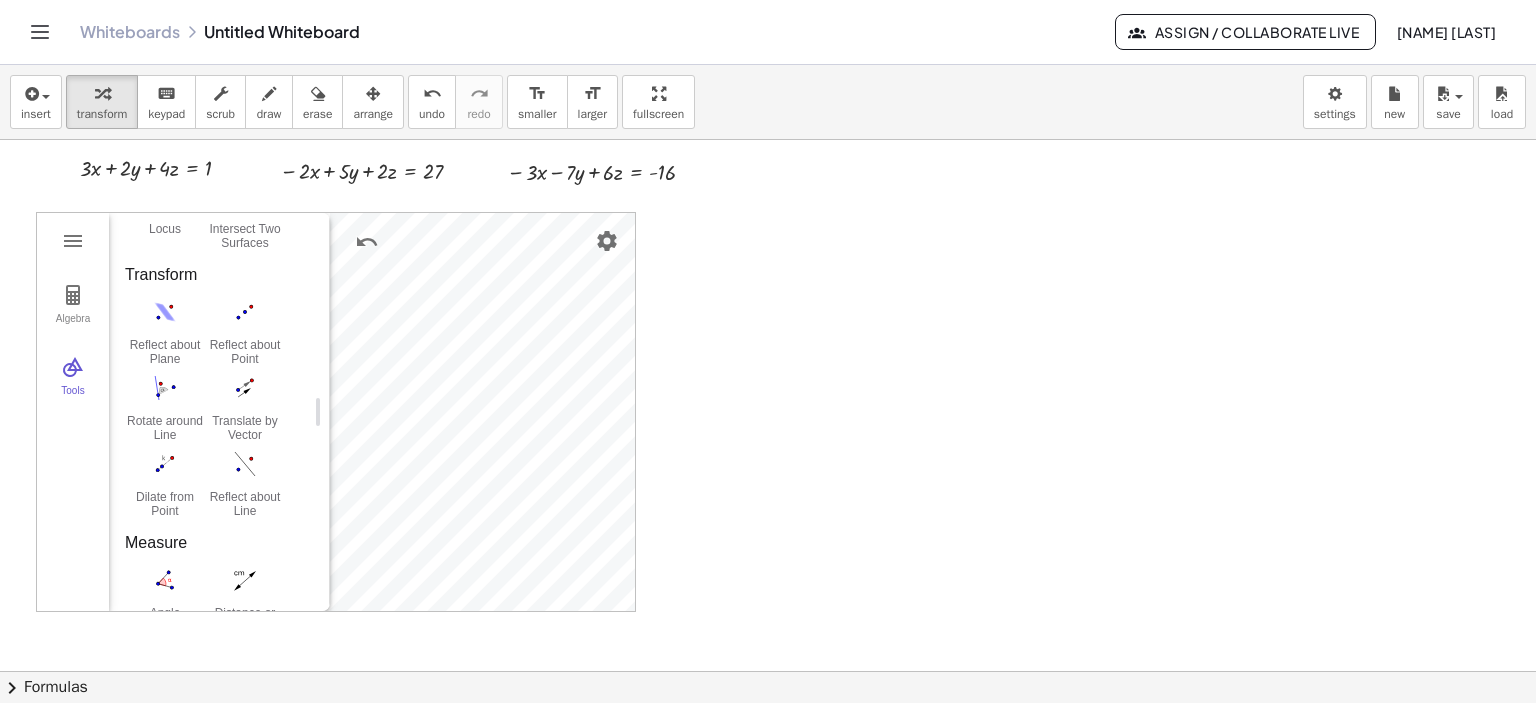 scroll, scrollTop: 2333, scrollLeft: 0, axis: vertical 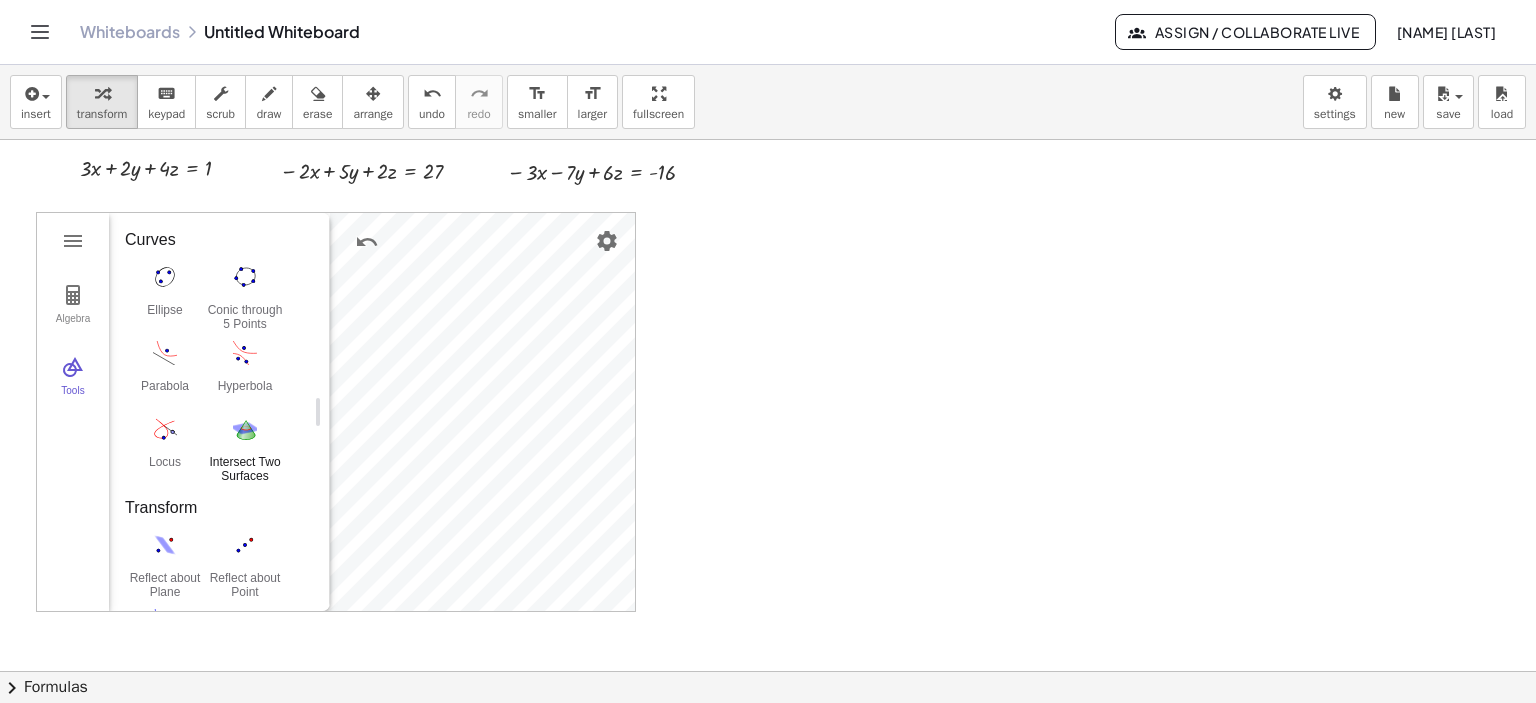 click on "Intersect Two Surfaces" at bounding box center [245, 448] 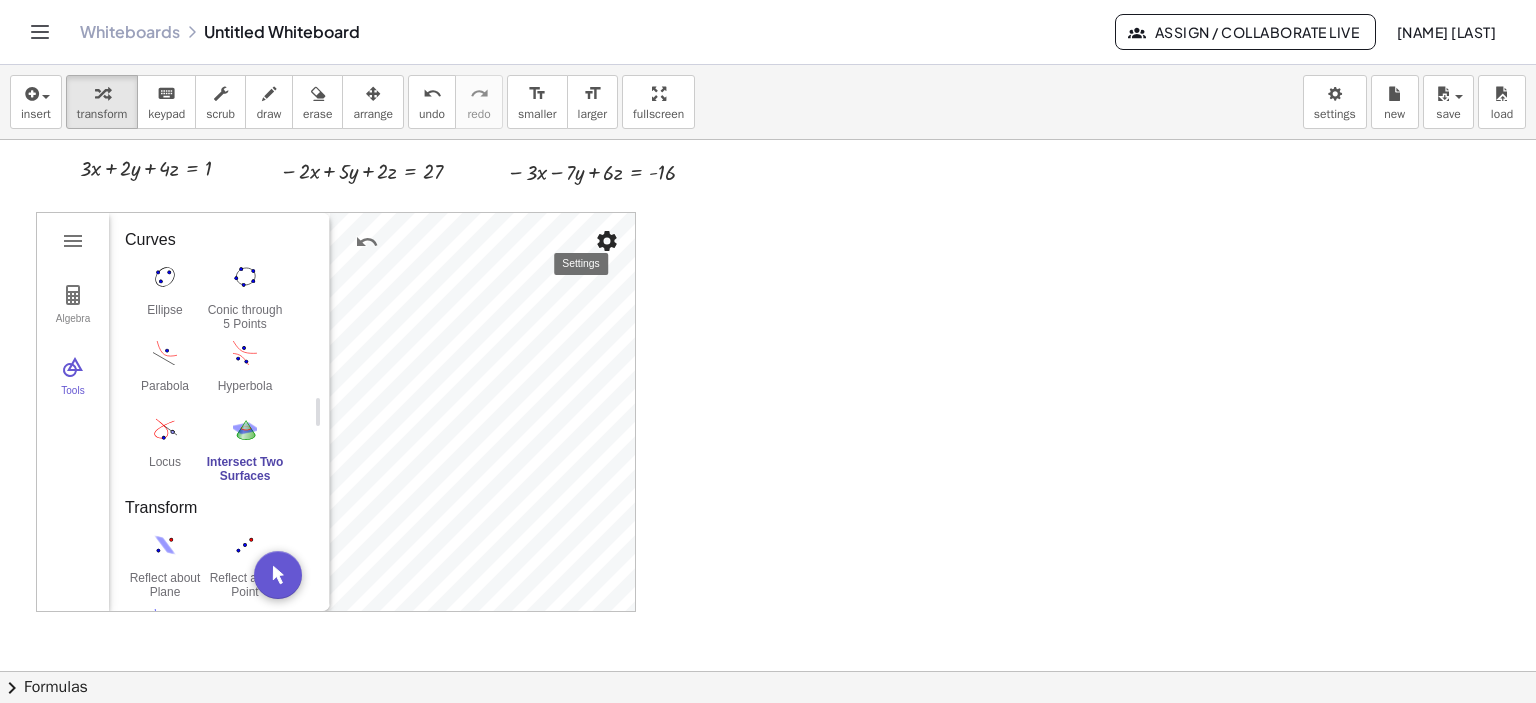 click at bounding box center (607, 241) 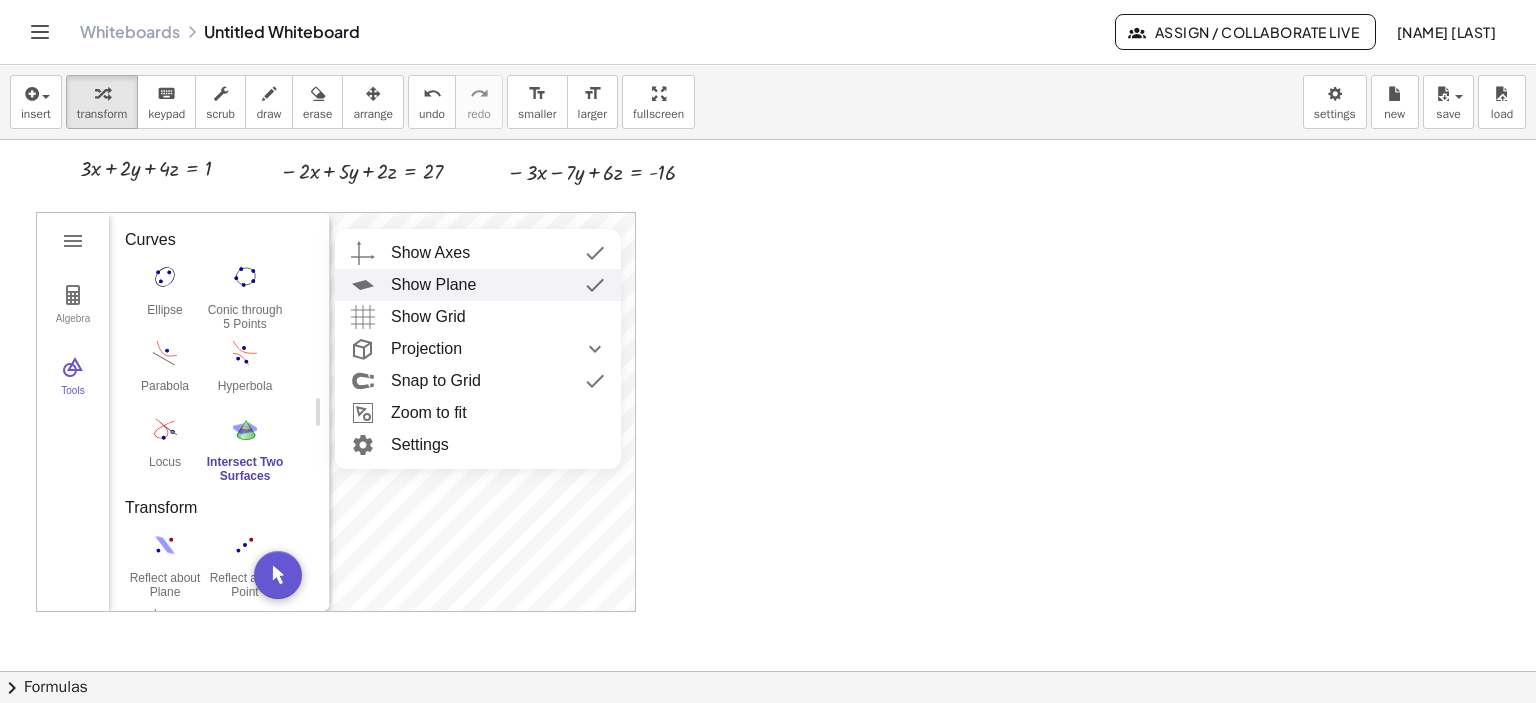 click on "Show Plane" at bounding box center [498, 285] 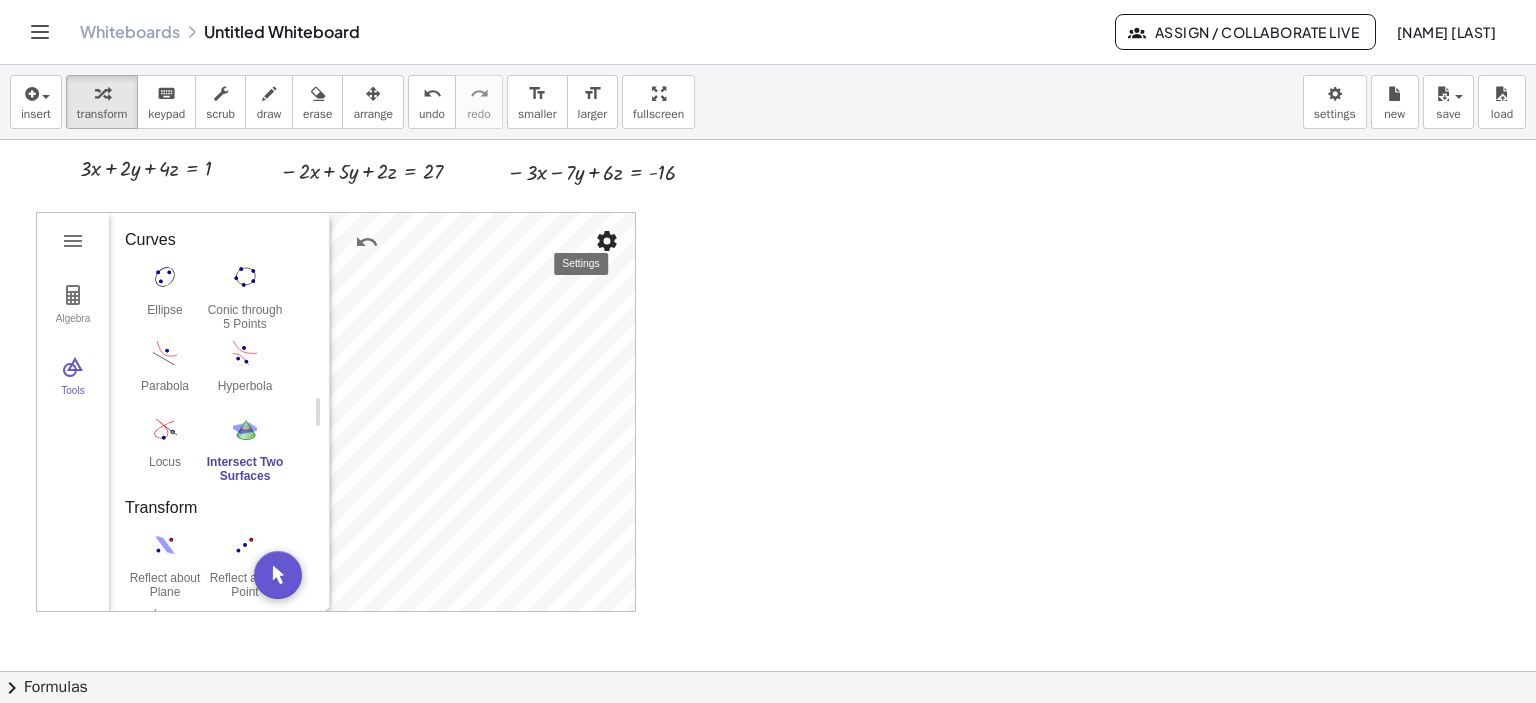 click at bounding box center [607, 241] 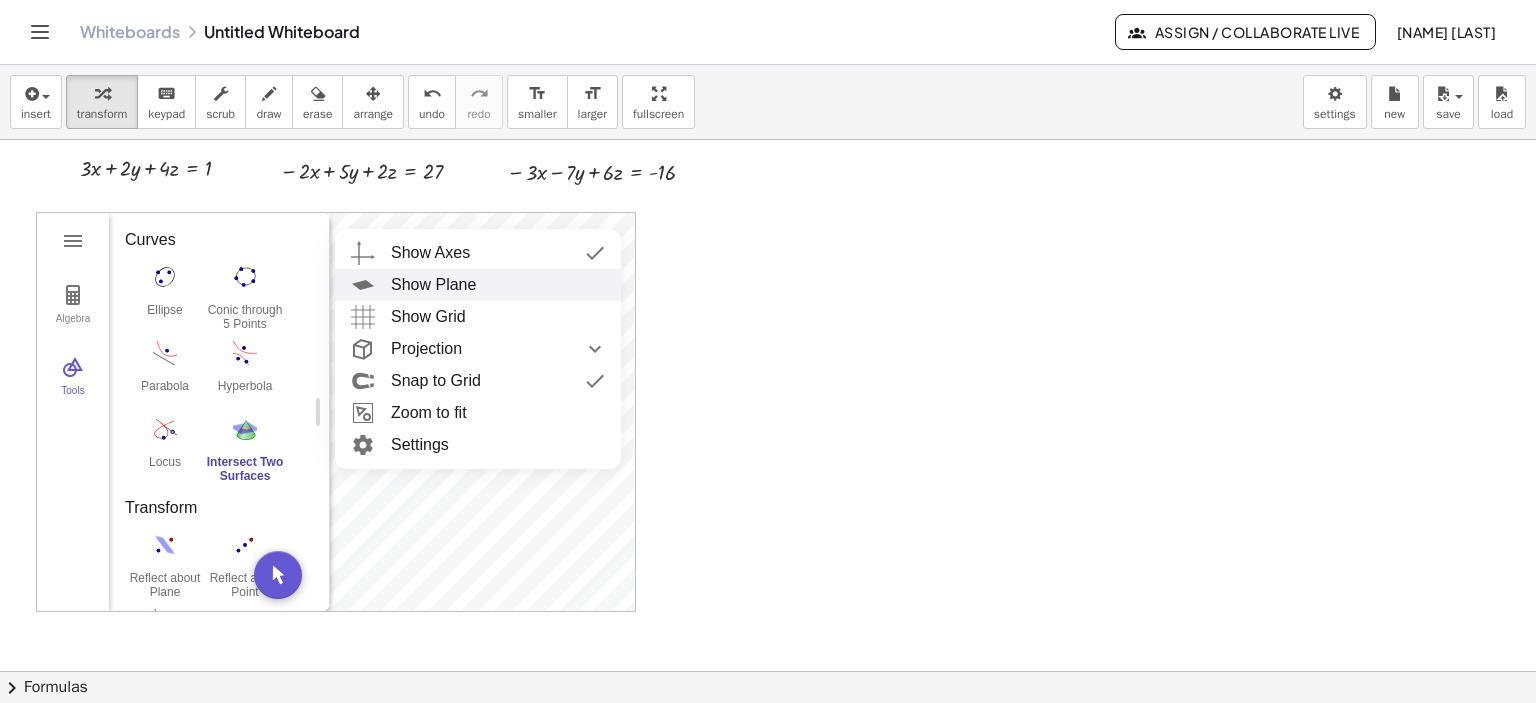 click on "Show Plane" at bounding box center [498, 285] 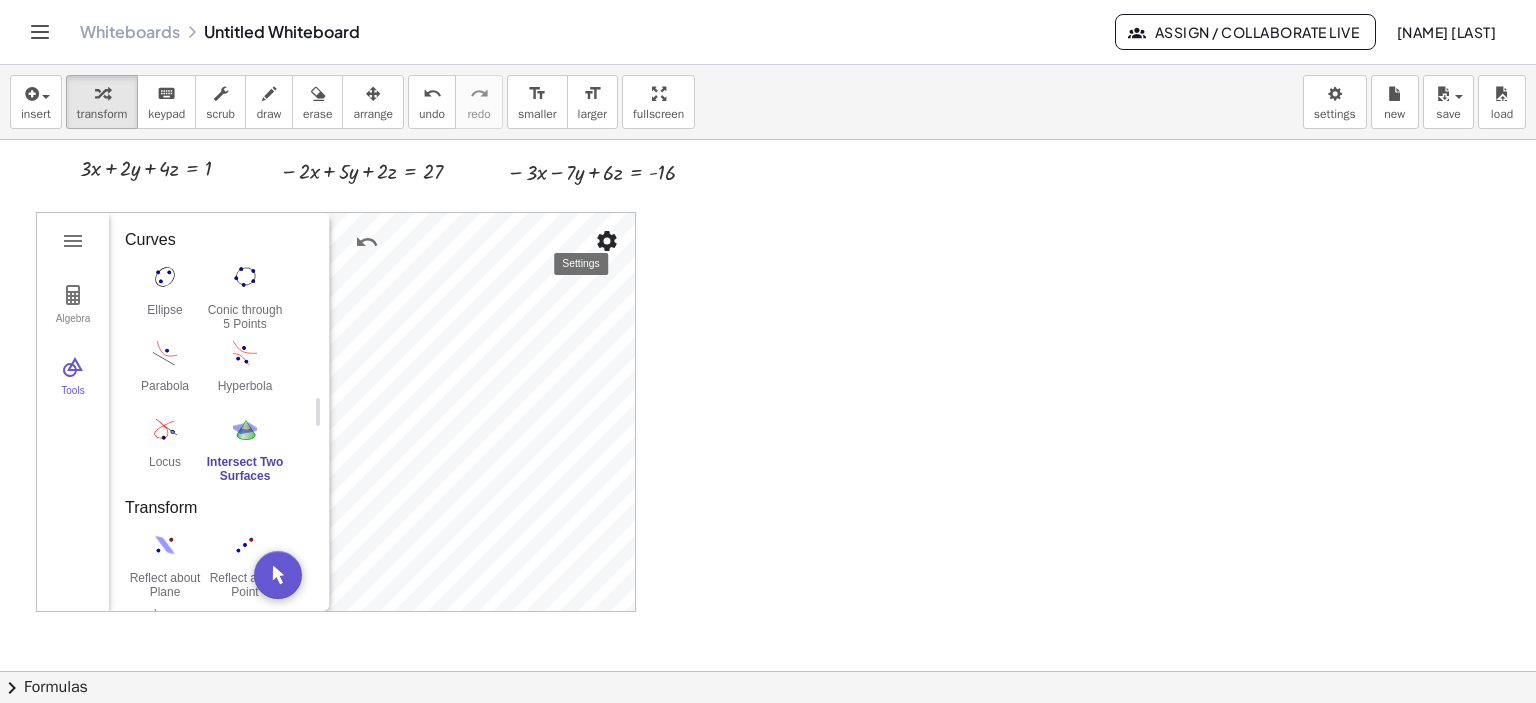 click at bounding box center [607, 241] 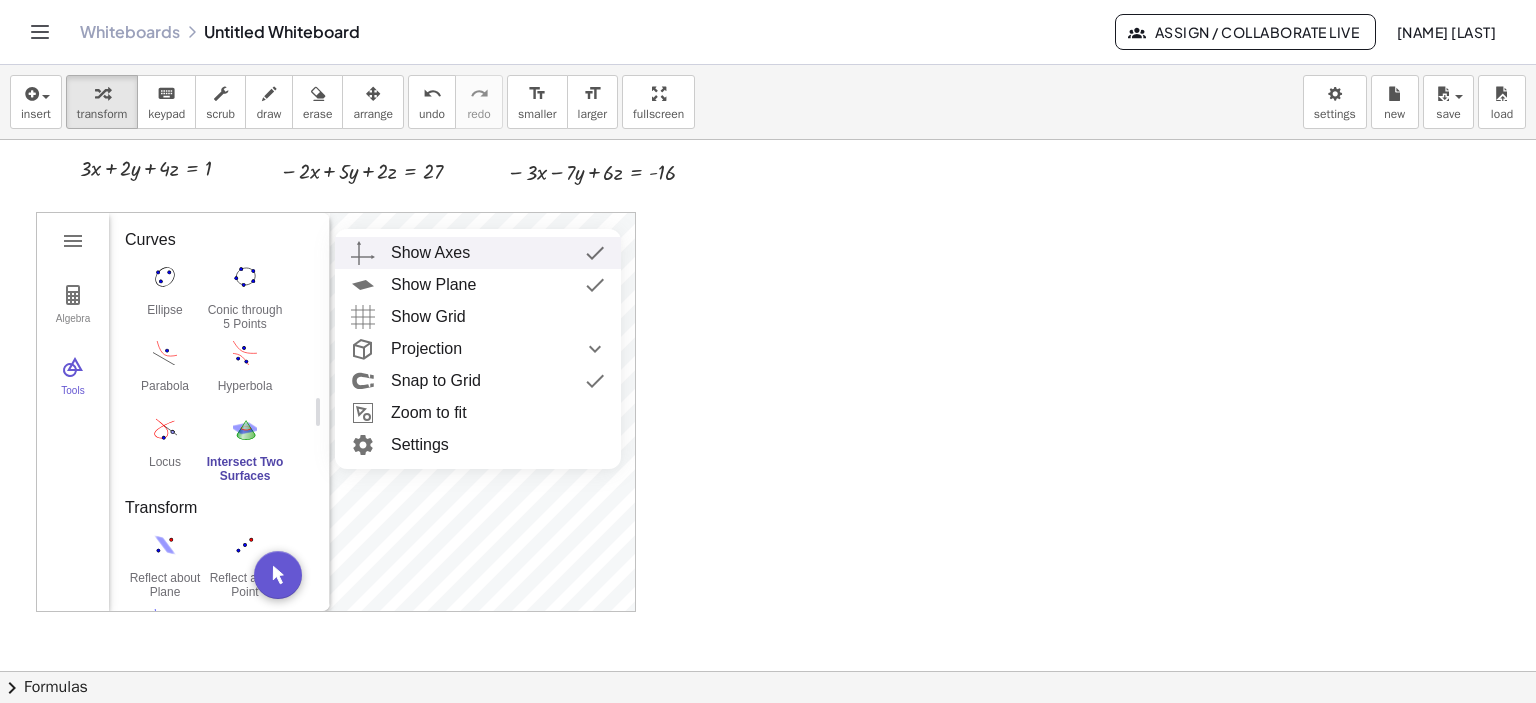 click on "Show Axes" at bounding box center [498, 253] 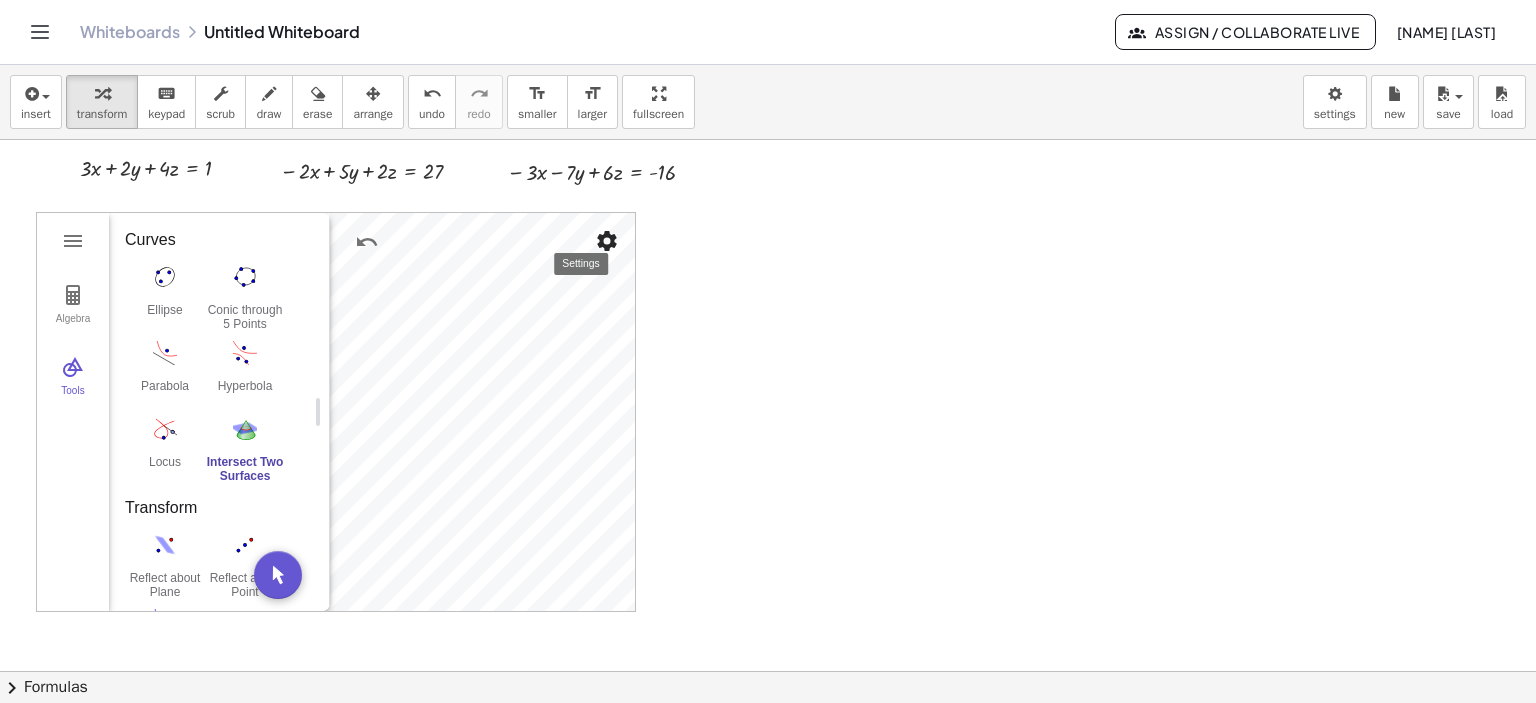 click at bounding box center (607, 241) 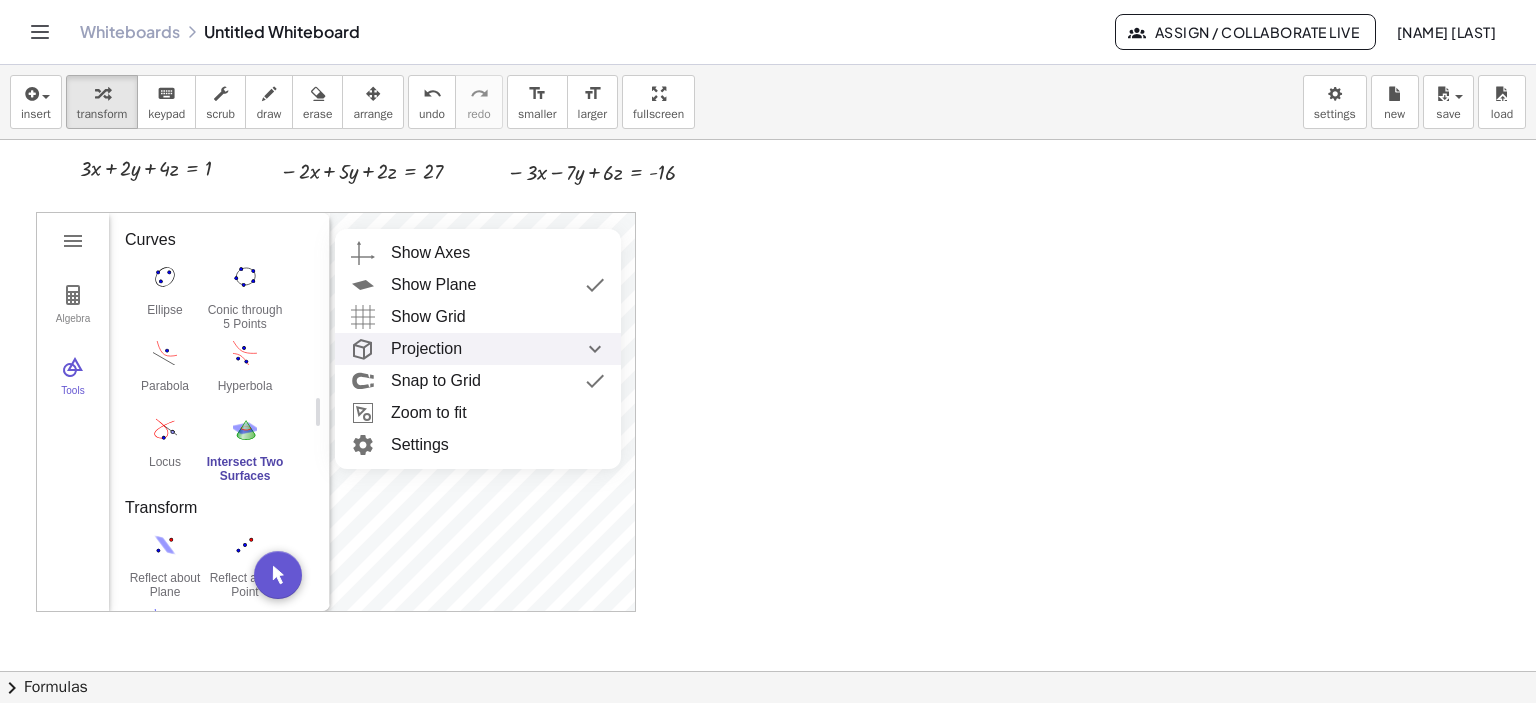 click on "Projection" at bounding box center (498, 349) 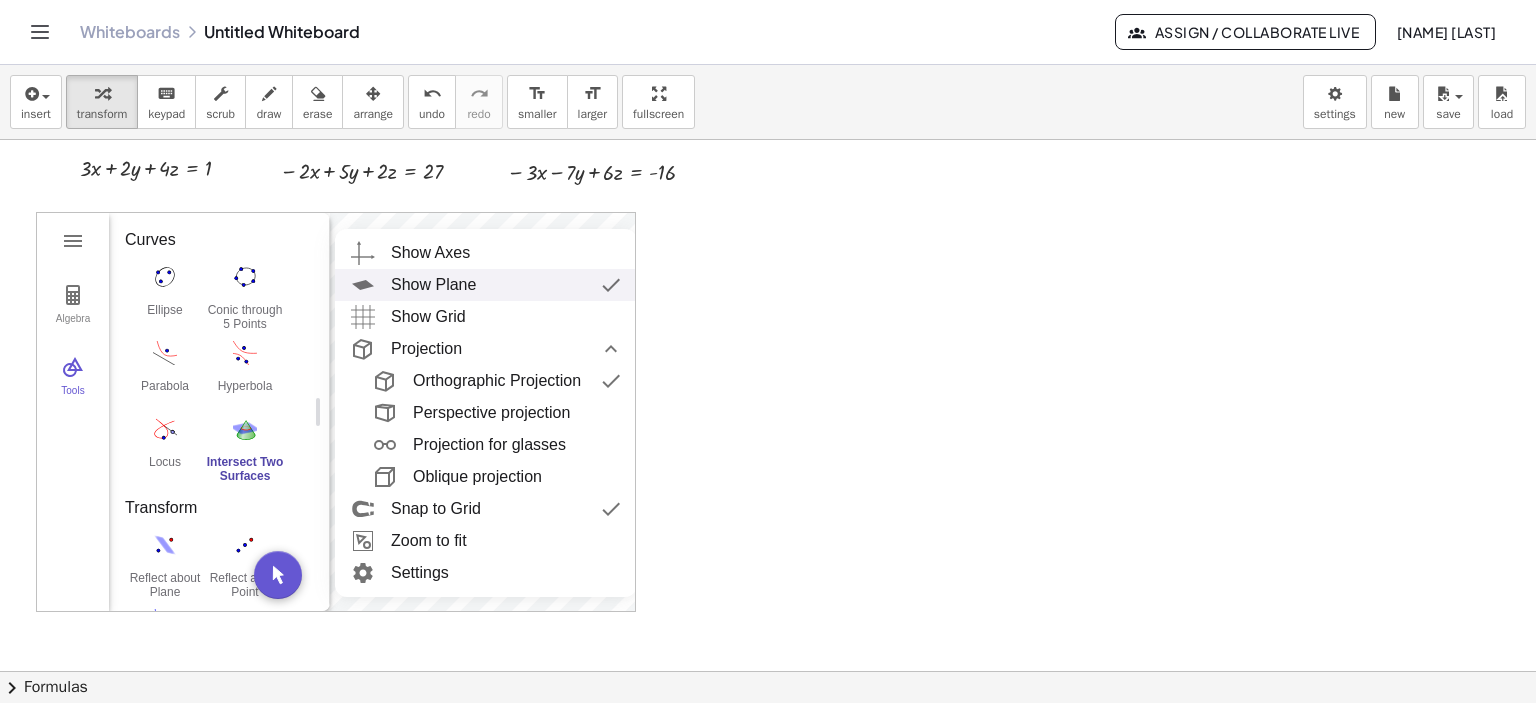 click on "Show Plane" at bounding box center (506, 285) 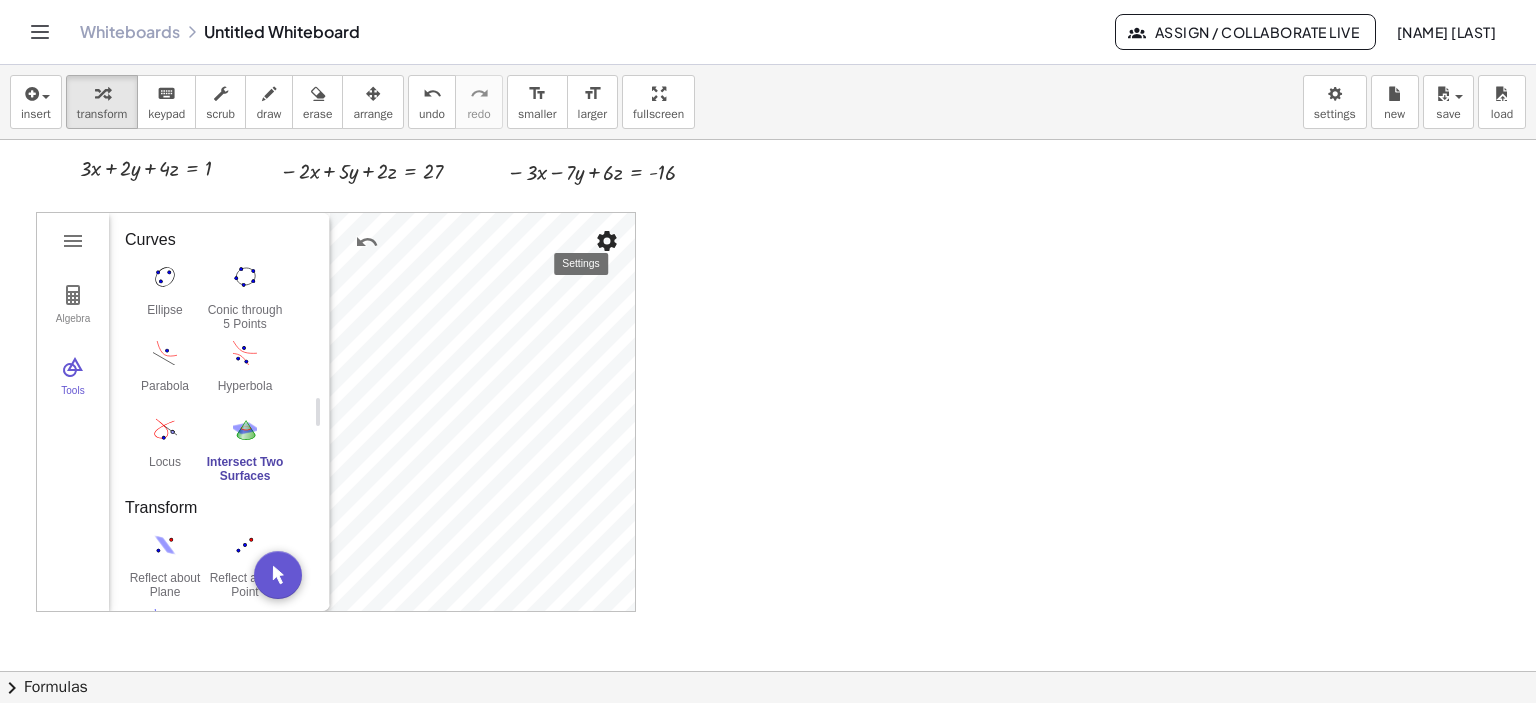 click at bounding box center (607, 241) 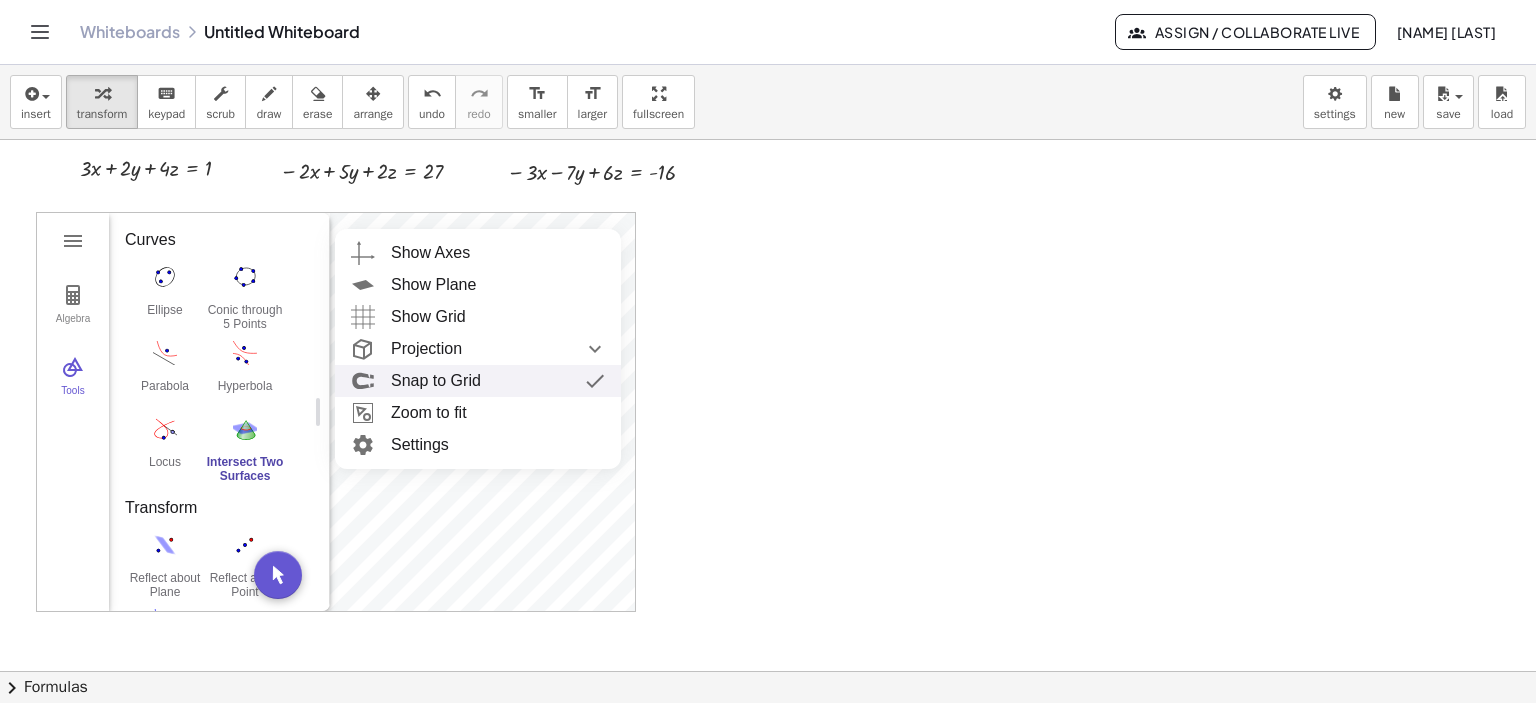 click on "Snap to Grid" at bounding box center (498, 381) 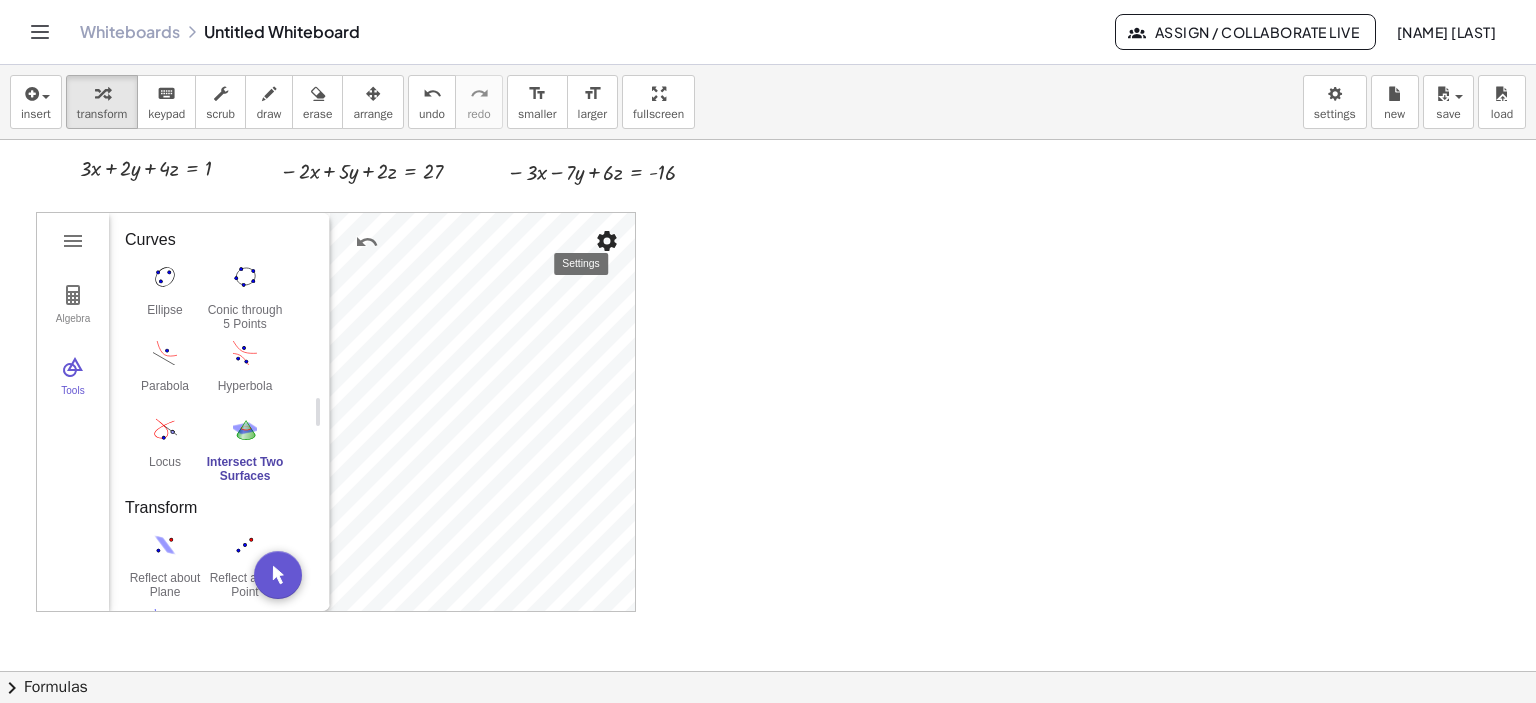 click at bounding box center (607, 241) 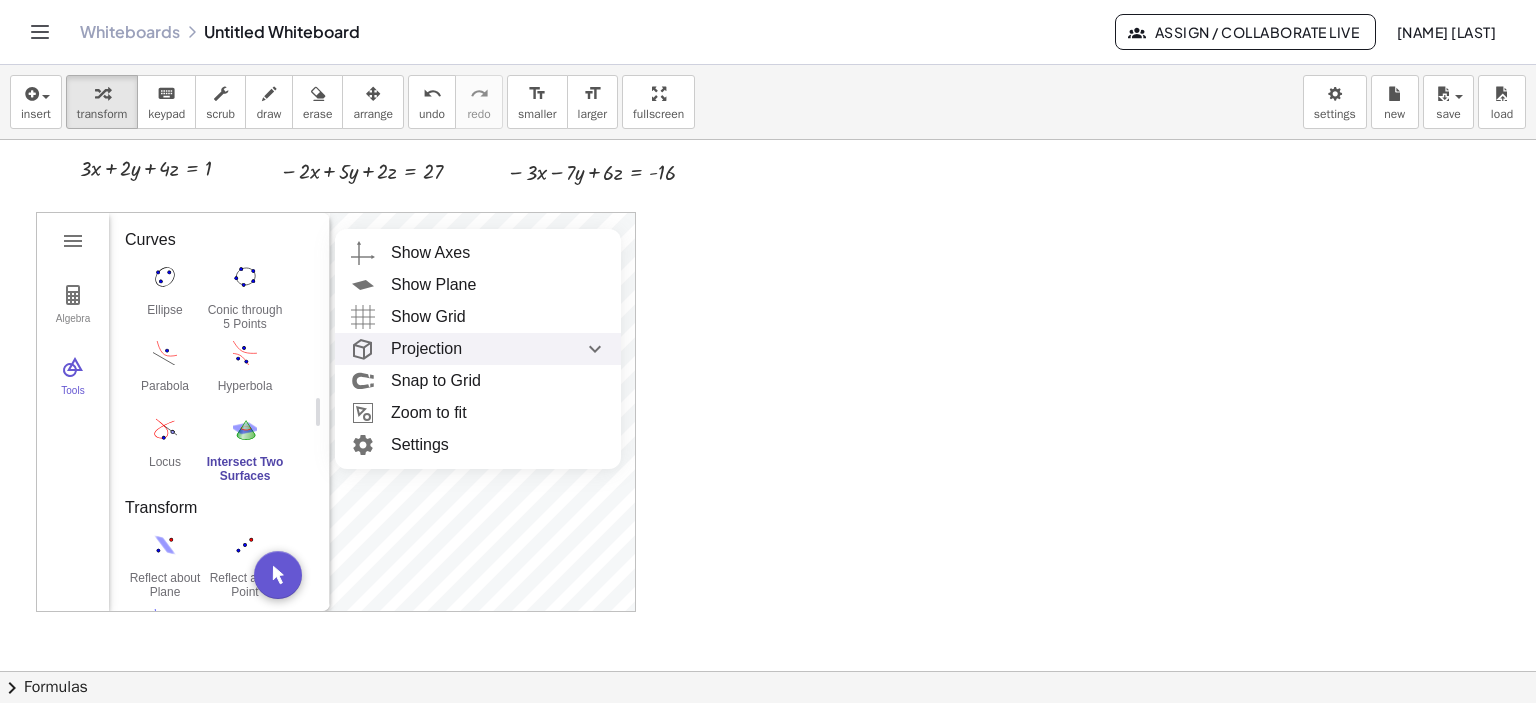 click on "Projection" at bounding box center (498, 349) 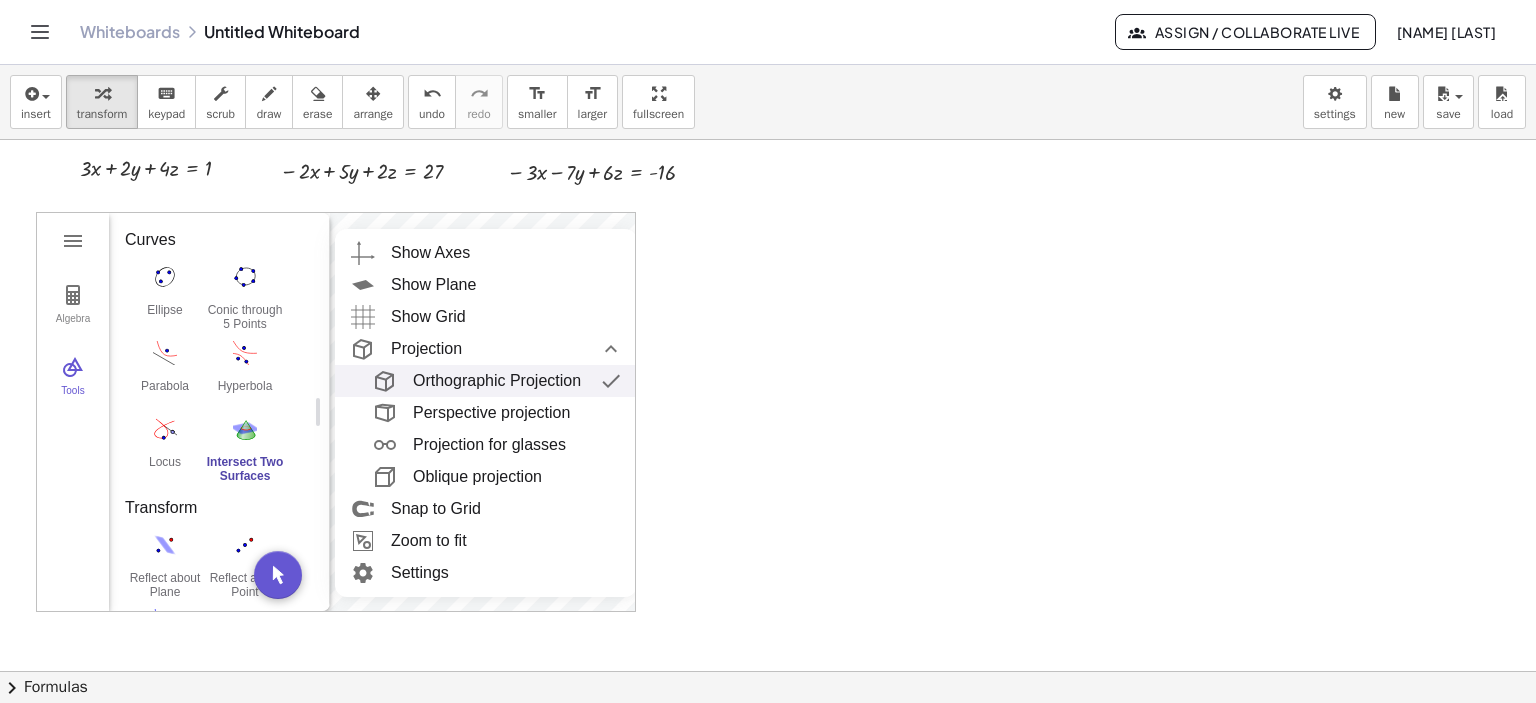 click on "Orthographic Projection" at bounding box center [497, 381] 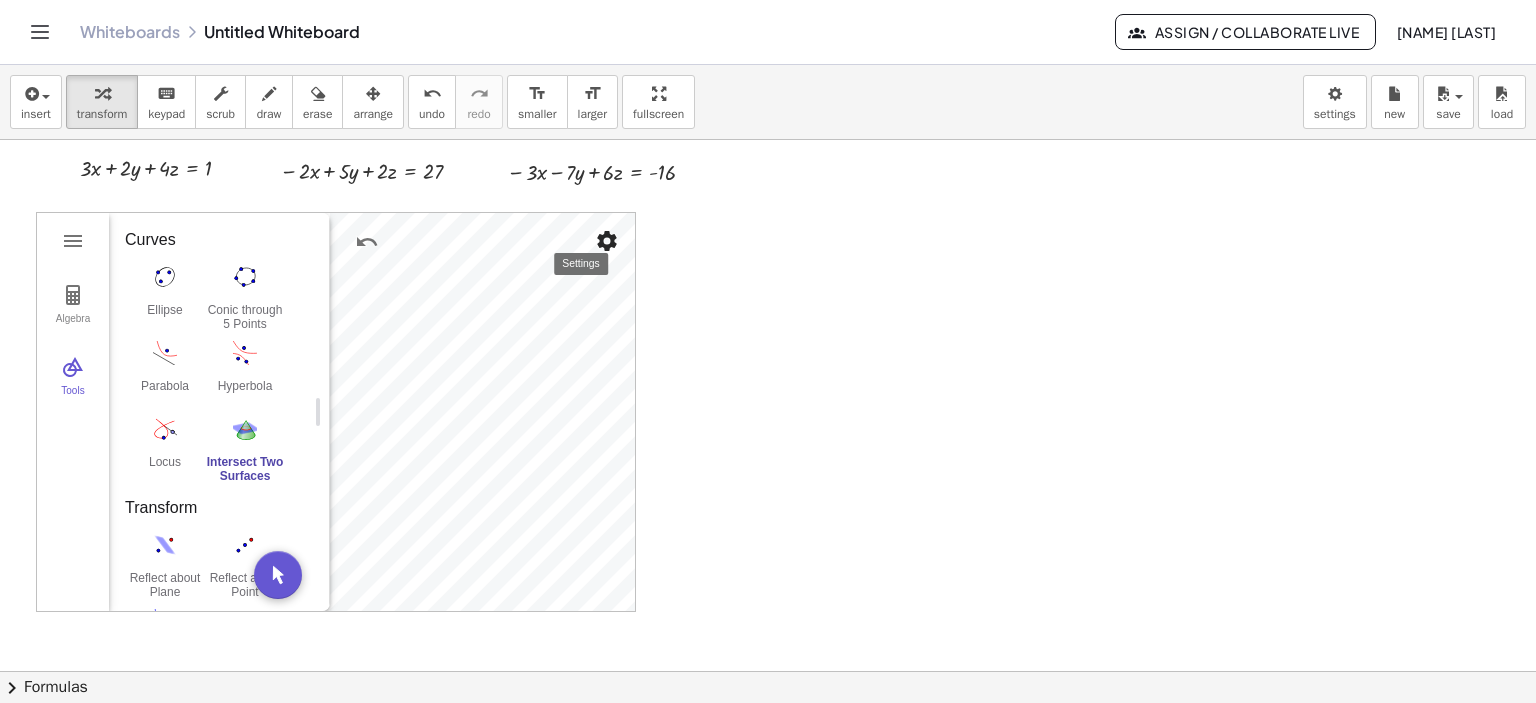 click at bounding box center (607, 241) 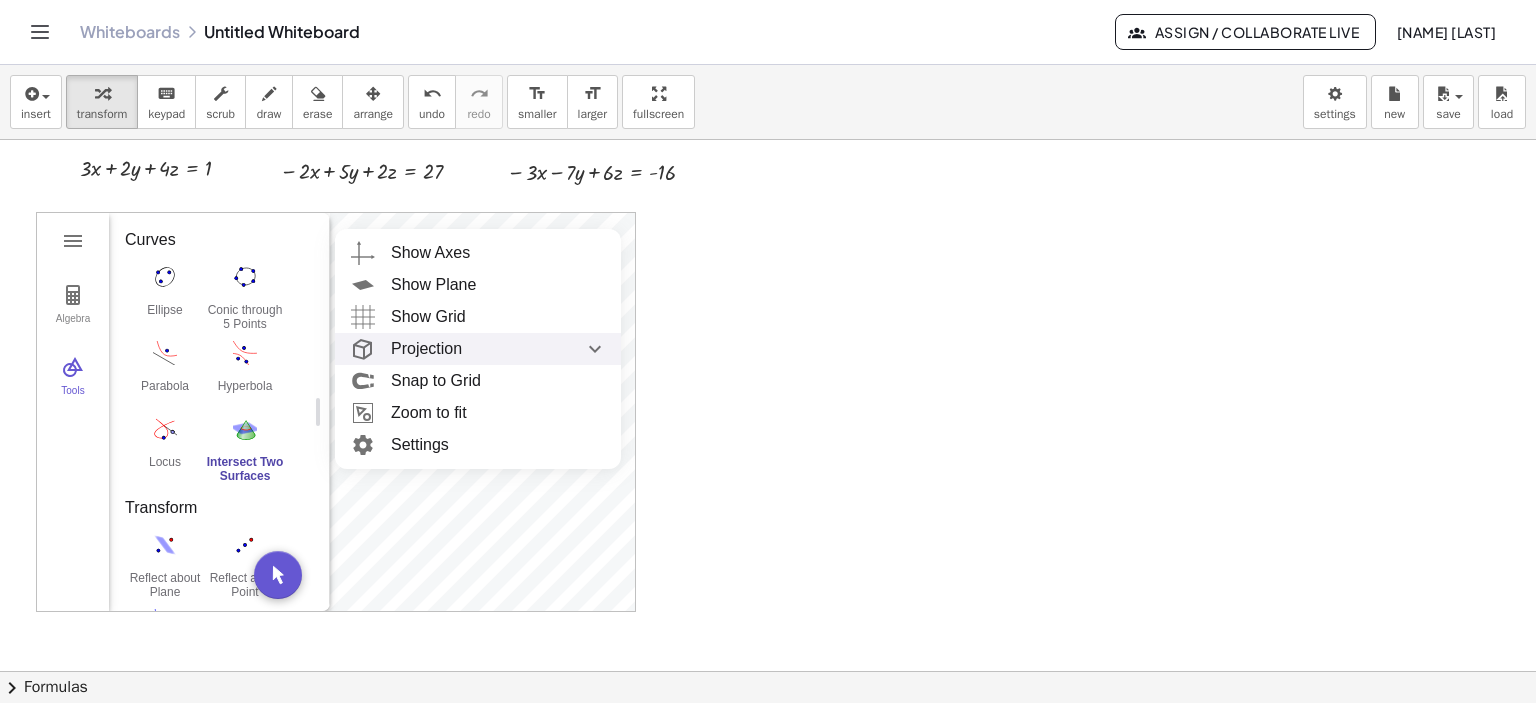 click on "Projection" at bounding box center [498, 349] 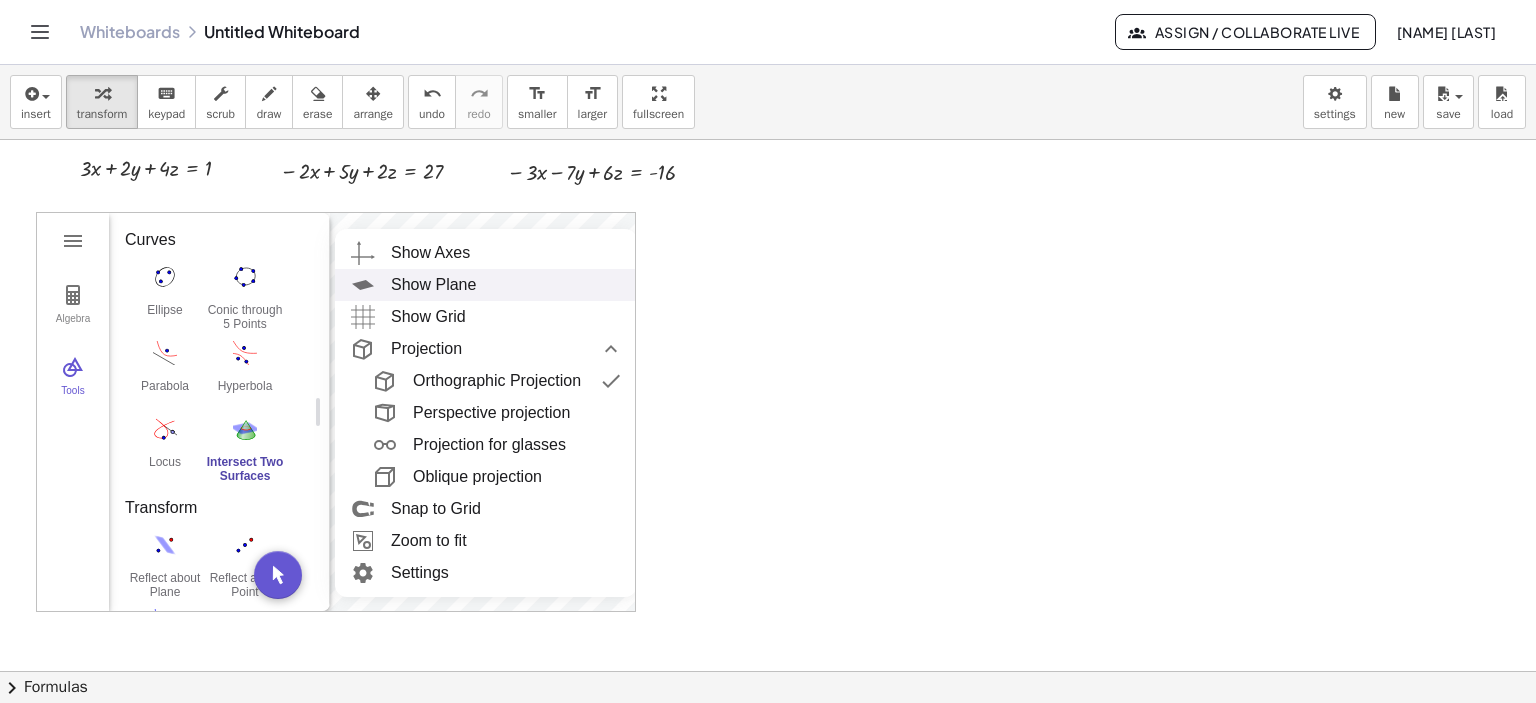 click on "Show Plane" at bounding box center [506, 285] 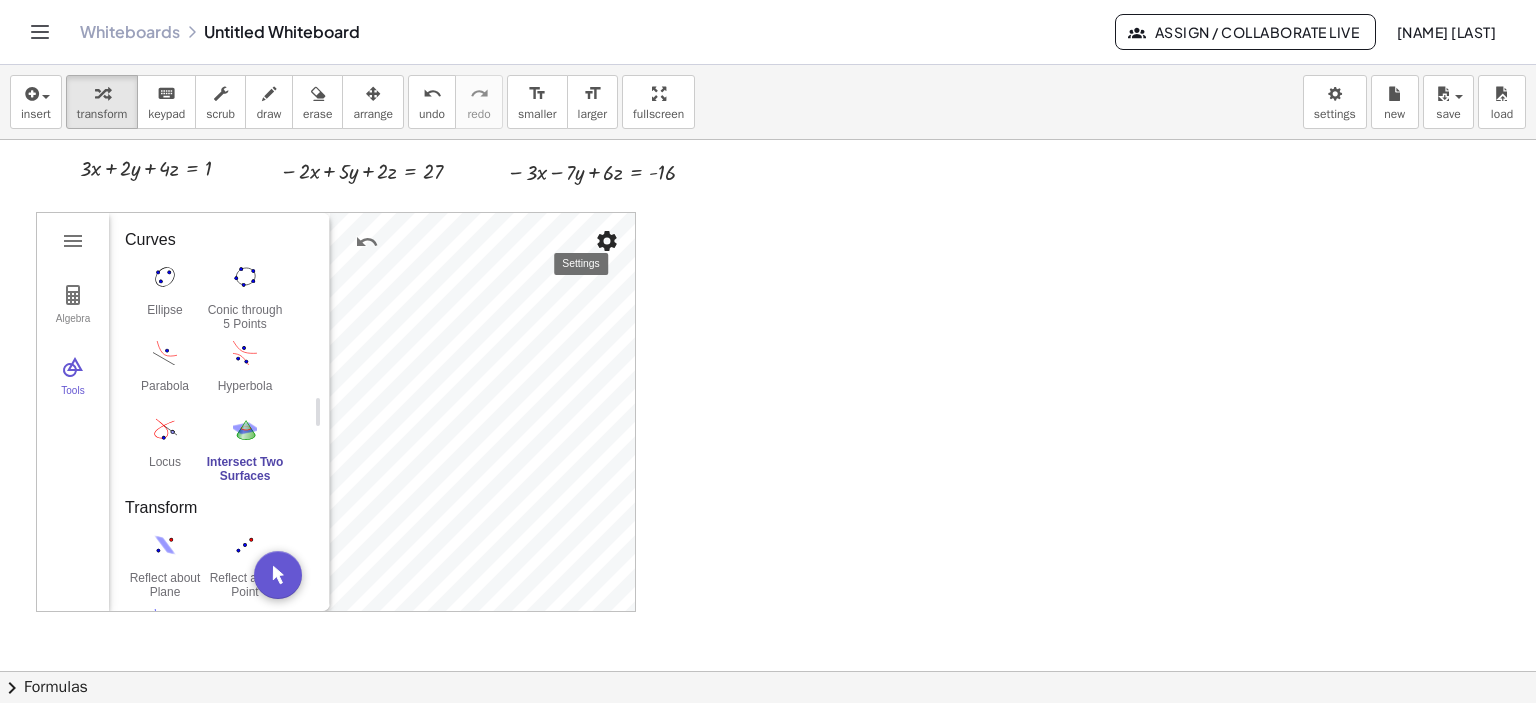 click at bounding box center [607, 241] 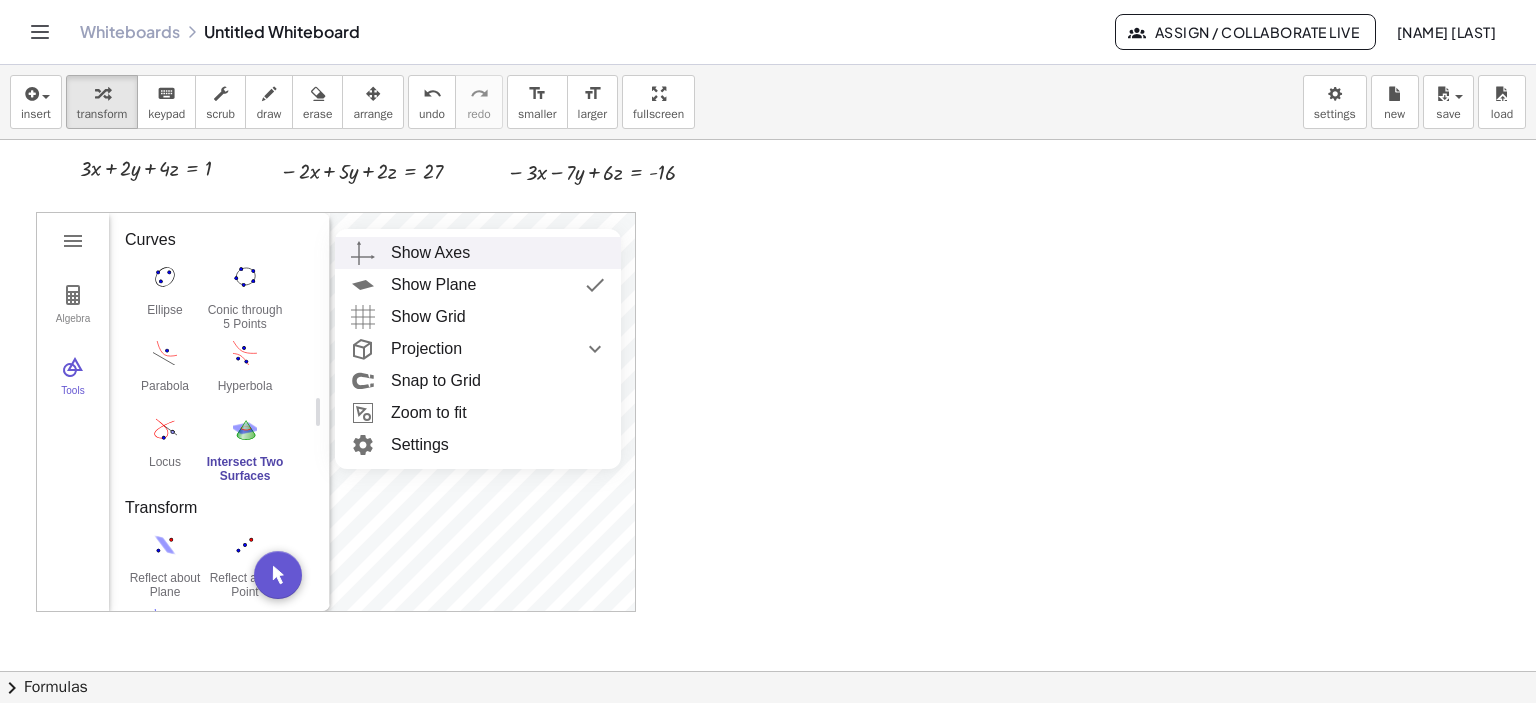 click on "Show Axes" at bounding box center [498, 253] 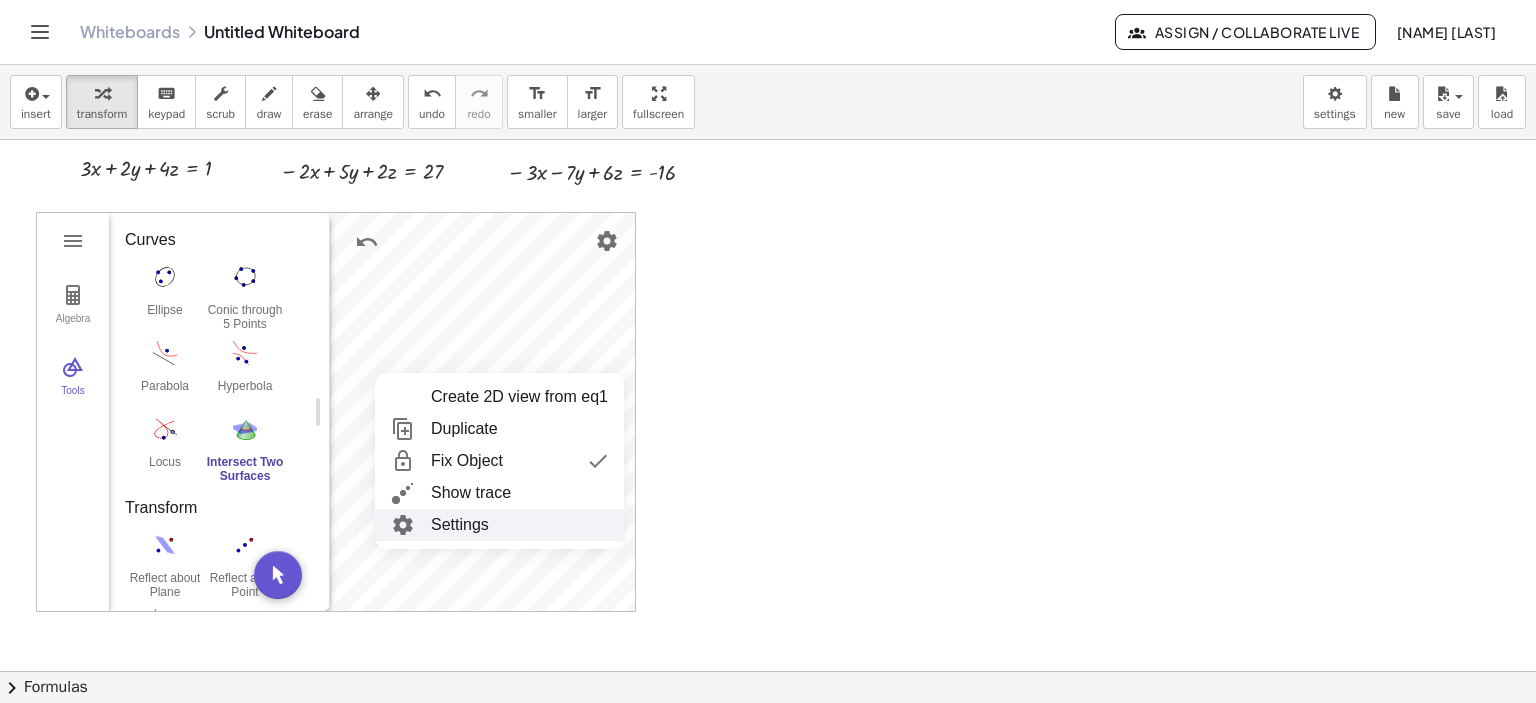 click on "Settings" at bounding box center (499, 525) 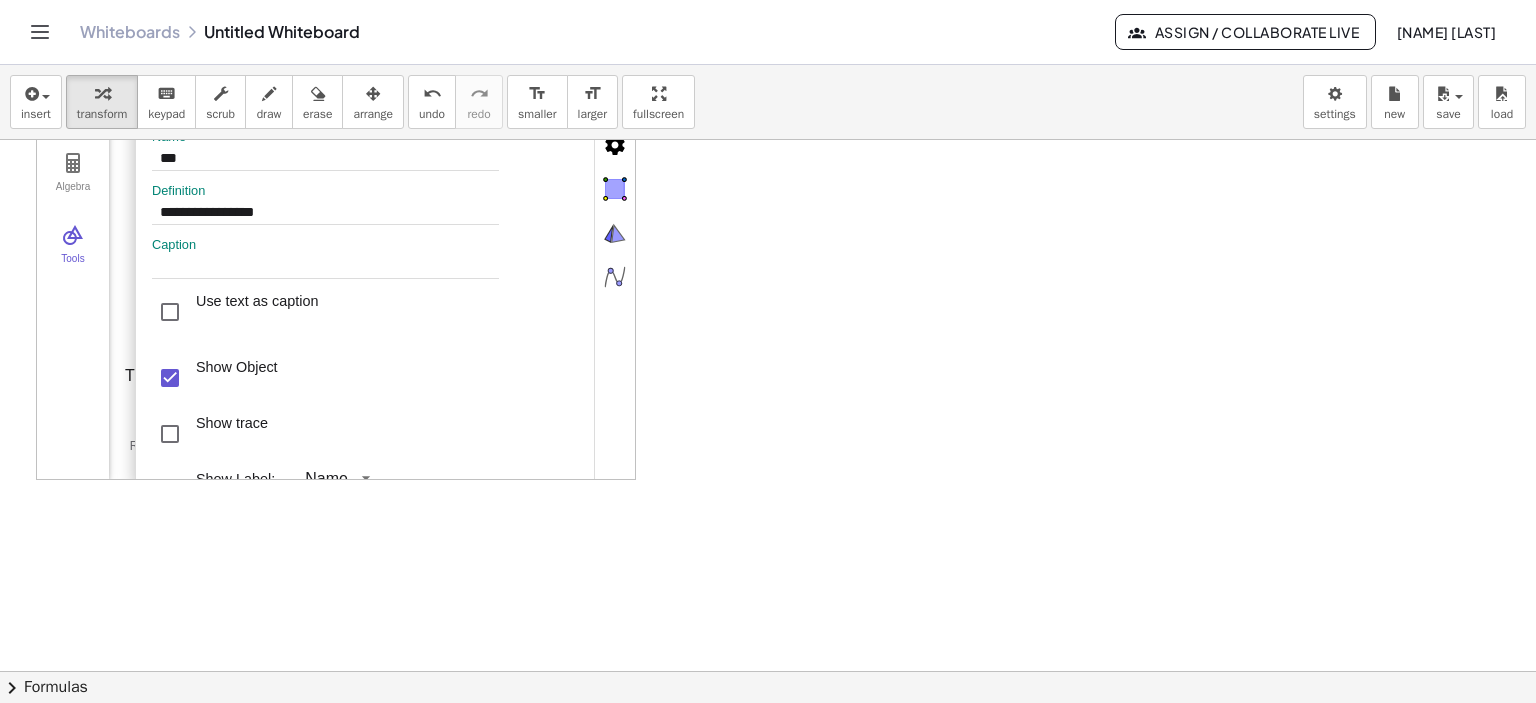 scroll, scrollTop: 0, scrollLeft: 0, axis: both 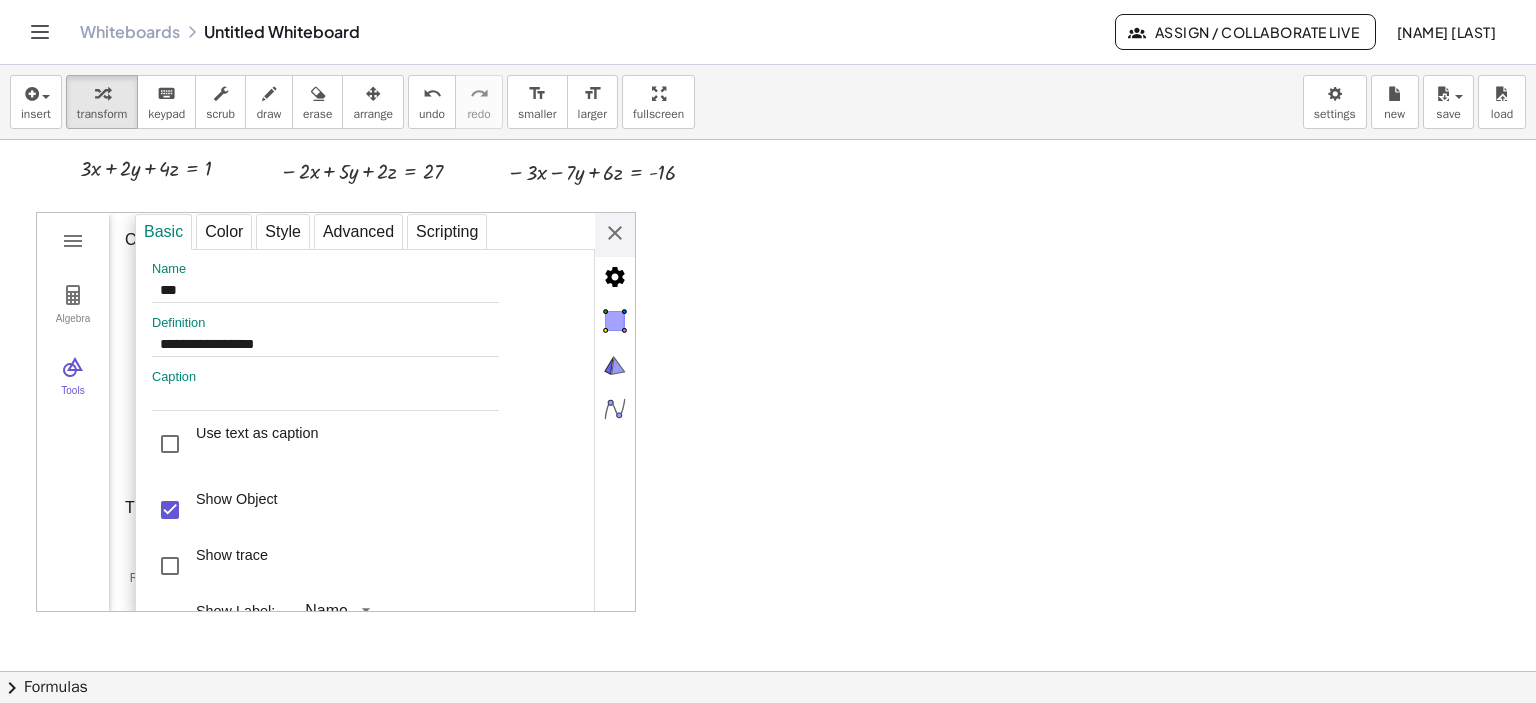 click on "Use text as caption" at bounding box center (369, 444) 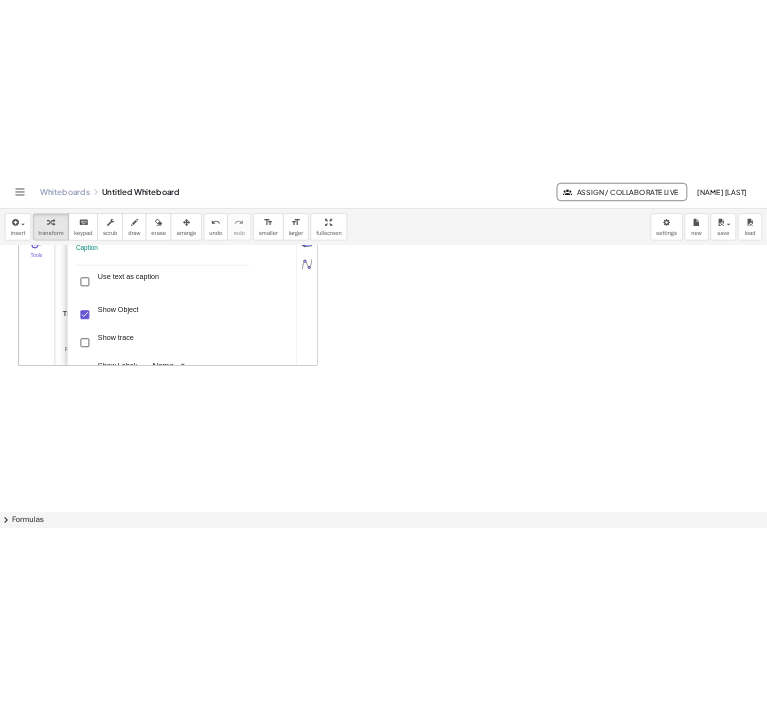 scroll, scrollTop: 0, scrollLeft: 0, axis: both 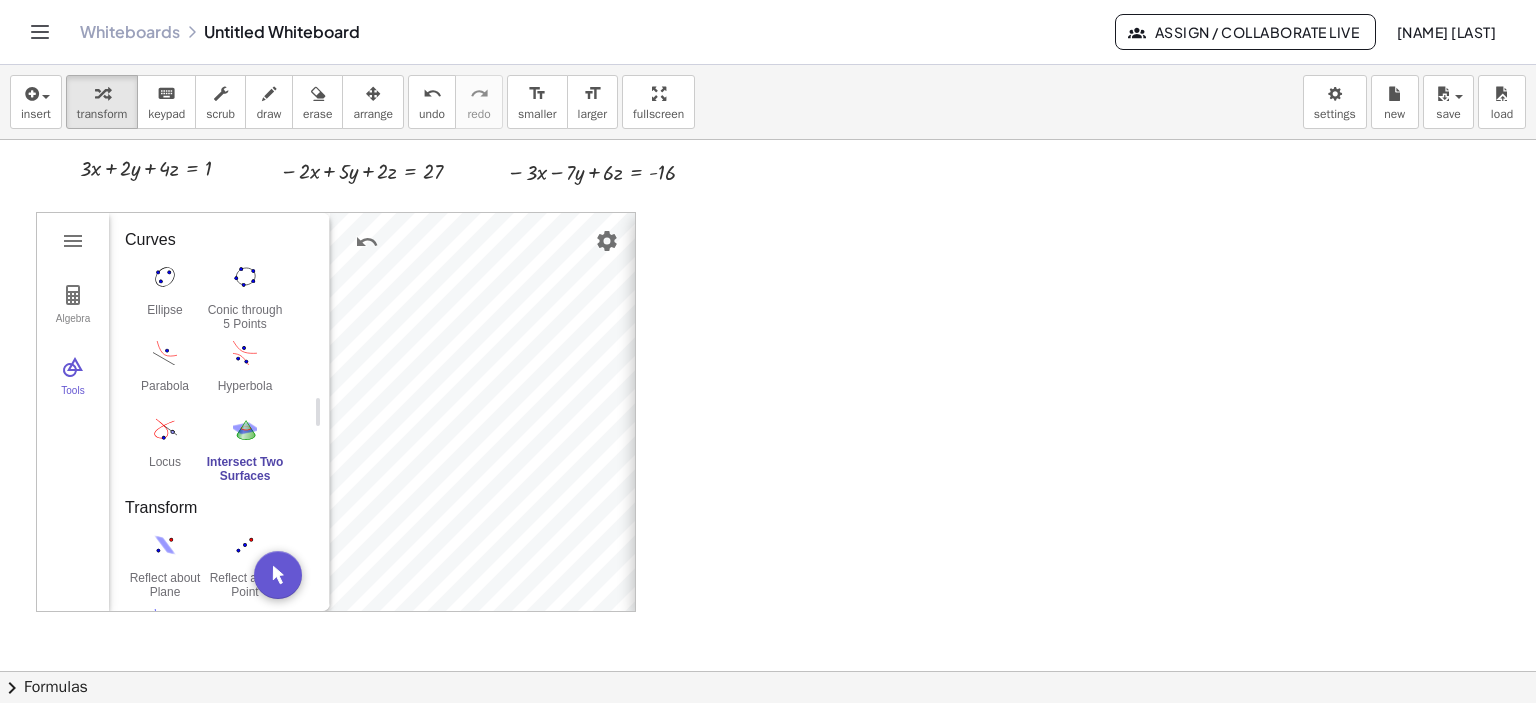 click on "GeoGebra 3D Calculator Clear All Open Save online Save to your computer Share Export Image Download as Print Preview Settings Help & Feedback Sign in     Algebra Tools X = (3.76, -1.07, -2.04) + λ (40, -30, -15) X = (0.83, 1.93, 0) + λ (-7, 3, 0) X = (0.33, 0, 0) + λ (-2, 3, 0) Input… GeoGebra 3D Calculator Basic Tools Move Point Pyramid Cube Sphere: Center & Point Plane through 3 Points Intersect Two Surfaces Net Edit Show / Hide Label Show / Hide Object Delete View in front of Points Point Intersect Midpoint or Center Point on Object Attach / Detach Point Lines and Polygons Segment Segment with Given Length Line Ray Vector Polygon Regular Polygon Perpendicular Line Parallel Line Angle Bisector Tangents Solids Pyramid Prism Tetrahedron Cube Sphere: Center & Point Sphere: Center & Radius Cone Cylinder Extrude to Pyramid Extrude to Prism Net Surface of Revolution Planes Plane through 3 Points Plane Parallel Plane Perpendicular Plane Circles Circle with Axis through Point Circle through 3 Points Curves" at bounding box center [336, 412] 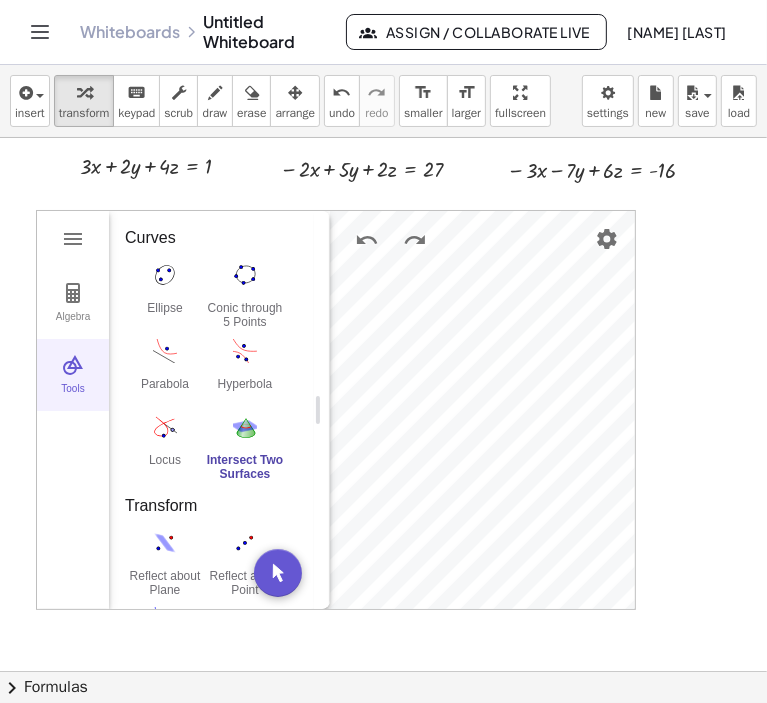 click at bounding box center [73, 365] 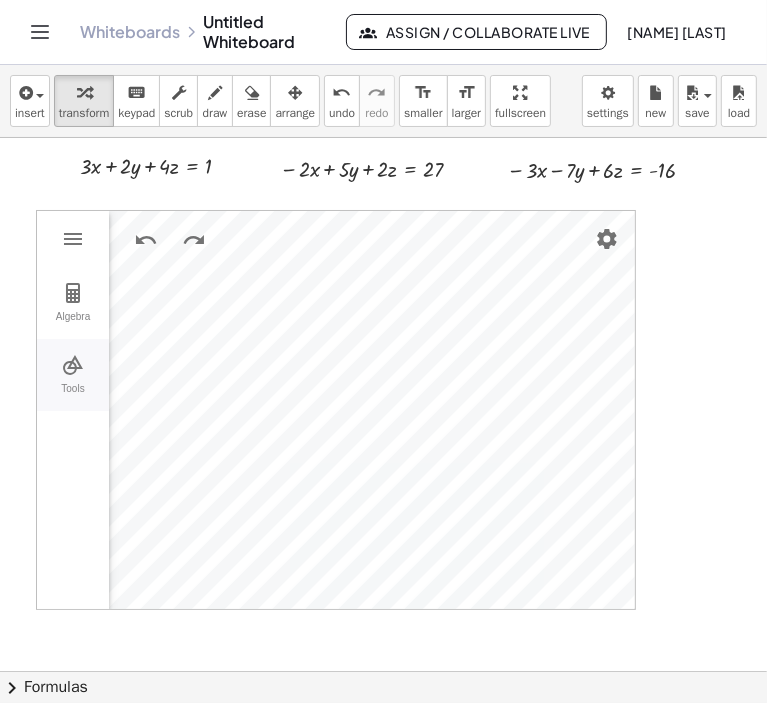 click on "Tools" at bounding box center [73, 397] 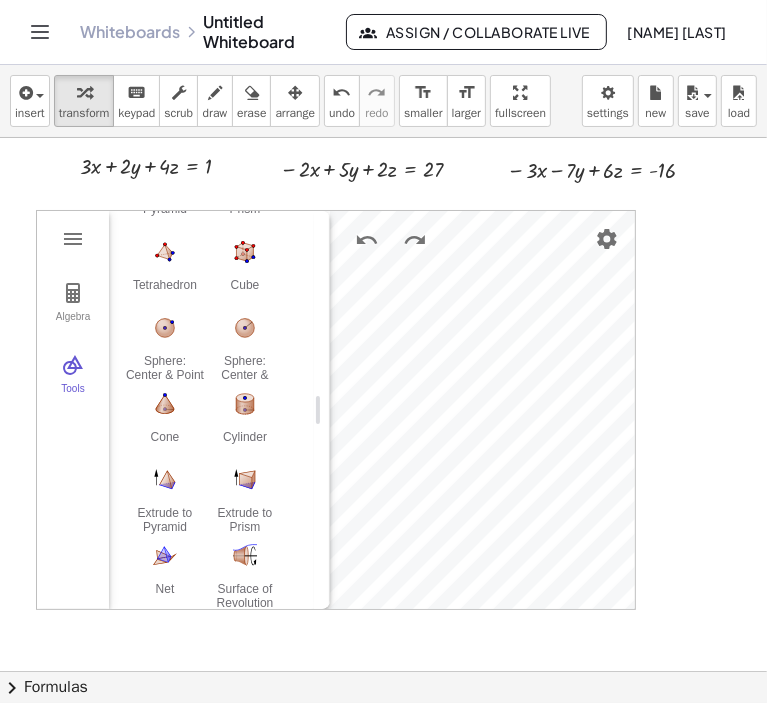 scroll, scrollTop: 0, scrollLeft: 0, axis: both 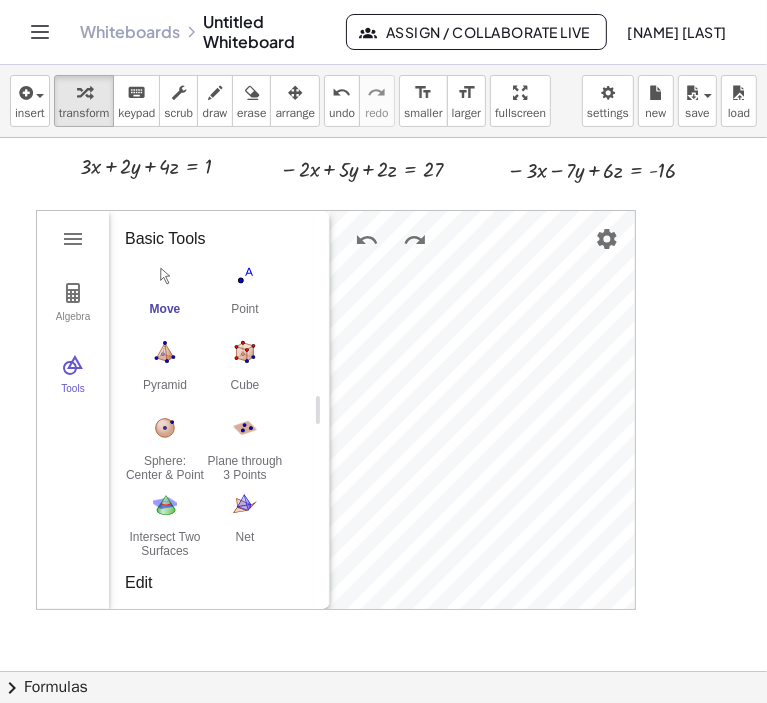 click on "Move" at bounding box center (165, 316) 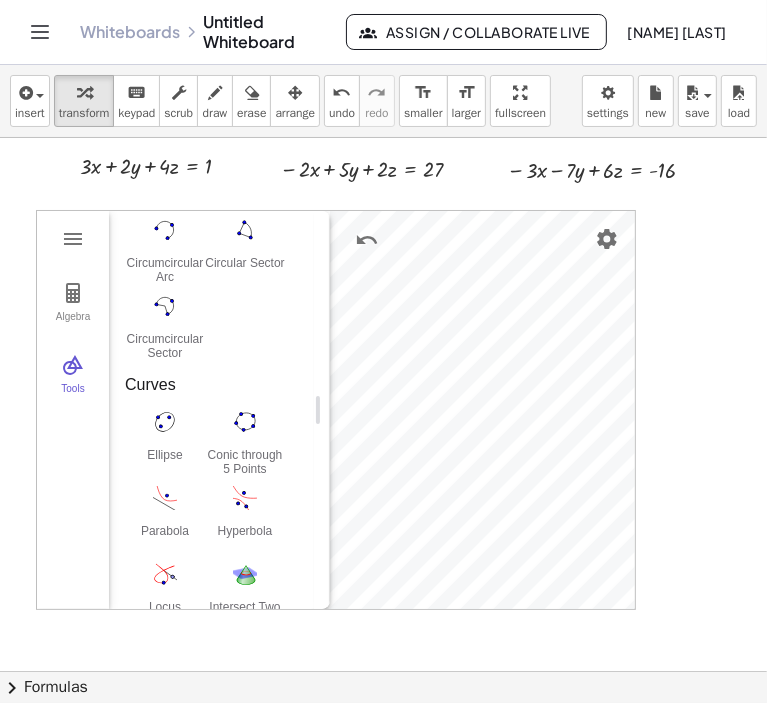 scroll, scrollTop: 2420, scrollLeft: 0, axis: vertical 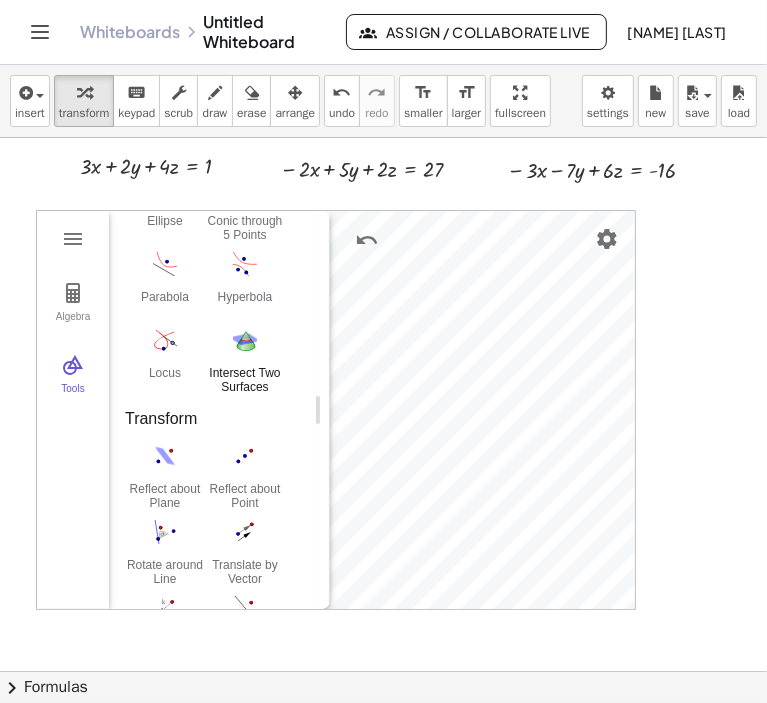 click on "Intersect Two Surfaces" at bounding box center (165, -1876) 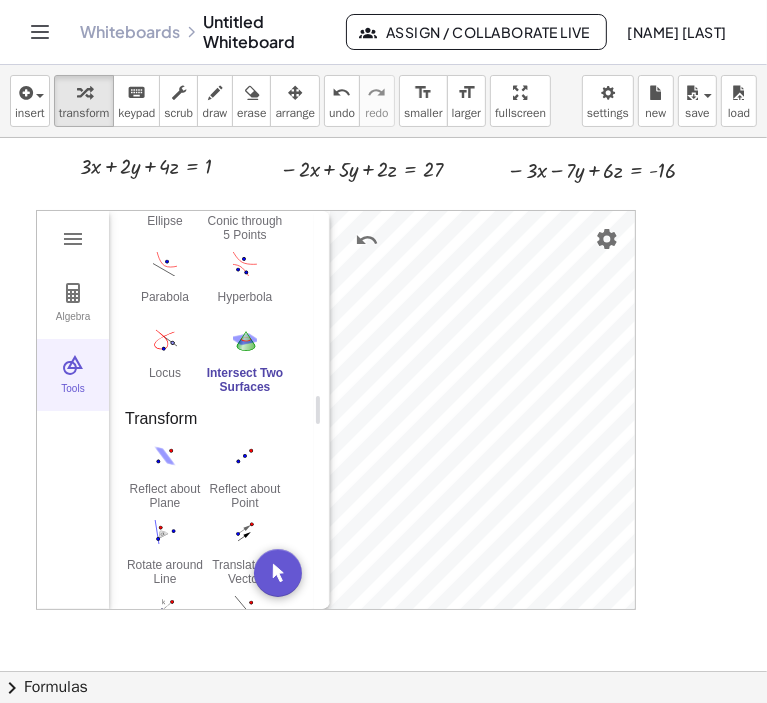 click at bounding box center [73, 365] 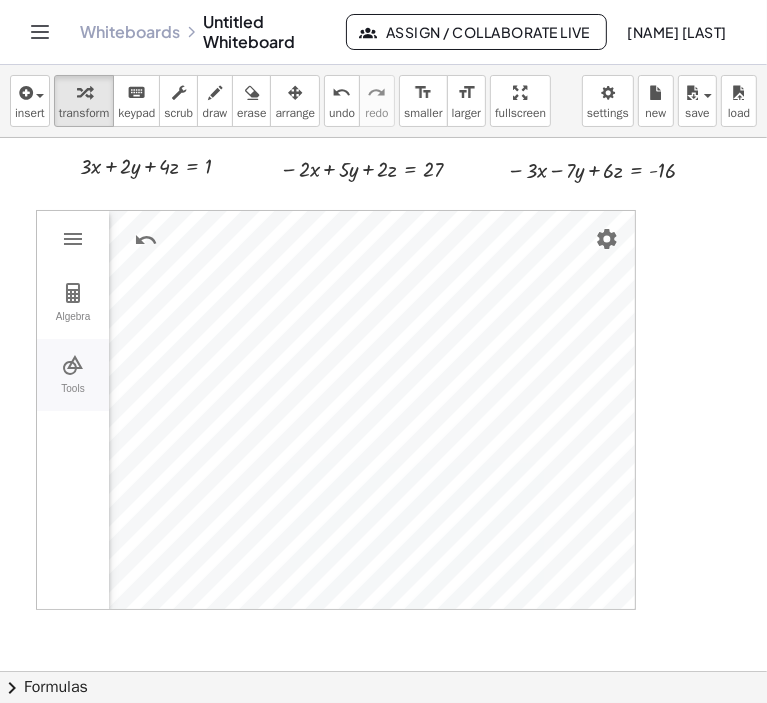 click at bounding box center (73, 365) 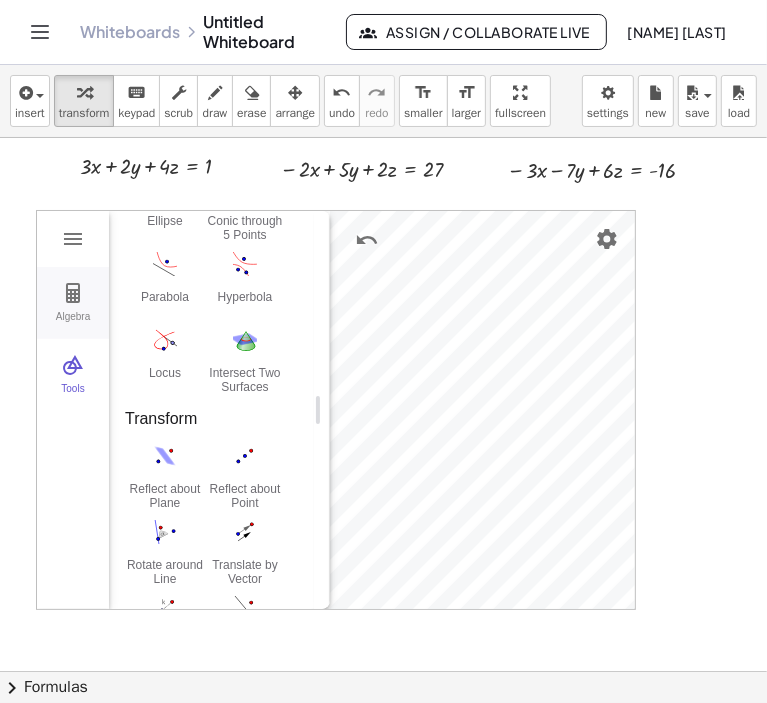 click on "Algebra" at bounding box center (73, 303) 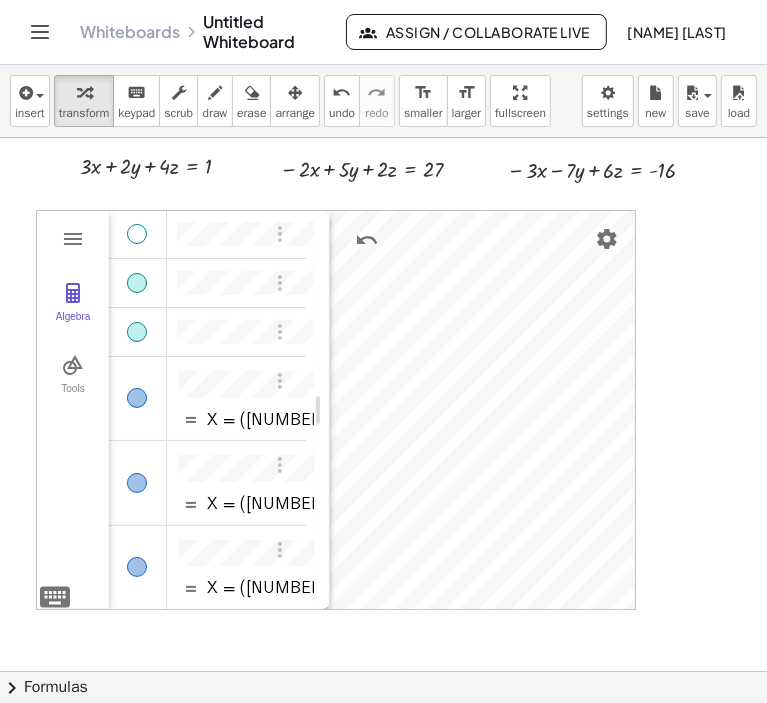 click at bounding box center [137, 234] 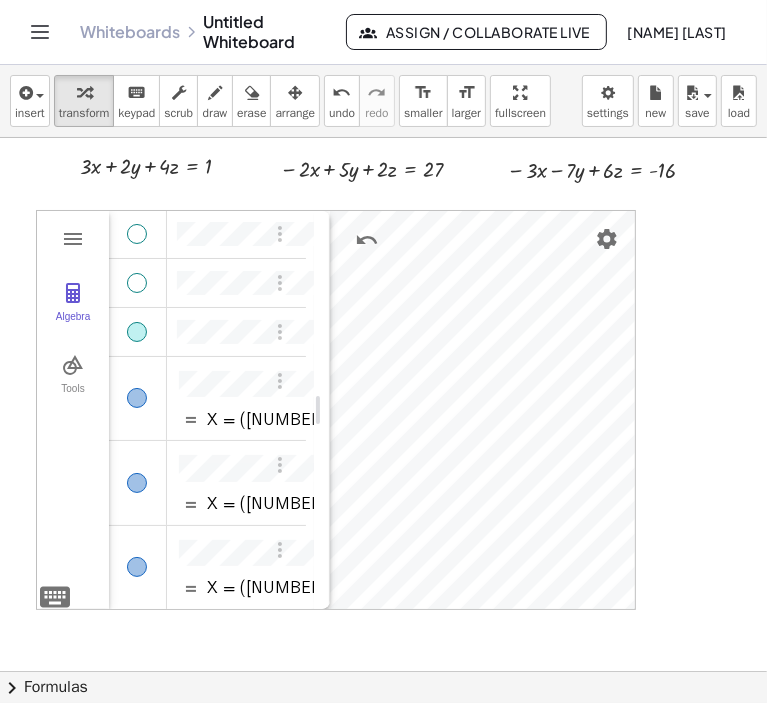 click at bounding box center [137, 283] 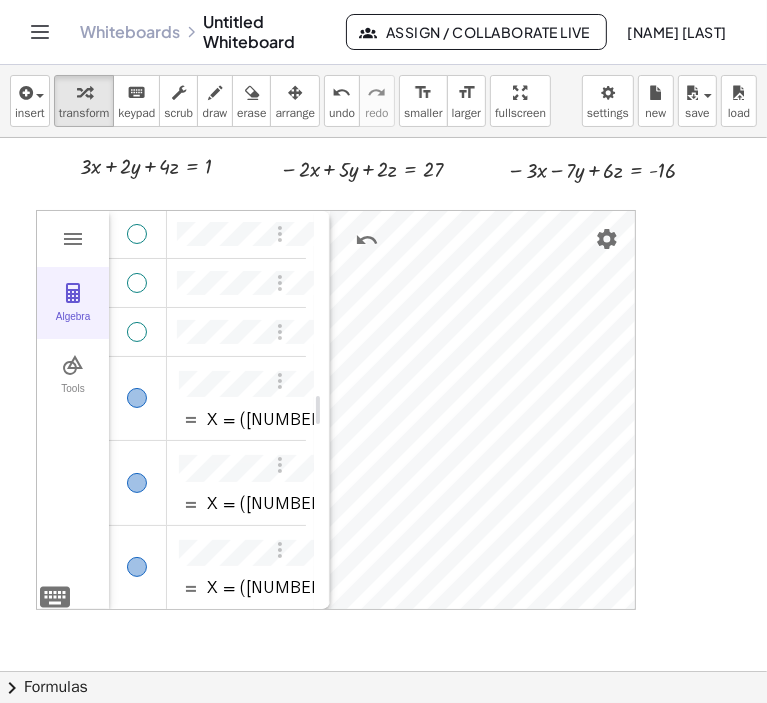 click at bounding box center (73, 293) 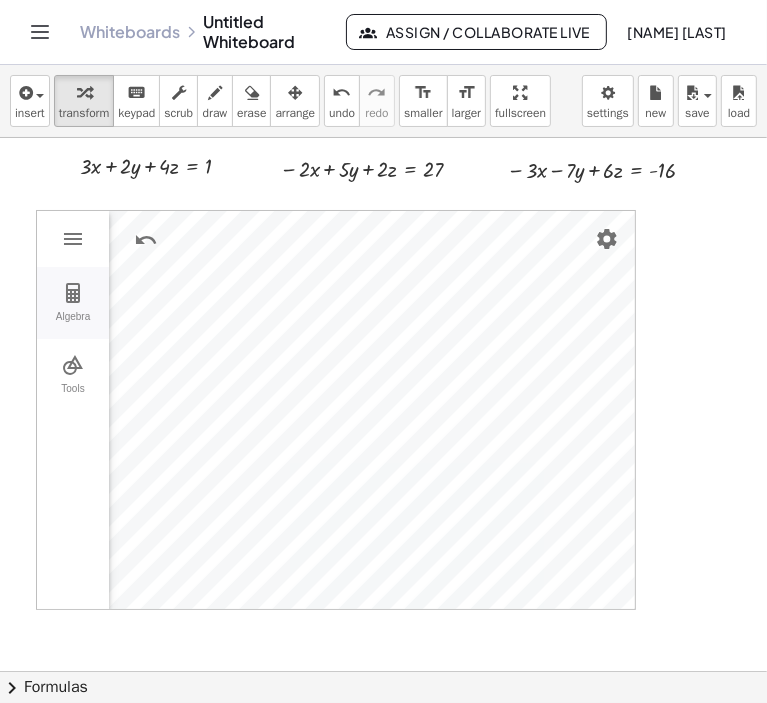 click on "Algebra" at bounding box center [73, 303] 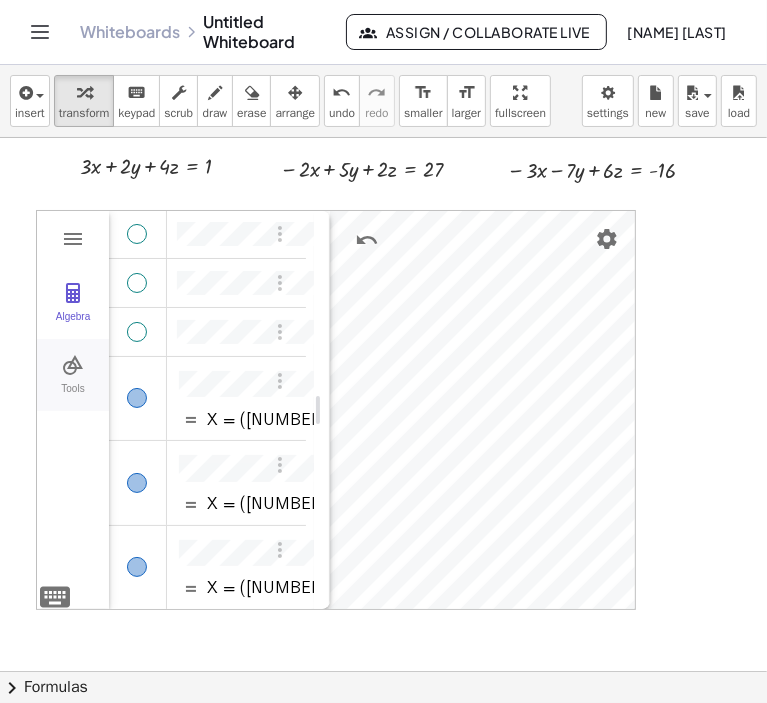 click at bounding box center [73, 365] 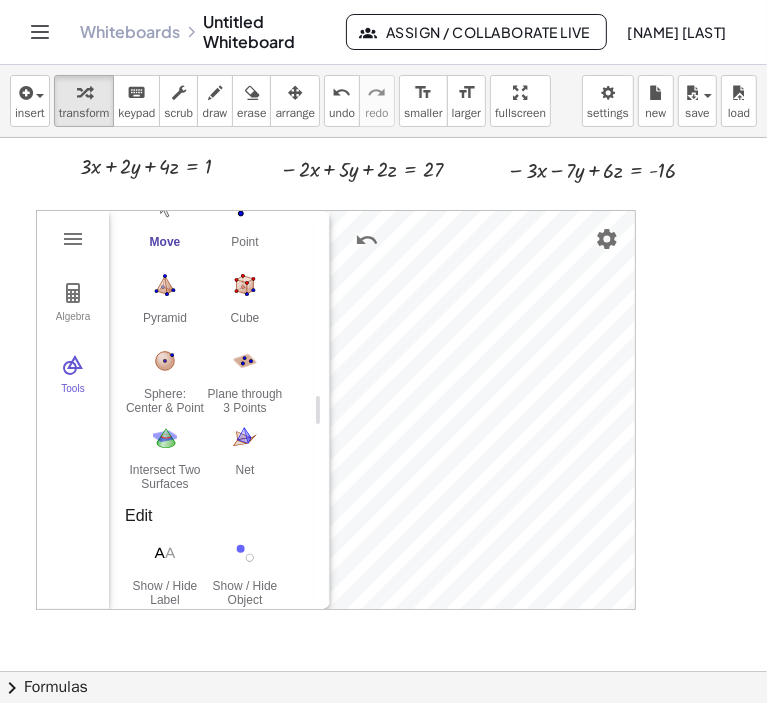 scroll, scrollTop: 0, scrollLeft: 0, axis: both 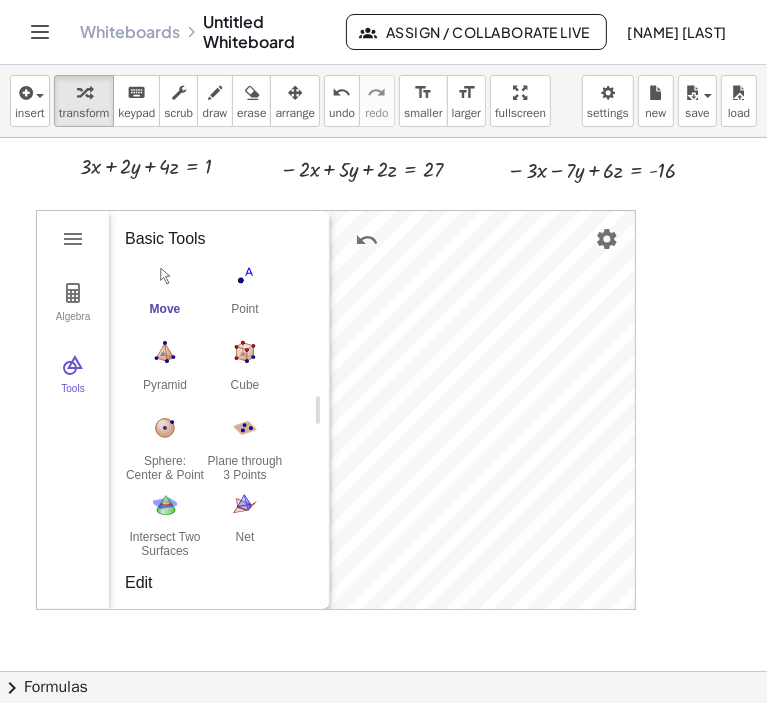 click on "Move" at bounding box center [165, 295] 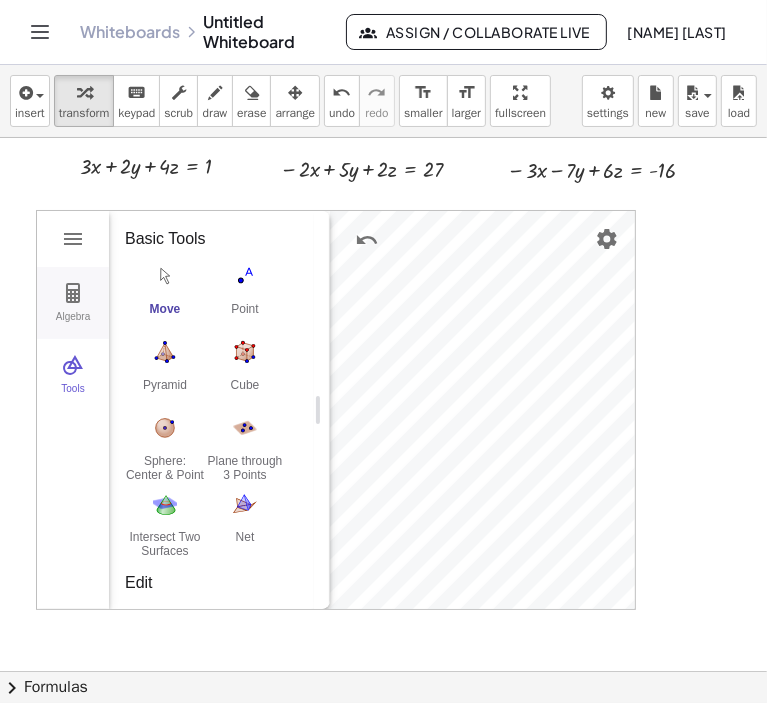 click on "Algebra" at bounding box center (73, 303) 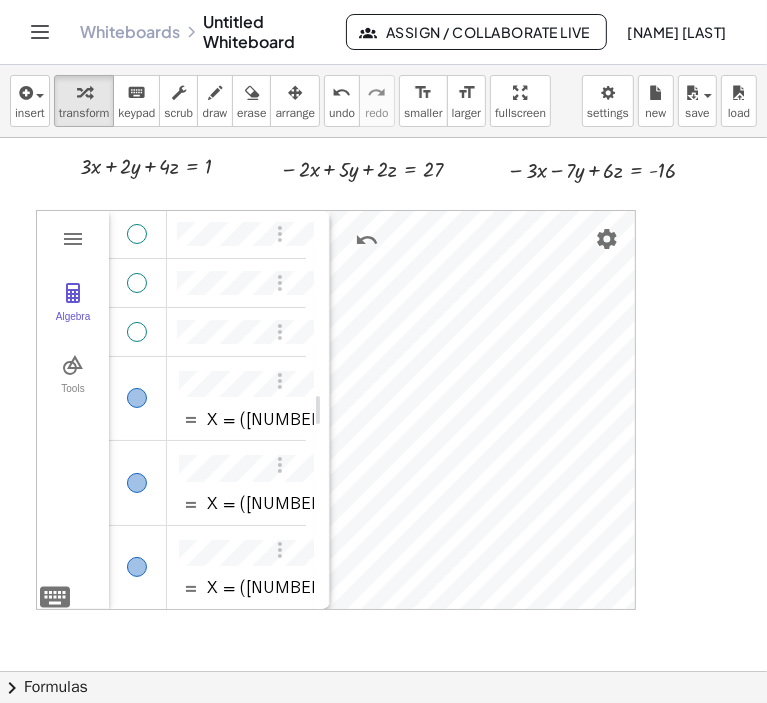 click at bounding box center (137, 398) 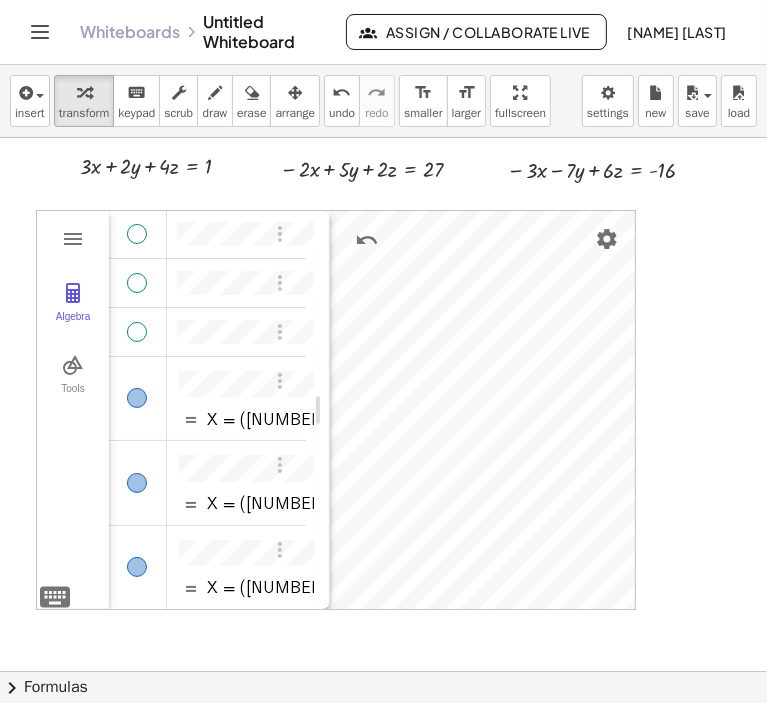 click at bounding box center [137, 398] 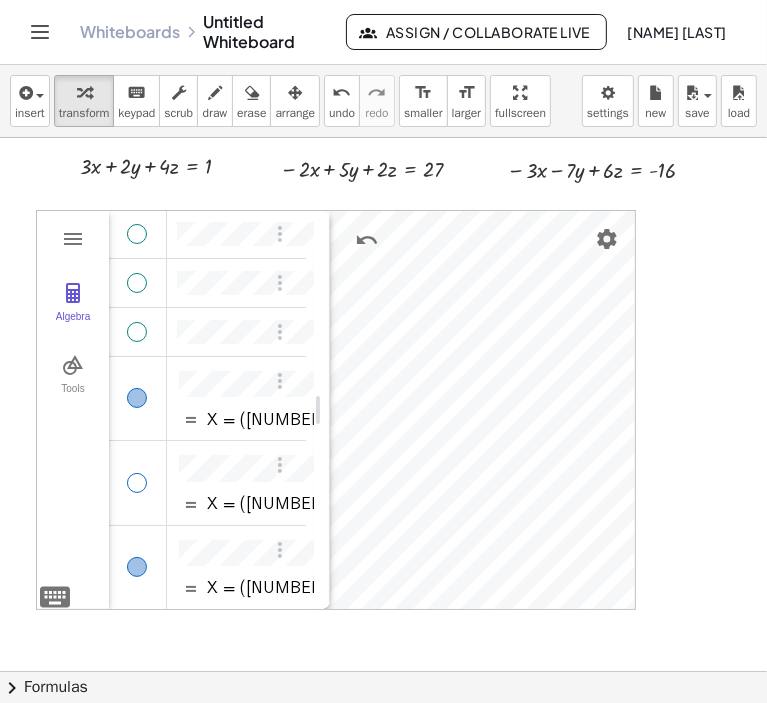 click at bounding box center (137, 483) 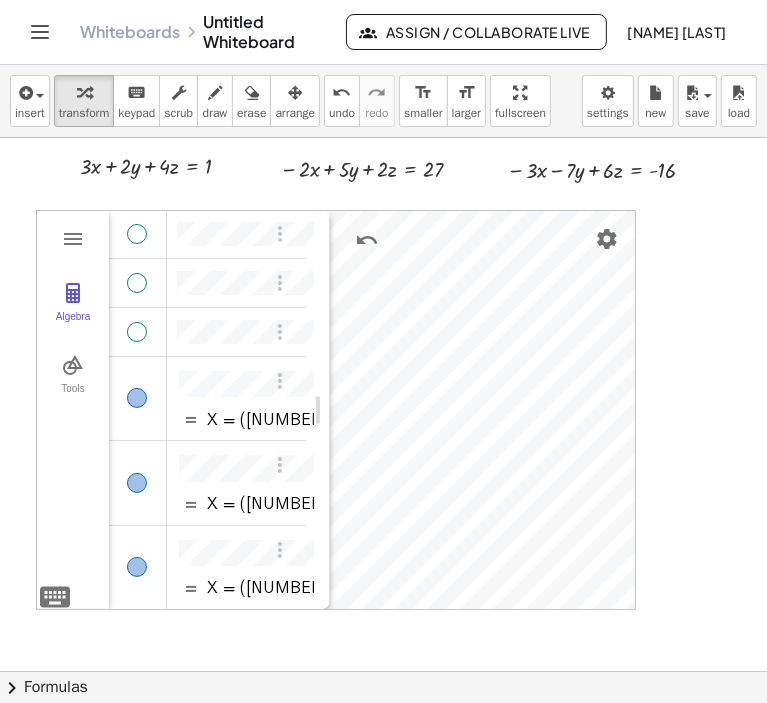 click at bounding box center [137, 567] 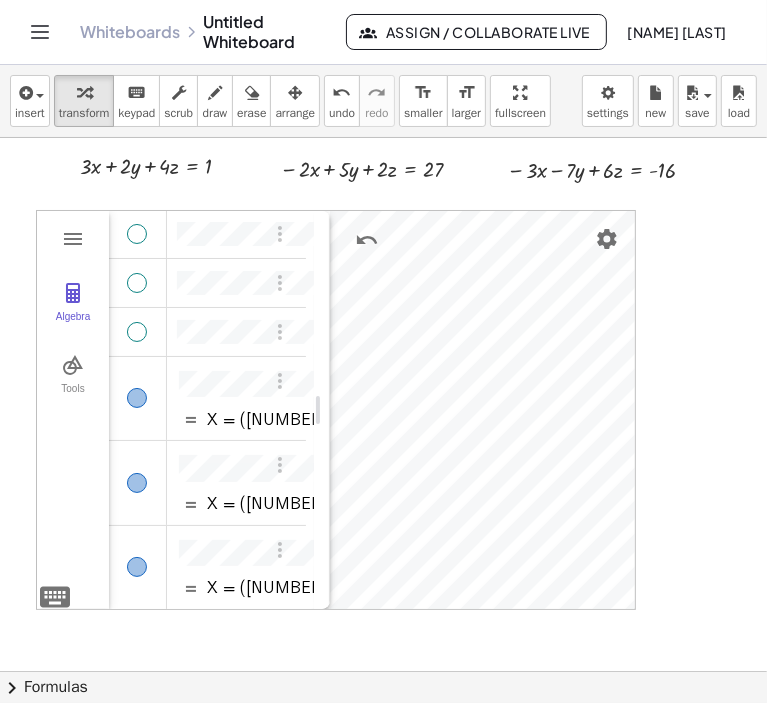 click at bounding box center [137, 567] 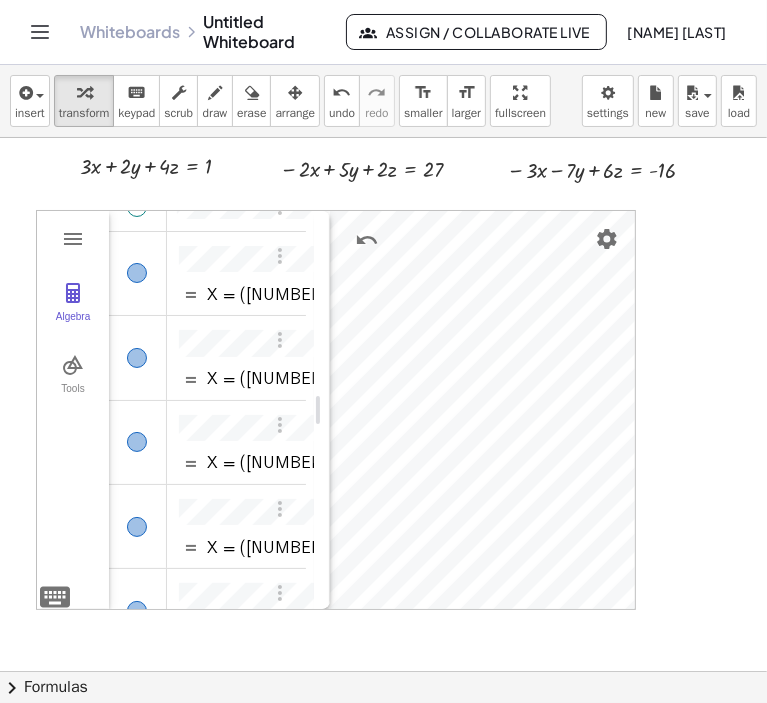 scroll, scrollTop: 131, scrollLeft: 0, axis: vertical 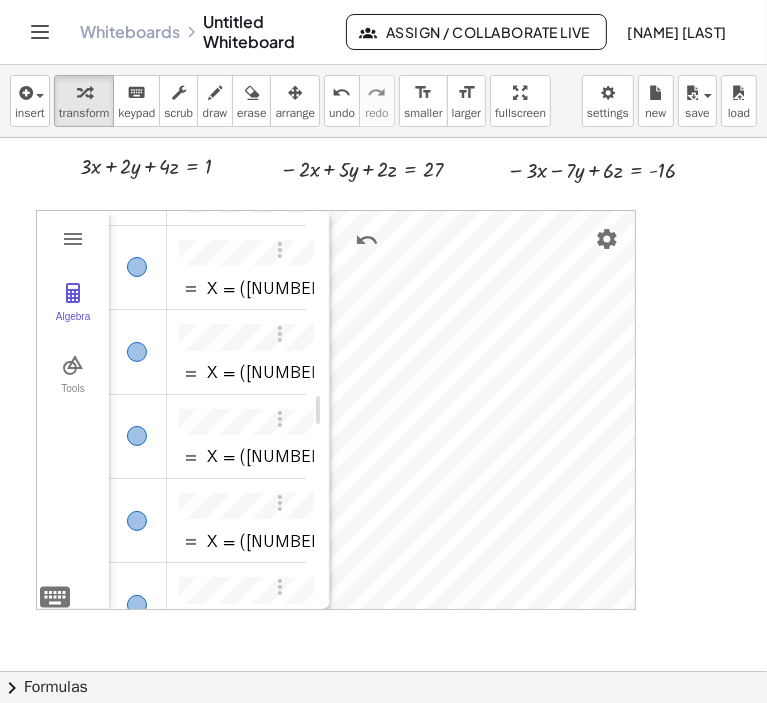 click at bounding box center [137, 521] 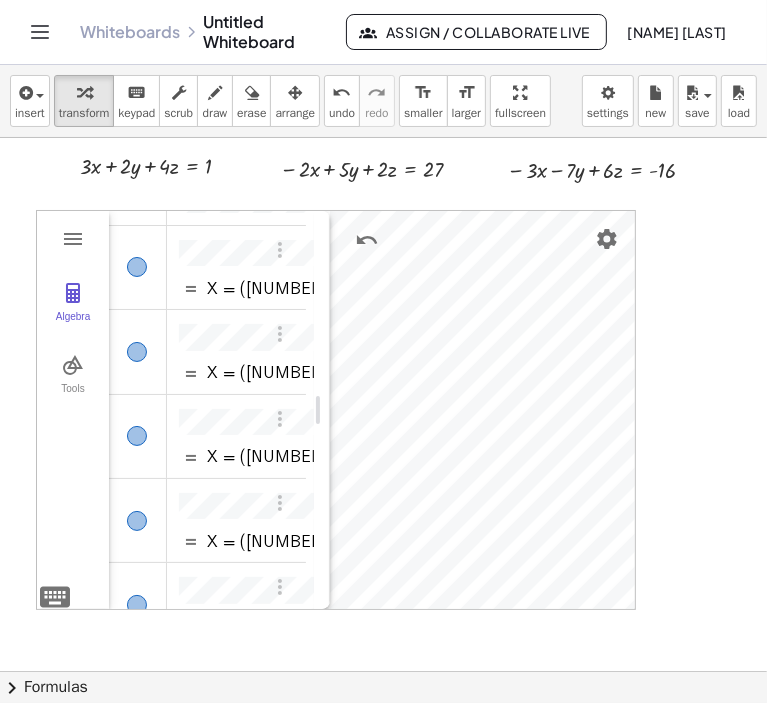 click at bounding box center [137, 521] 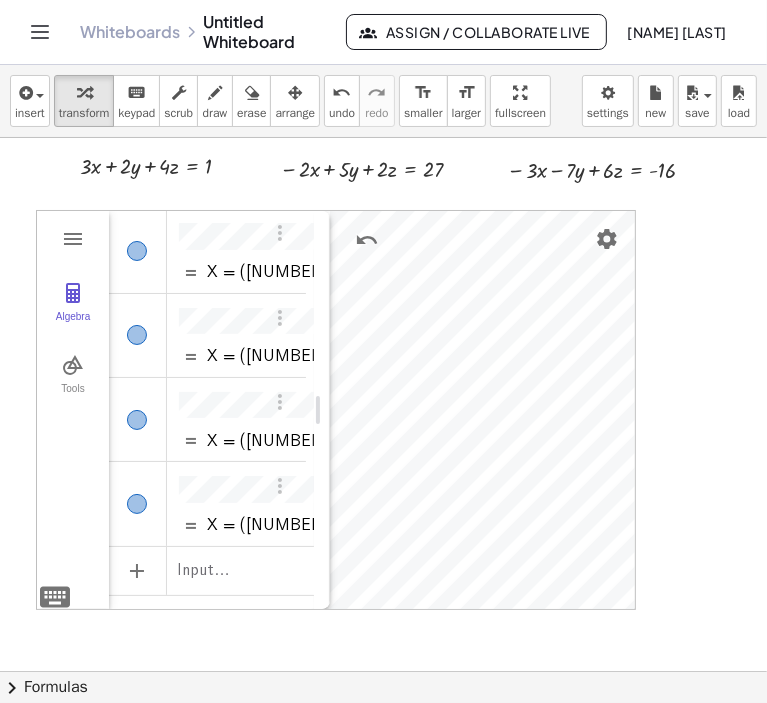 scroll, scrollTop: 267, scrollLeft: 0, axis: vertical 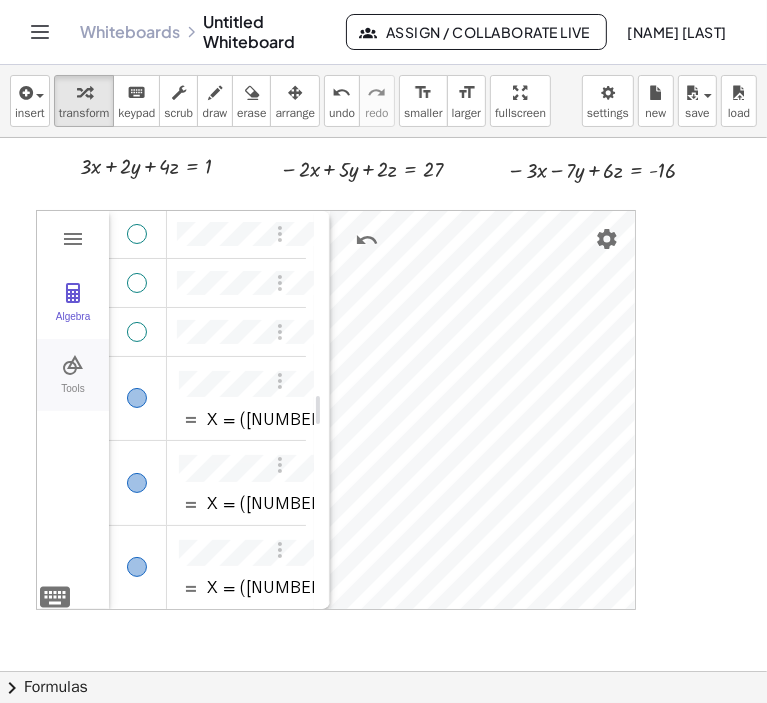 click at bounding box center (73, 365) 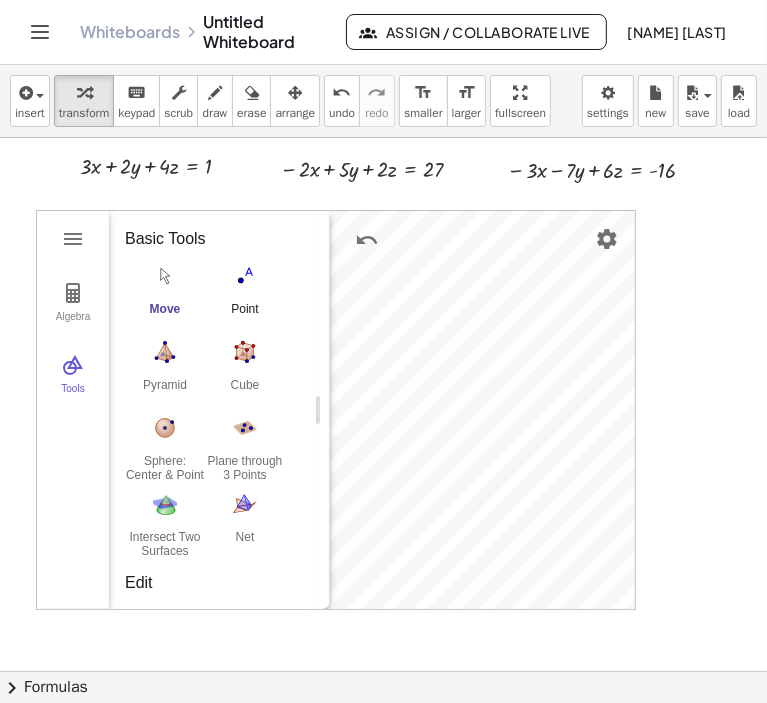 click on "Point" at bounding box center [245, 295] 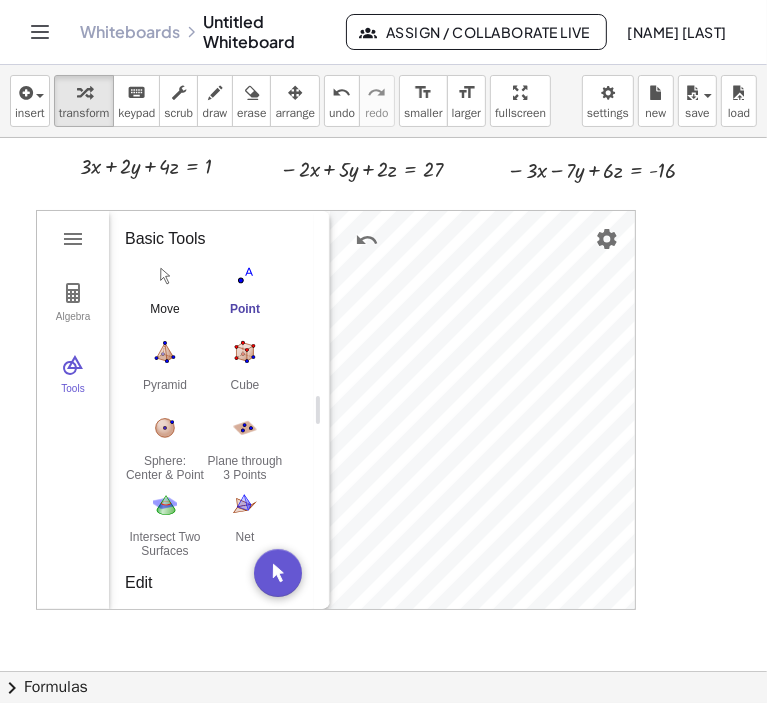 click at bounding box center [165, 276] 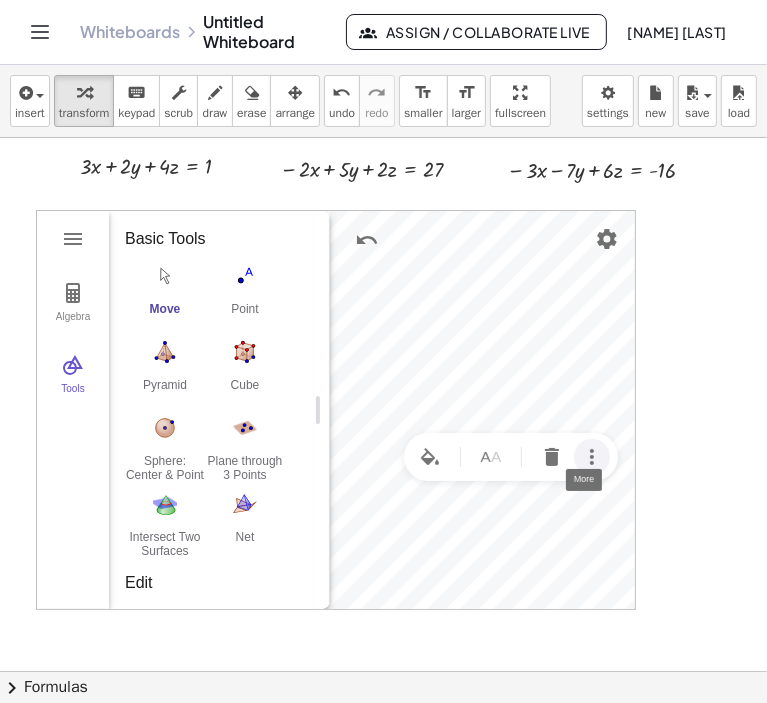 click at bounding box center (592, 457) 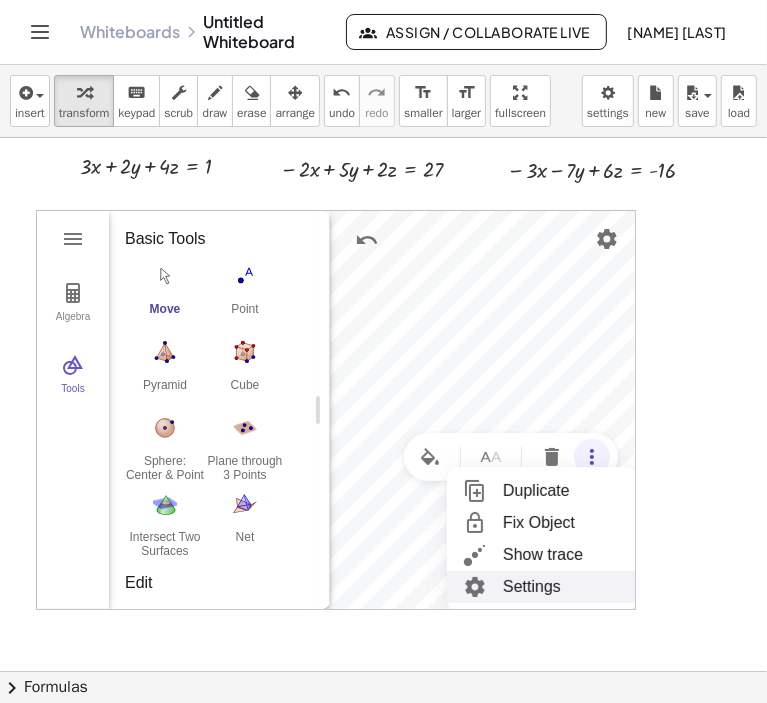 click on "Settings" at bounding box center [542, 587] 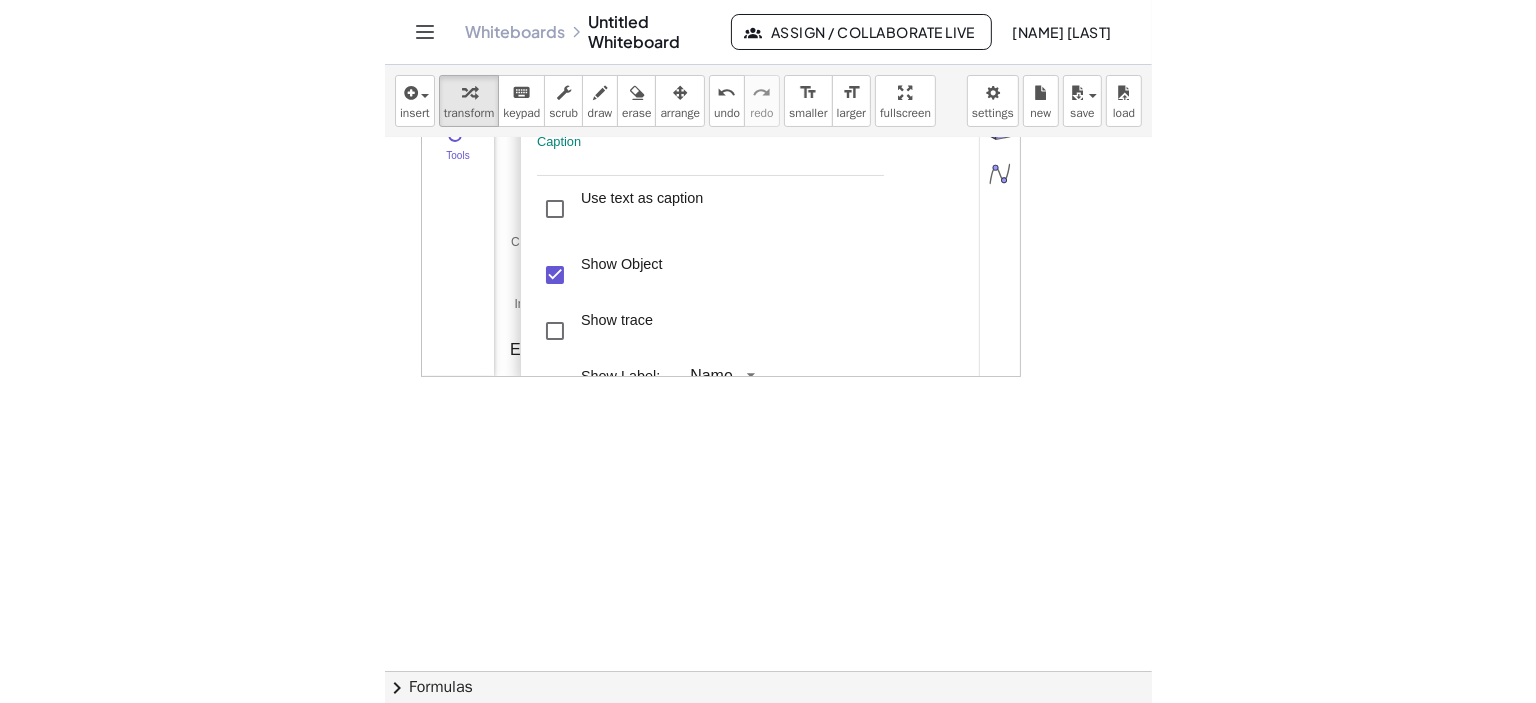 scroll, scrollTop: 0, scrollLeft: 0, axis: both 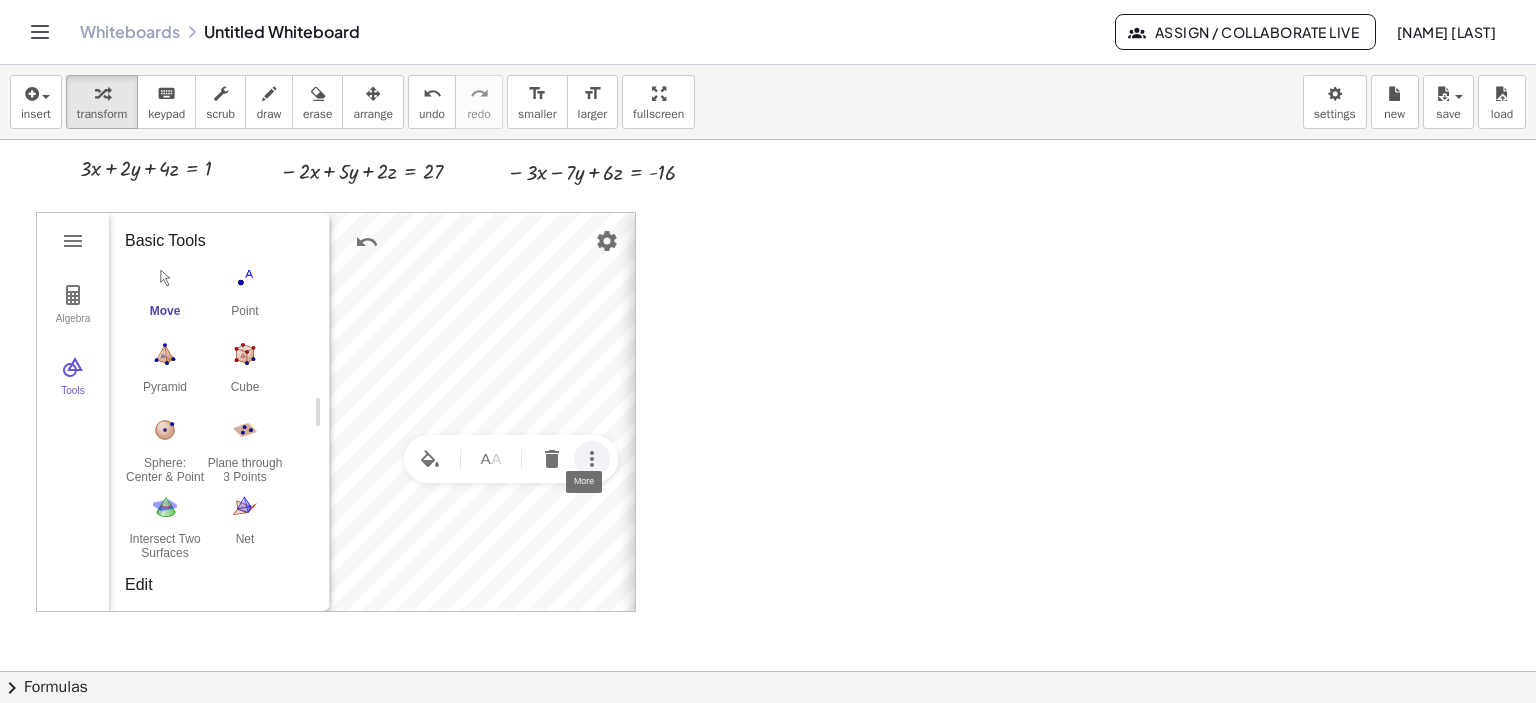 click on "**********" at bounding box center [885, 413] 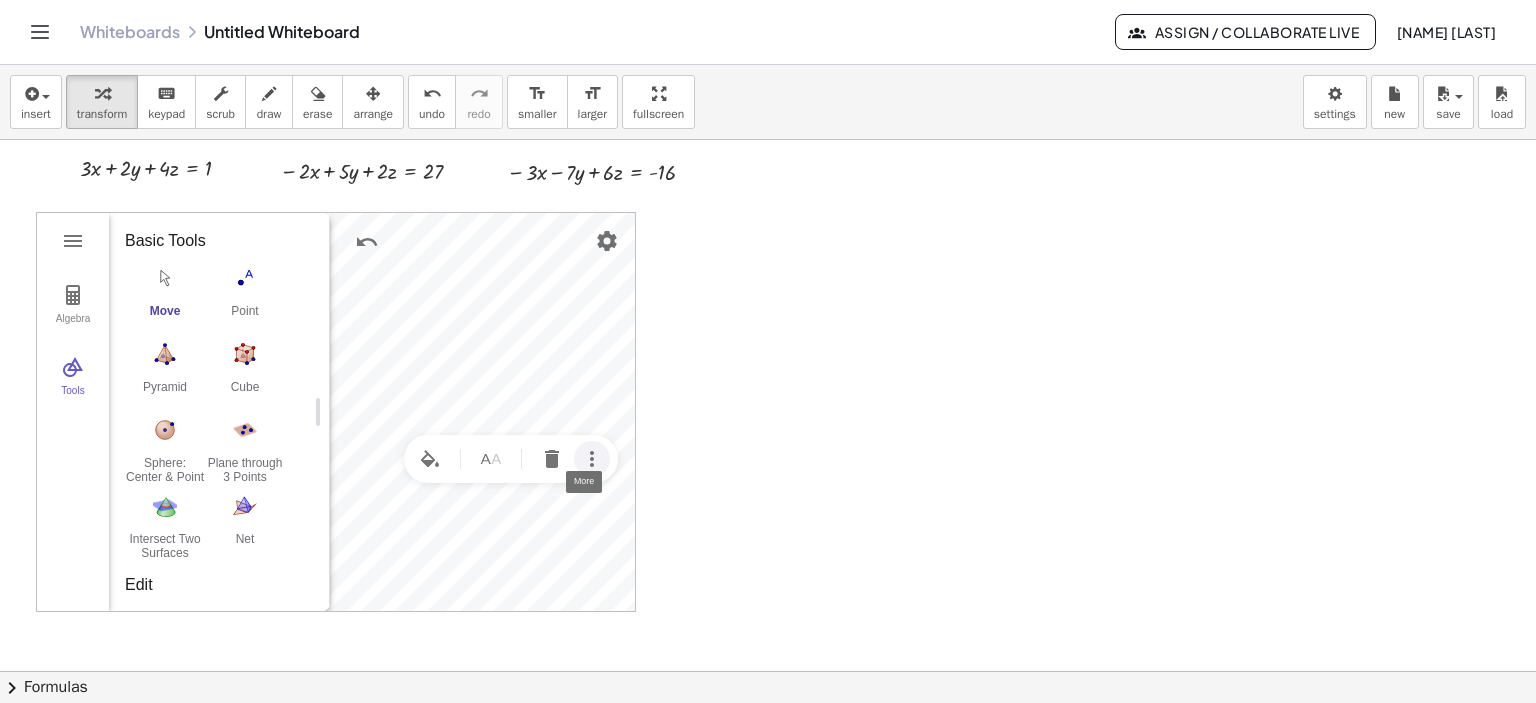 click at bounding box center (592, 459) 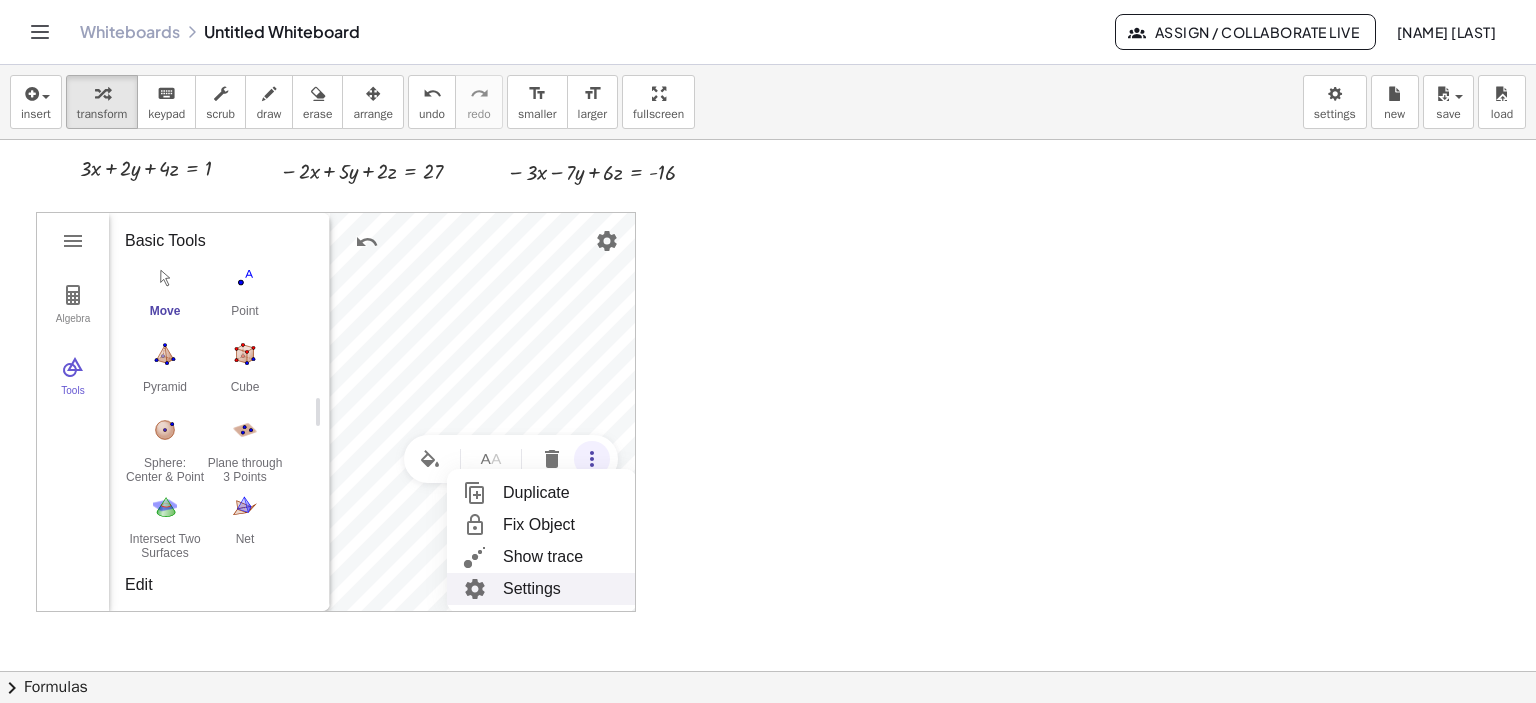 click on "Settings" at bounding box center [542, 589] 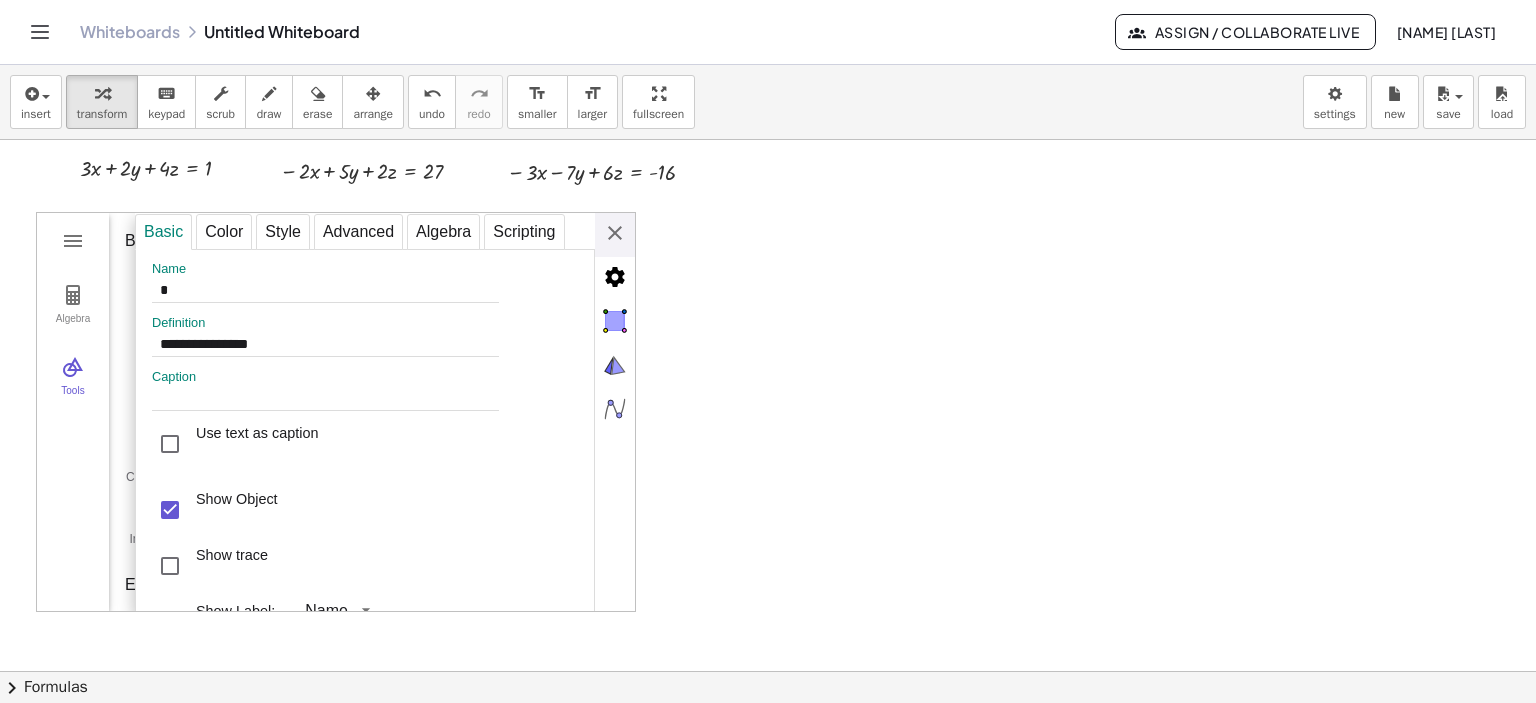 drag, startPoint x: 312, startPoint y: 592, endPoint x: 333, endPoint y: 526, distance: 69.260376 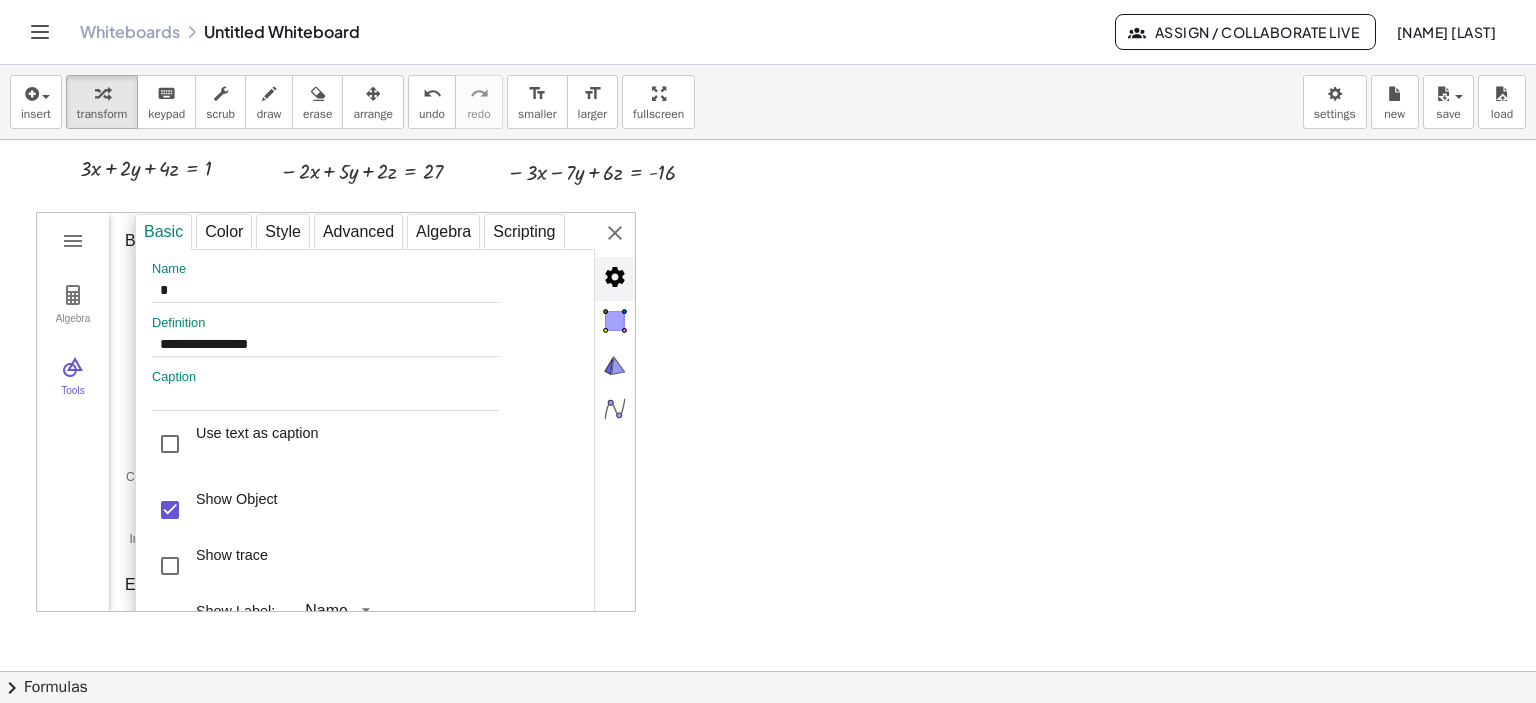 click at bounding box center (615, 277) 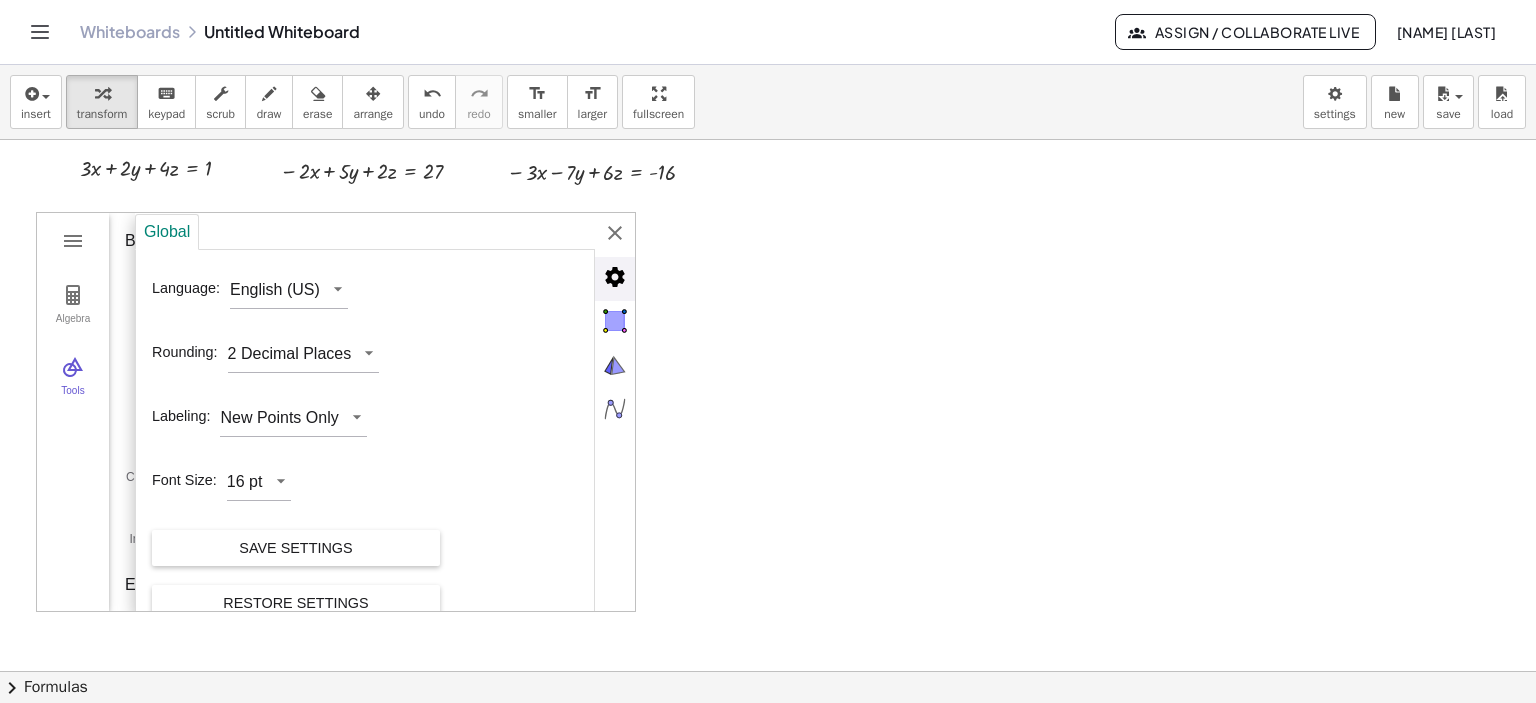 scroll, scrollTop: 29, scrollLeft: 0, axis: vertical 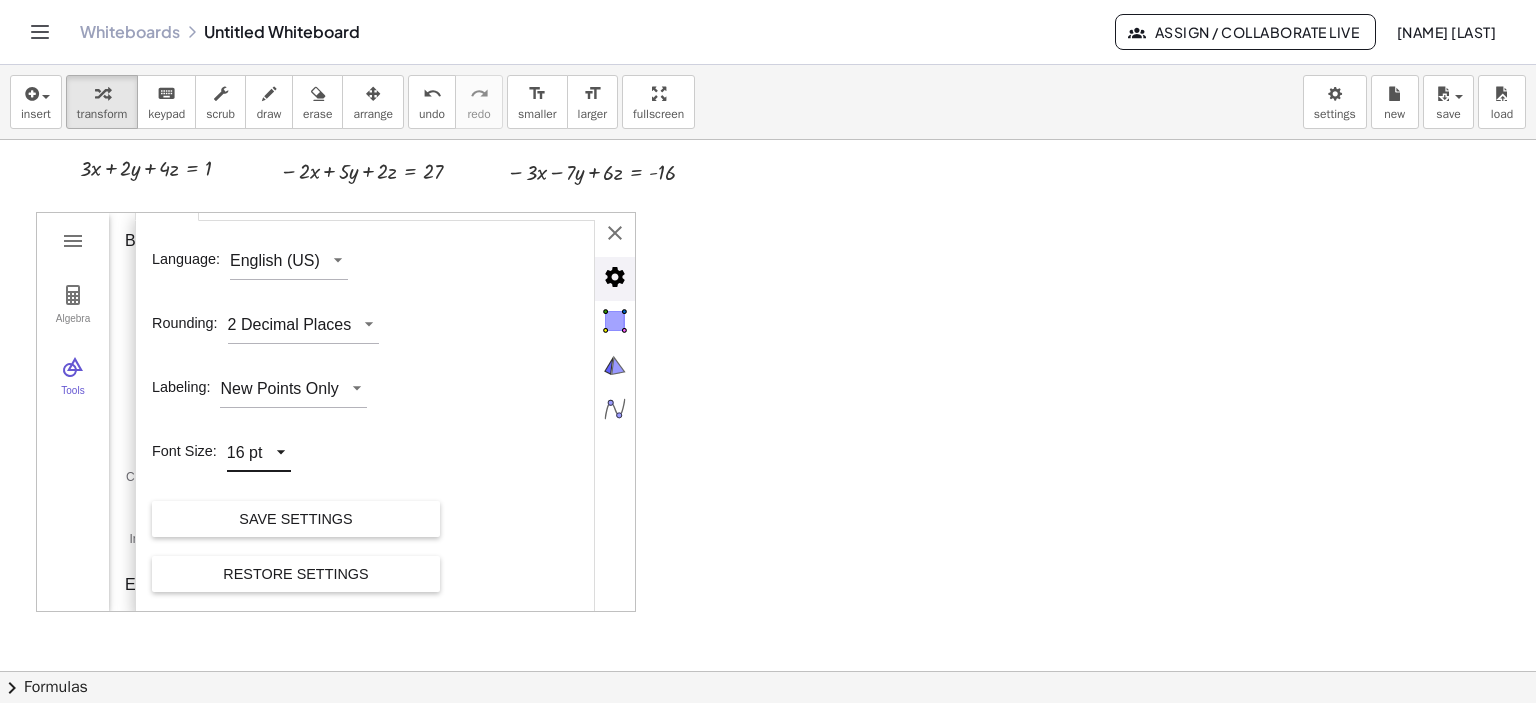 click on "GeoGebra 3D Calculator Clear All Open Save online Save to your computer Share Export Image Download as Print Preview Settings Help & Feedback Sign in     Algebra Tools X = (3.76, -1.07, -2.04) + λ (40, -30, -15) X = (0.83, 1.93, 0) + λ (-7, 3, 0) X = (0.33, 0, 0) + λ (-2, 3, 0) X = (2.13, 4.7, 3.88) + λ (44, 6, 29) X = (2.13, 4.7, 3.88) + λ (44, 6, 29) (-1.67, 3, 0) Input… GeoGebra 3D Calculator Basic Tools Move Point Pyramid Cube Sphere: Center & Point Plane through 3 Points Intersect Two Surfaces Net Edit Show / Hide Label Show / Hide Object Delete View in front of Points Point Intersect Midpoint or Center Point on Object Attach / Detach Point Lines and Polygons Segment Segment with Given Length Line Ray Vector Polygon Regular Polygon Perpendicular Line Parallel Line Angle Bisector Tangents Solids Pyramid Prism Tetrahedron Cube Sphere: Center & Point Sphere: Center & Radius Cone Cylinder Extrude to Pyramid Extrude to Prism Net Surface of Revolution Planes Plane through 3 Points Plane Parallel Plane" at bounding box center (336, 412) 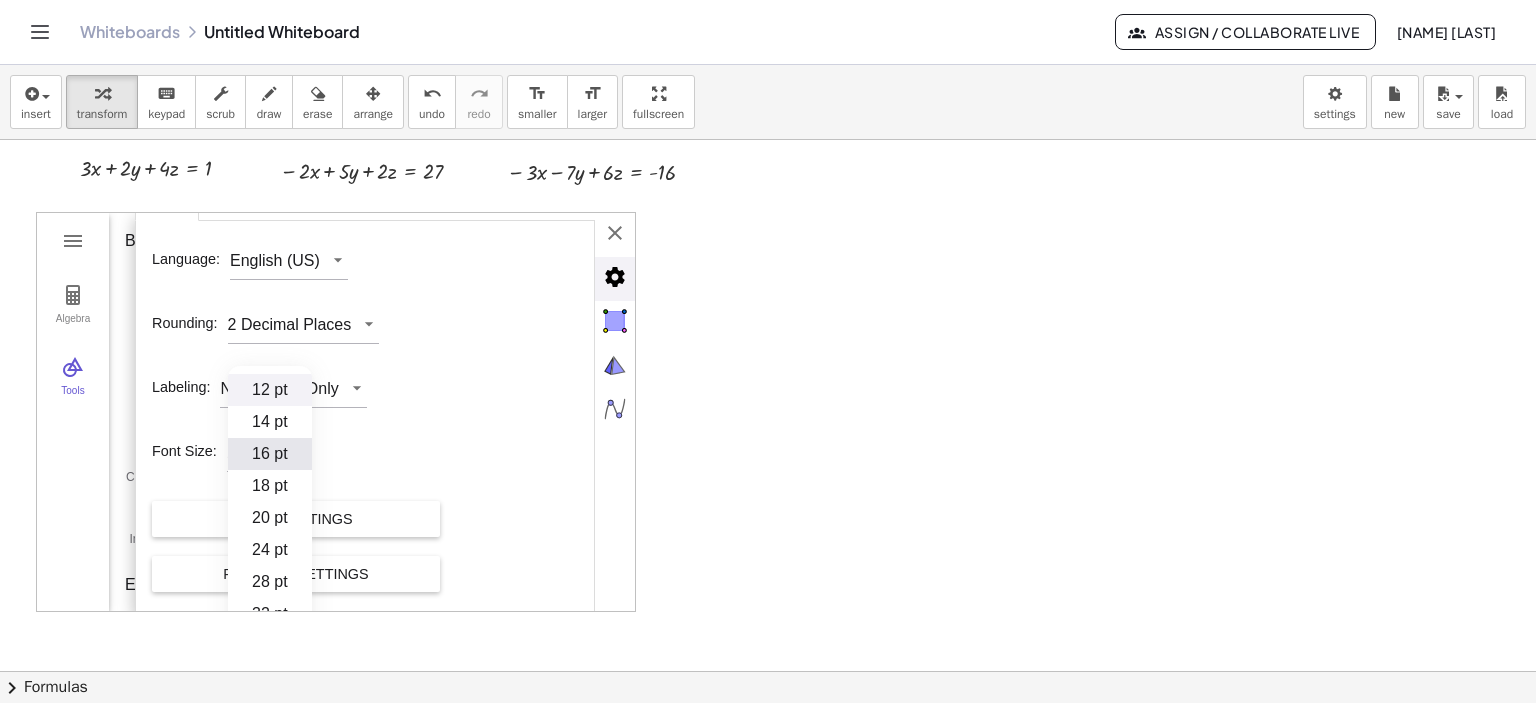 click on "12 pt" at bounding box center (270, 390) 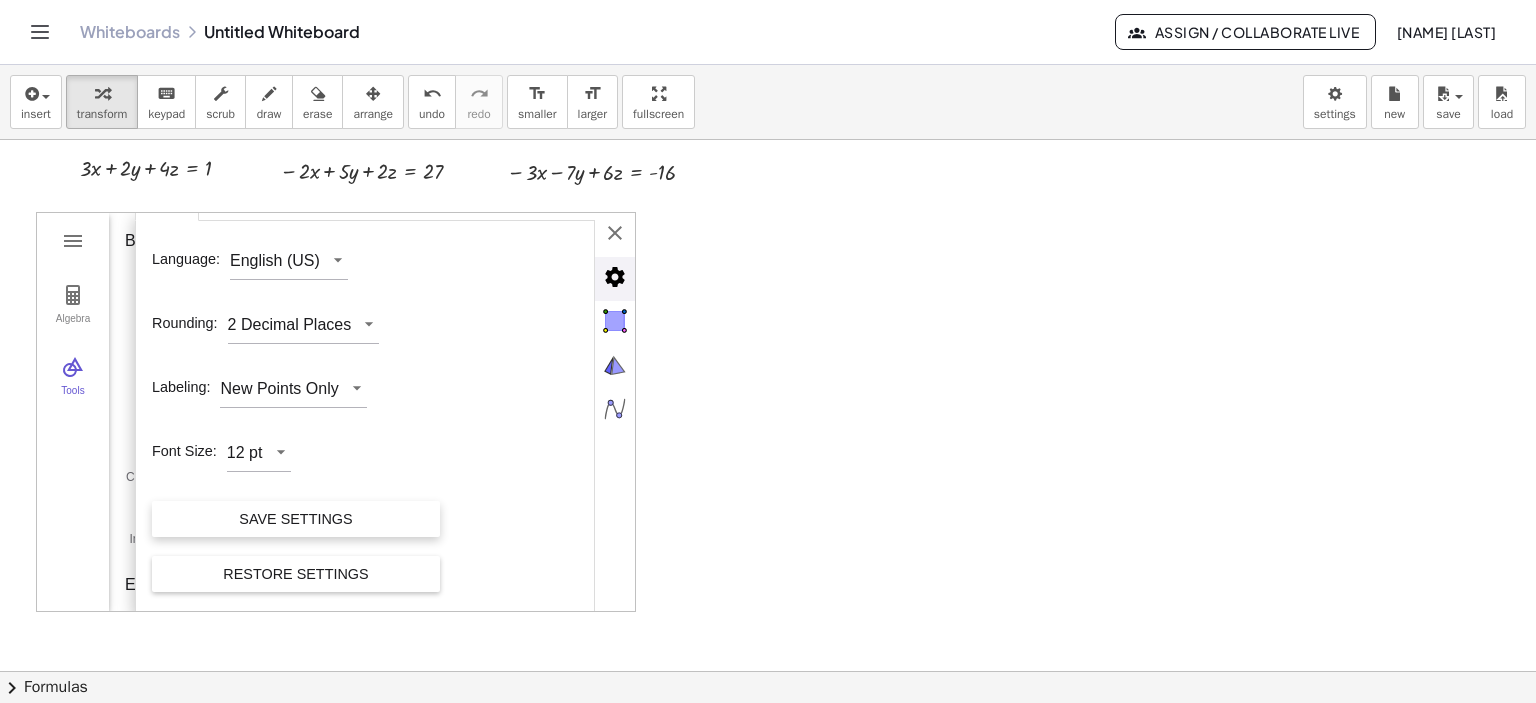click on "Save Settings" at bounding box center [296, 519] 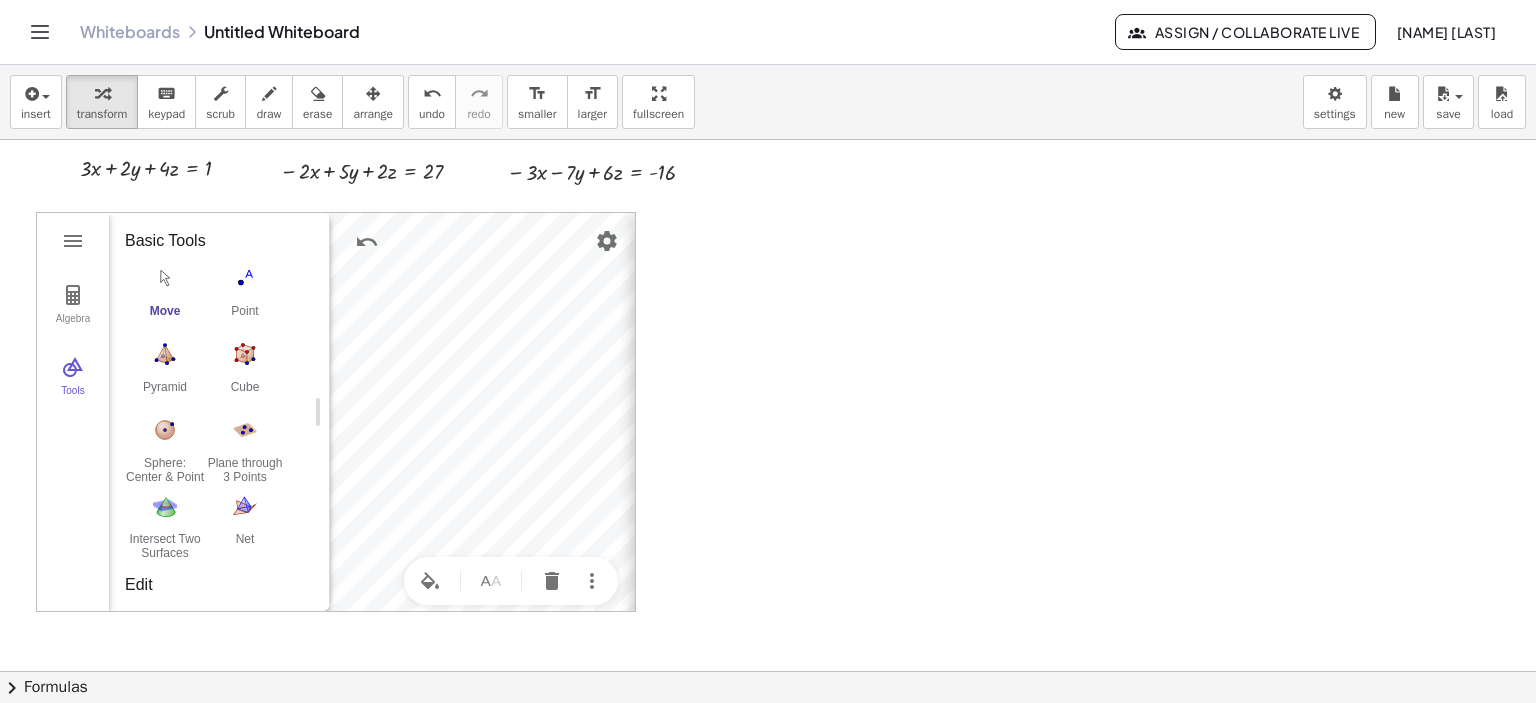 click on "Global Language: English (US) Rounding: 2 Decimal Places Labeling: New Points Only Font Size: 12 pt Save Settings Restore Settings" at bounding box center [885, 413] 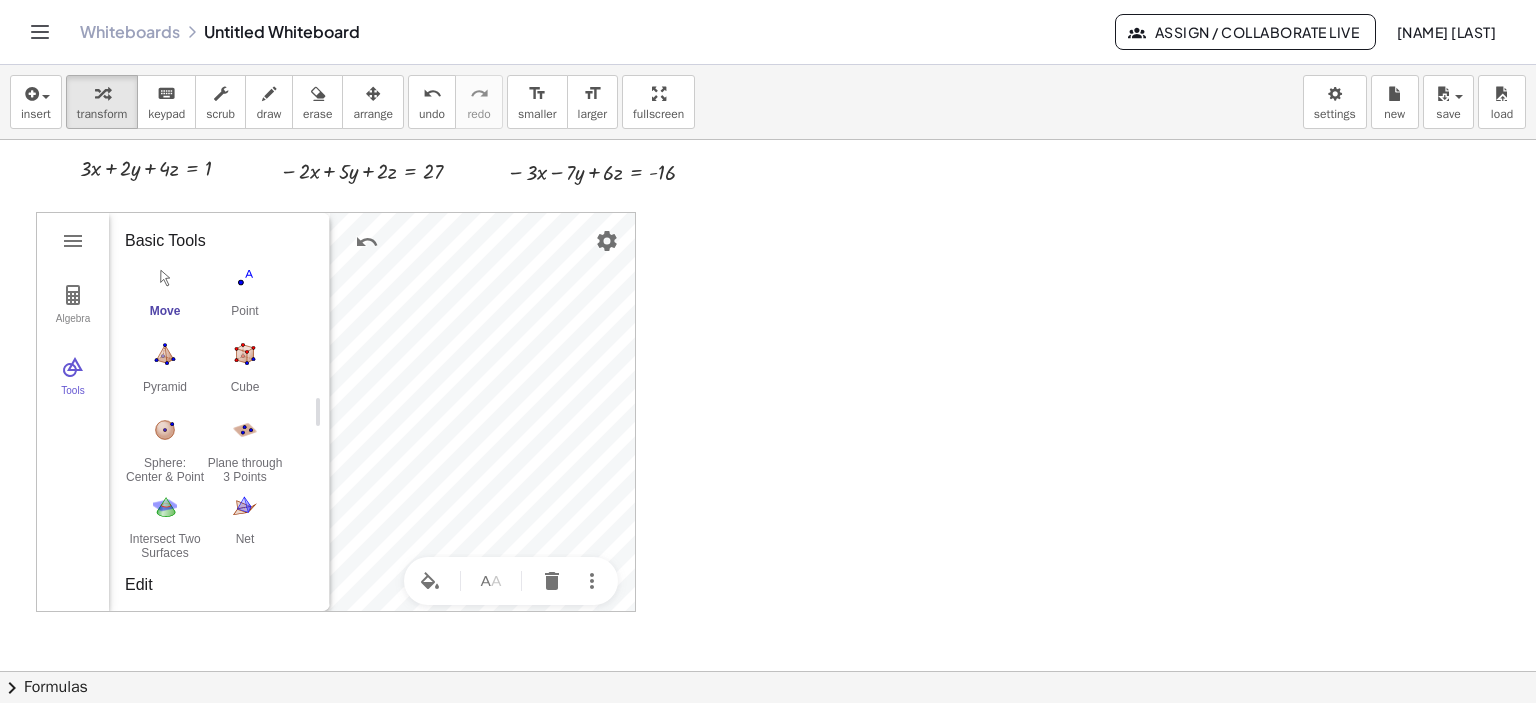 click on "Edit" at bounding box center (211, 585) 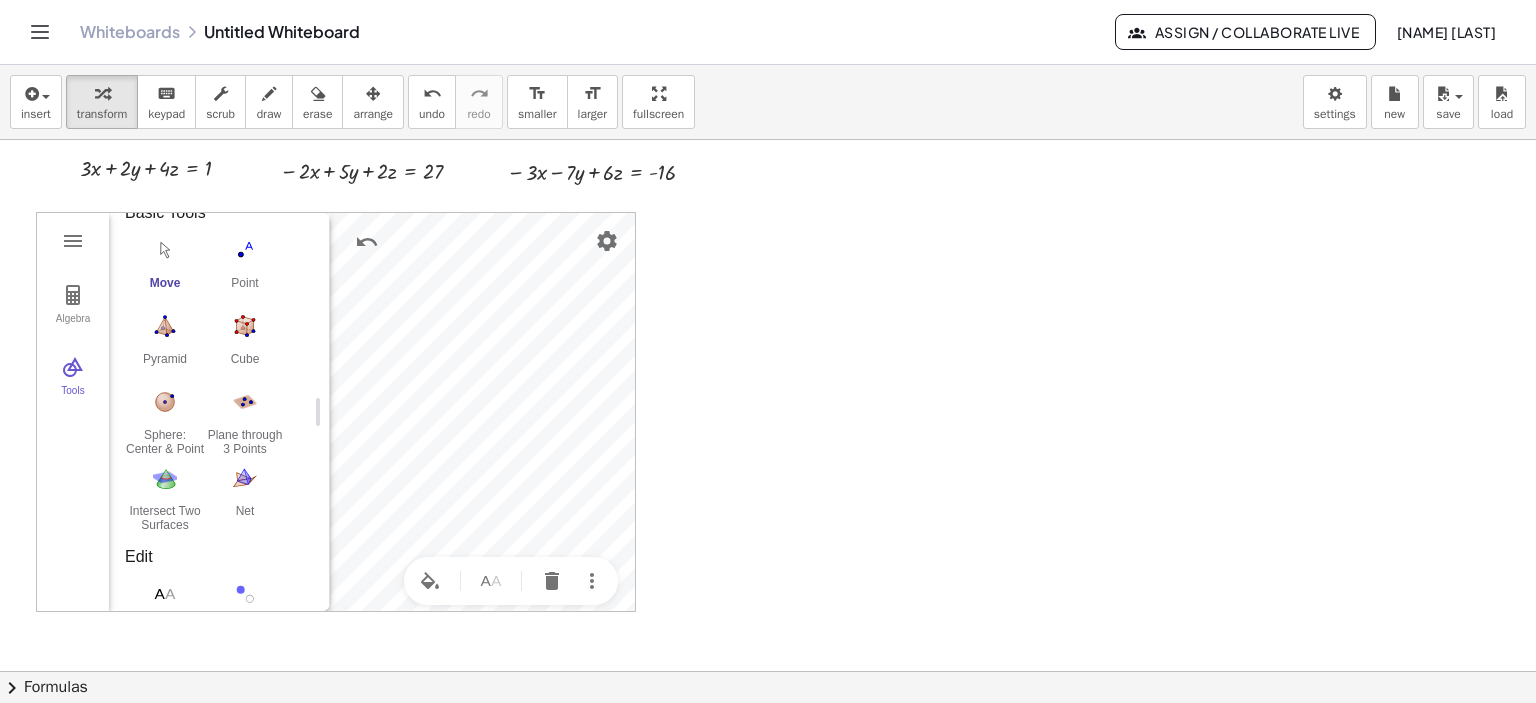 scroll, scrollTop: 0, scrollLeft: 0, axis: both 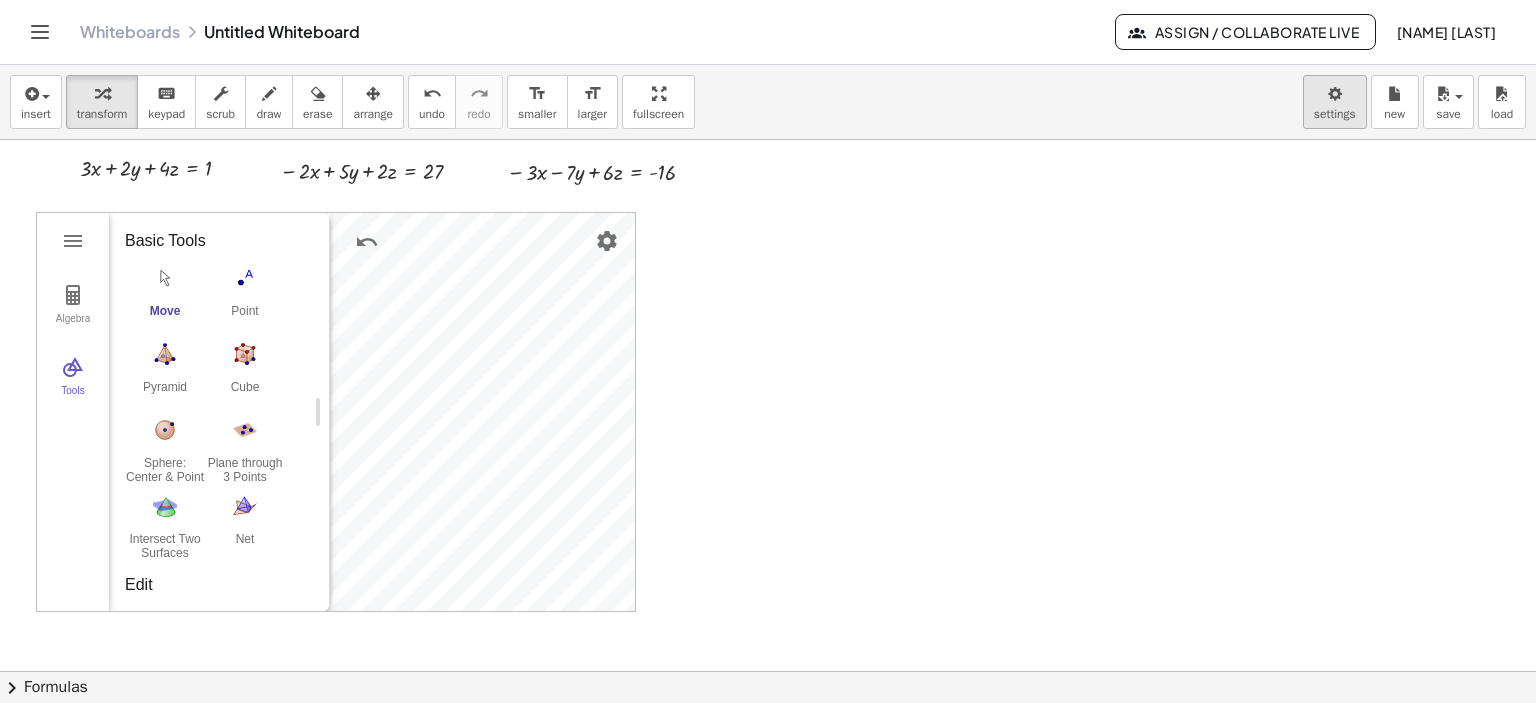 click on "Graspable Math Activities Get Started Activity Bank Assigned Work Classes Whiteboards Go Premium! Reference Account v1.28.3 | Privacy policy © 2025 | Graspable, Inc. Whiteboards Untitled Whiteboard Assign / Collaborate Live  Mazhar S   insert select one: Math Expression Function Text Youtube Video Graphing Geometry Geometry 3D transform keyboard keypad scrub draw erase arrange undo undo redo redo format_size smaller format_size larger fullscreen load   save new settings + × 3 × x + × 2 × y + × 4 × z = 1 GeoGebra 3D Calculator Clear All Open Save online Save to your computer Share Export Image Download as Print Preview Settings Help & Feedback Sign in     Algebra Tools X = (3.76, -1.07, -2.04) + λ (40, -30, -15) X = (0.83, 1.93, 0) + λ (-7, 3, 0) X = (0.33, 0, 0) + λ (-2, 3, 0) X = (2.13, 4.7, 3.88) + λ (44, 6, 29) X = (2.13, 4.7, 3.88) + λ (44, 6, 29) (-1.67, 3, 0) Input… GeoGebra 3D Calculator Basic Tools Move Point Pyramid Cube Sphere: Center & Point Plane through 3 Points Net" at bounding box center (768, 351) 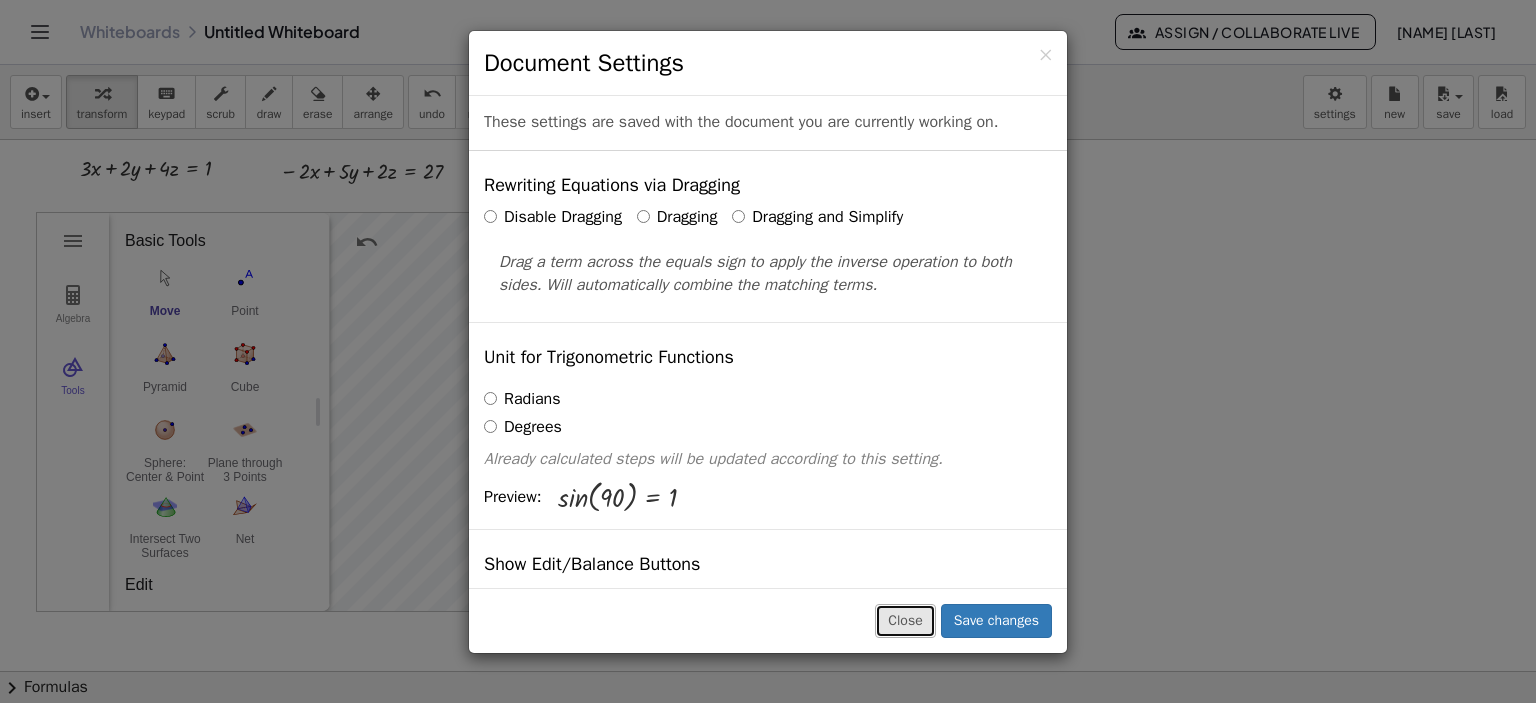 click on "Close" at bounding box center (905, 621) 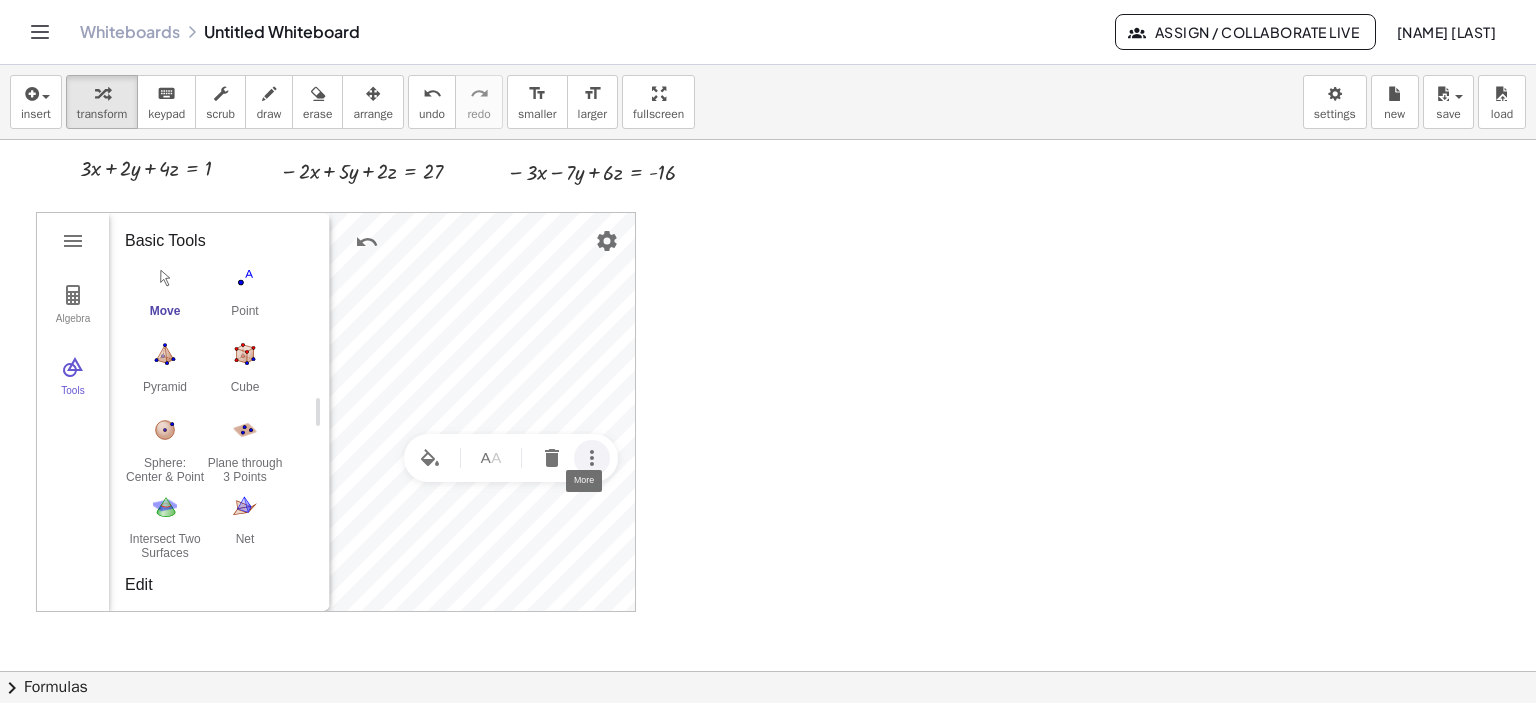 click at bounding box center (592, 458) 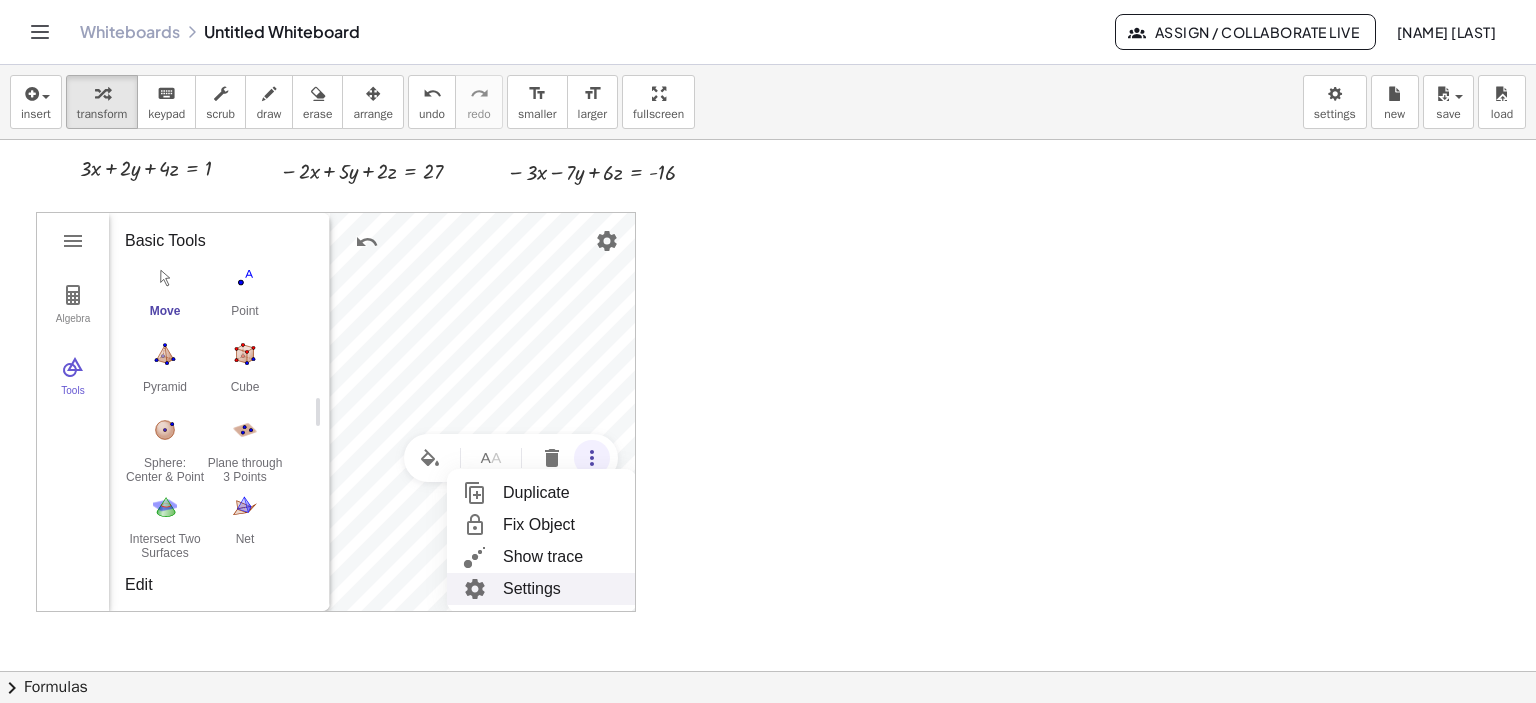 click on "Settings" at bounding box center [542, 589] 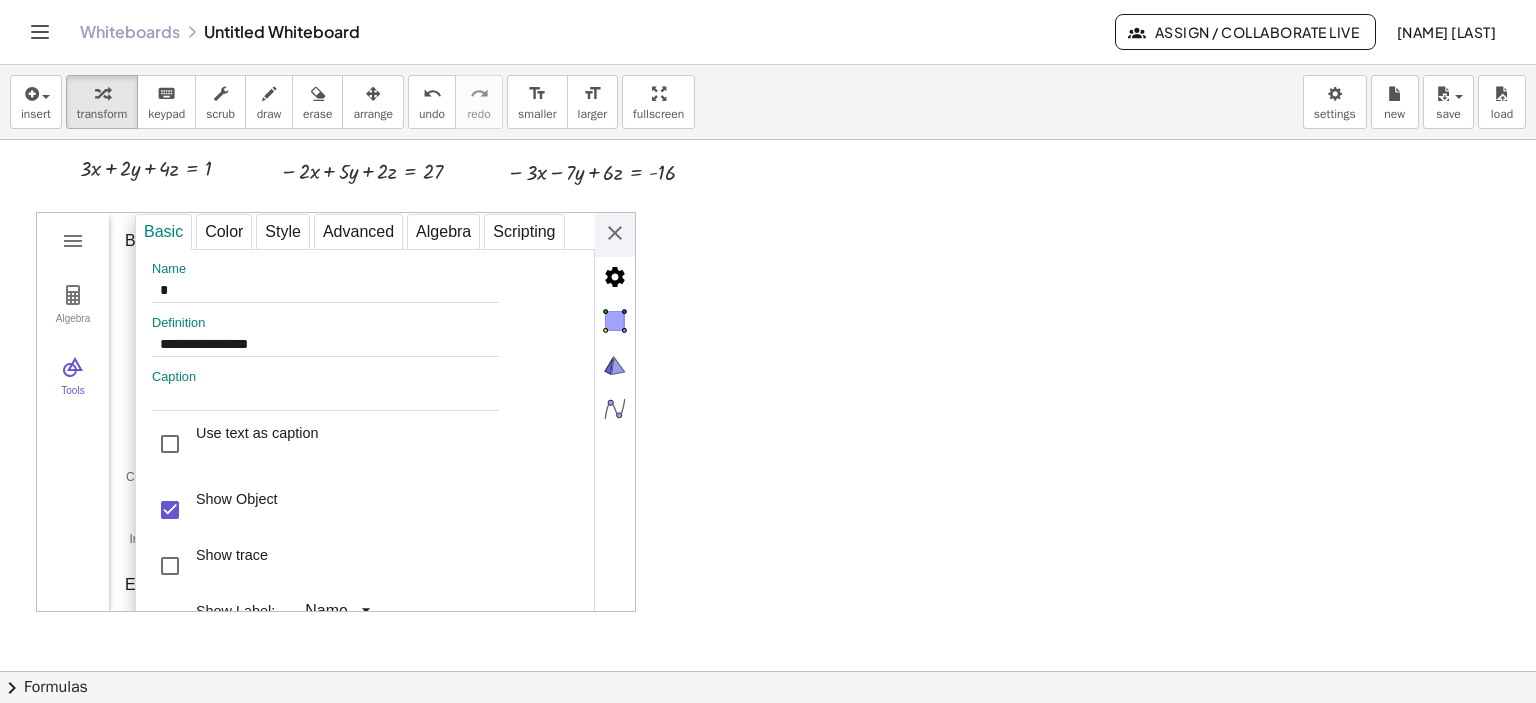 click on "GeoGebra 3D Calculator Clear All Open Save online Save to your computer Share Export Image Download as Print Preview Settings Help & Feedback Sign in     Algebra Tools X = (3.76, -1.07, -2.04) + λ (40, -30, -15) X = (0.83, 1.93, 0) + λ (-7, 3, 0) X = (0.33, 0, 0) + λ (-2, 3, 0) X = (2.13, 4.7, 3.88) + λ (44, 6, 29) X = (2.13, 4.7, 3.88) + λ (44, 6, 29) (-1.67, 3, 0) Input… GeoGebra 3D Calculator Basic Tools Move Point Pyramid Cube Sphere: Center & Point Plane through 3 Points Intersect Two Surfaces Net Edit Show / Hide Label Show / Hide Object Delete View in front of Points Point Intersect Midpoint or Center Point on Object Attach / Detach Point Lines and Polygons Segment Segment with Given Length Line Ray Vector Polygon Regular Polygon Perpendicular Line Parallel Line Angle Bisector Tangents Solids Pyramid Prism Tetrahedron Cube Sphere: Center & Point Sphere: Center & Radius Cone Cylinder Extrude to Pyramid Extrude to Prism Net Surface of Revolution Planes Plane through 3 Points Plane Parallel Plane" at bounding box center [336, 412] 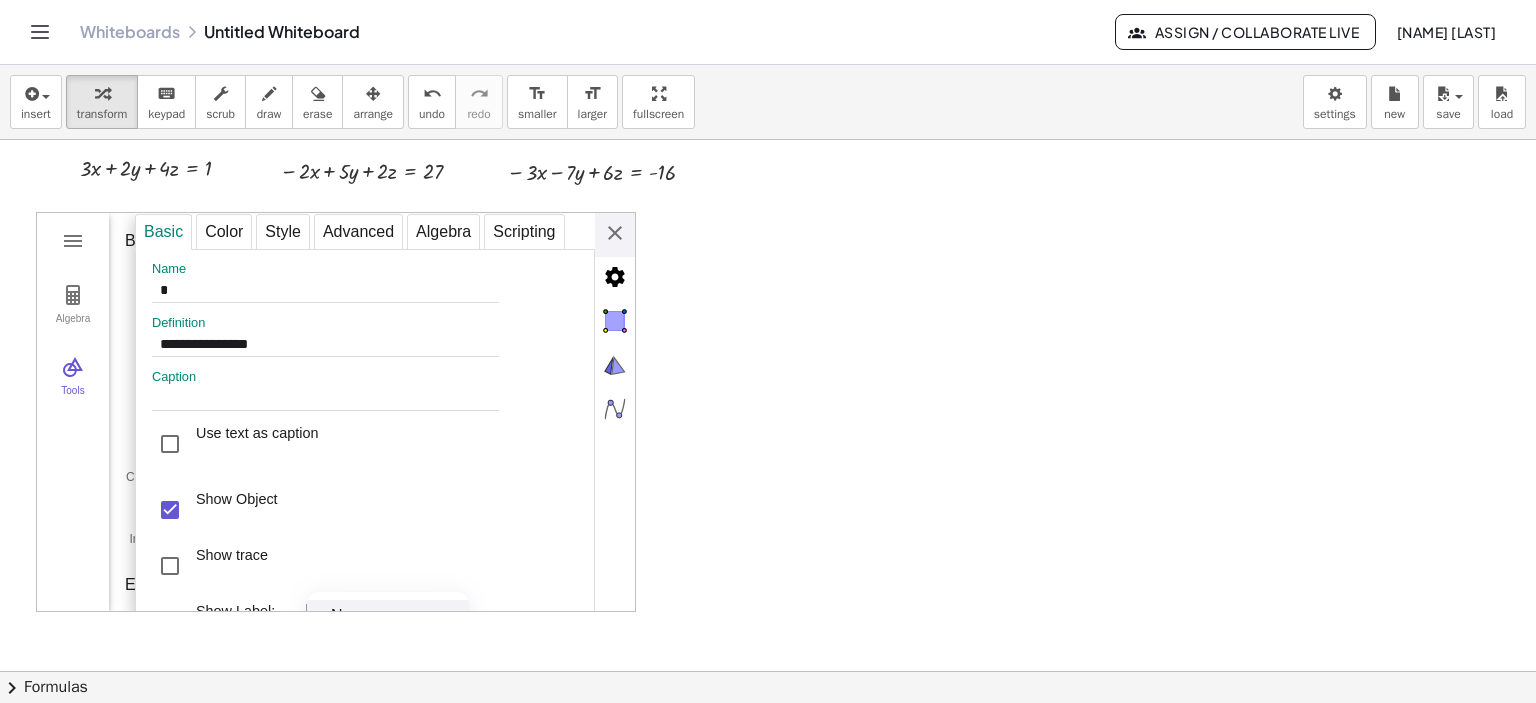 drag, startPoint x: 333, startPoint y: 600, endPoint x: 336, endPoint y: 571, distance: 29.15476 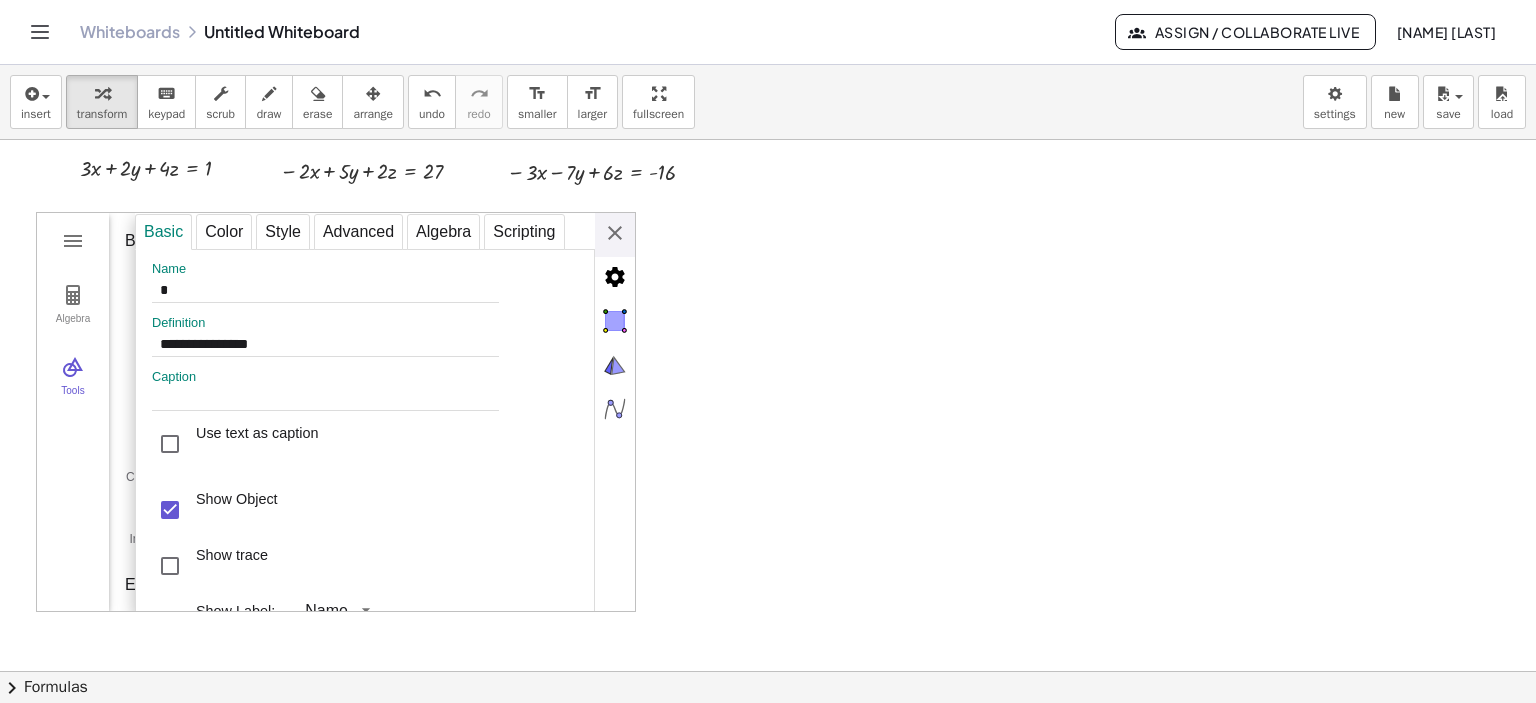 click at bounding box center (768, 671) 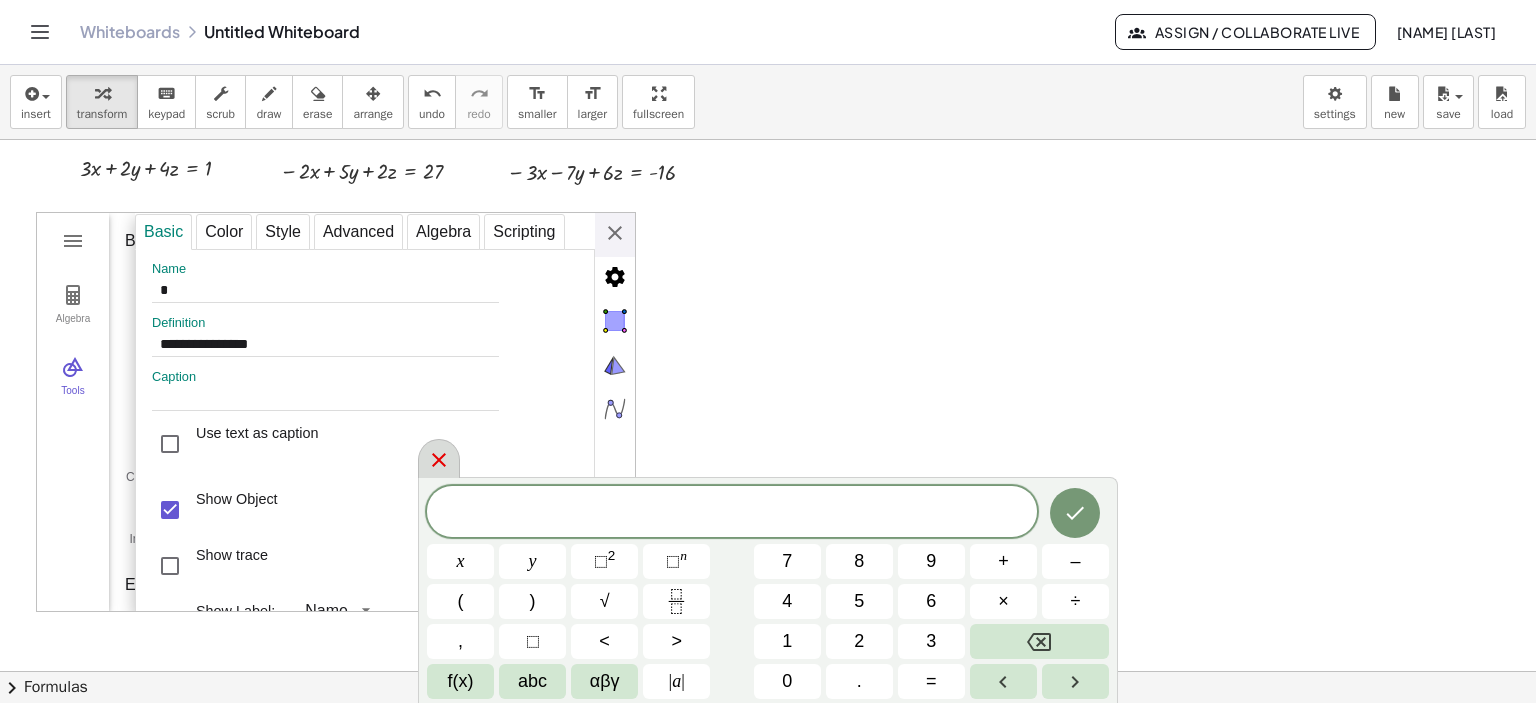 click 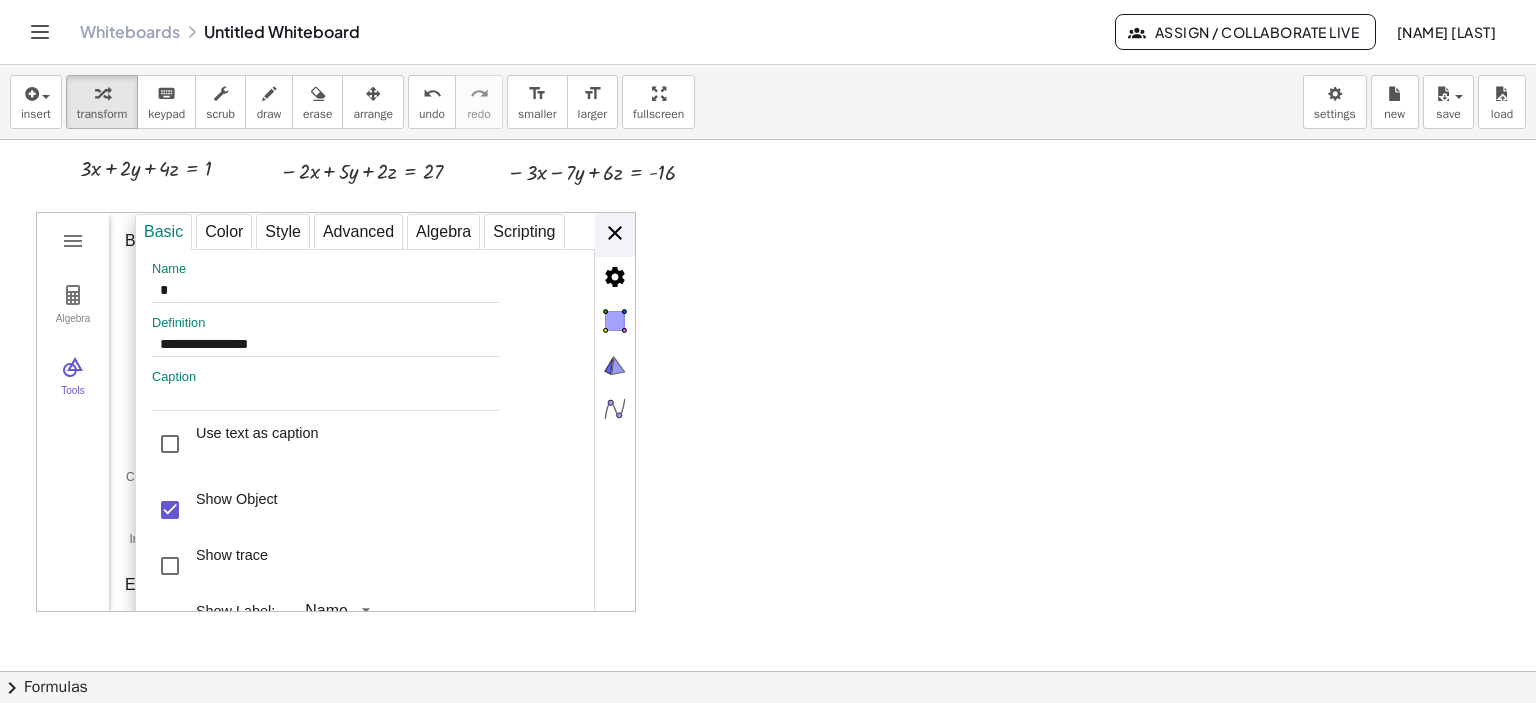 click on "**********" at bounding box center (385, 413) 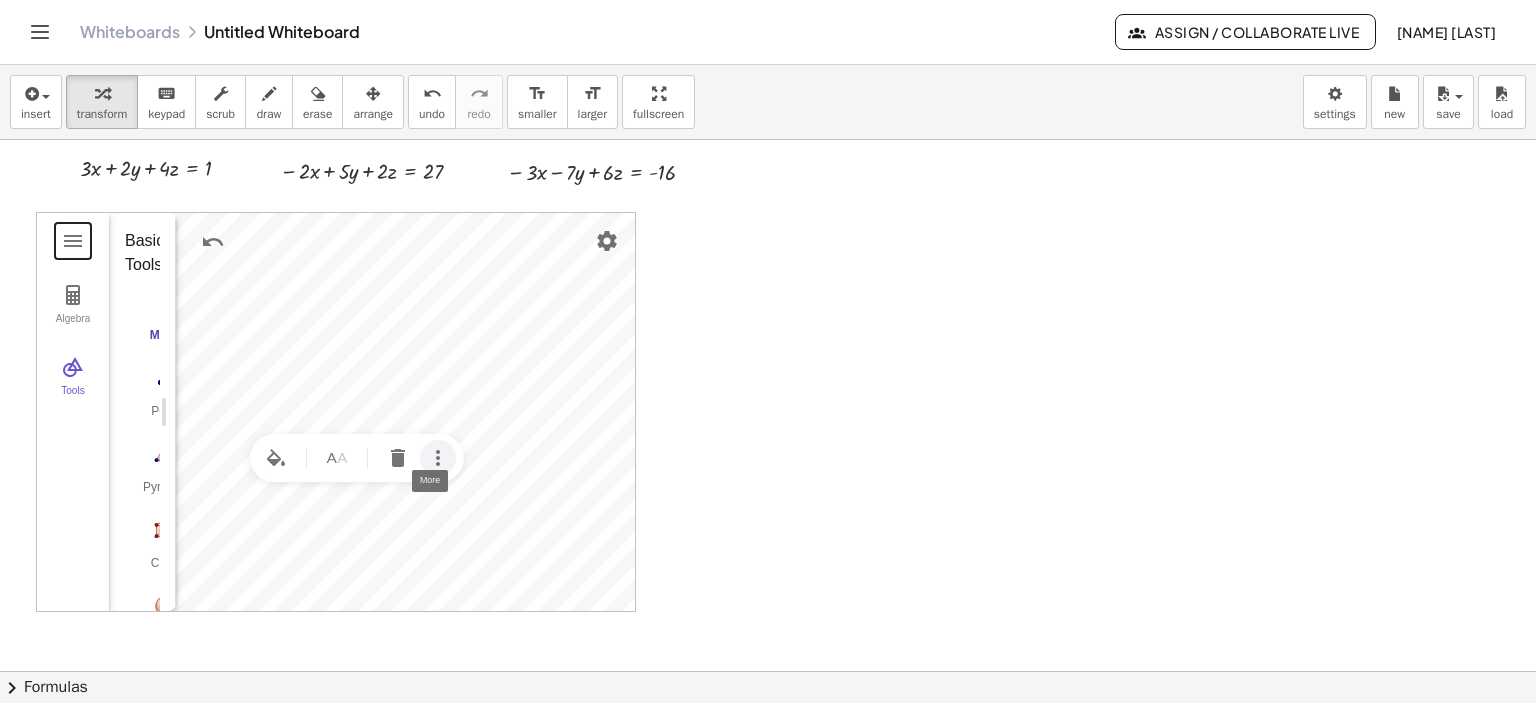 drag, startPoint x: 328, startPoint y: 453, endPoint x: 174, endPoint y: 444, distance: 154.26276 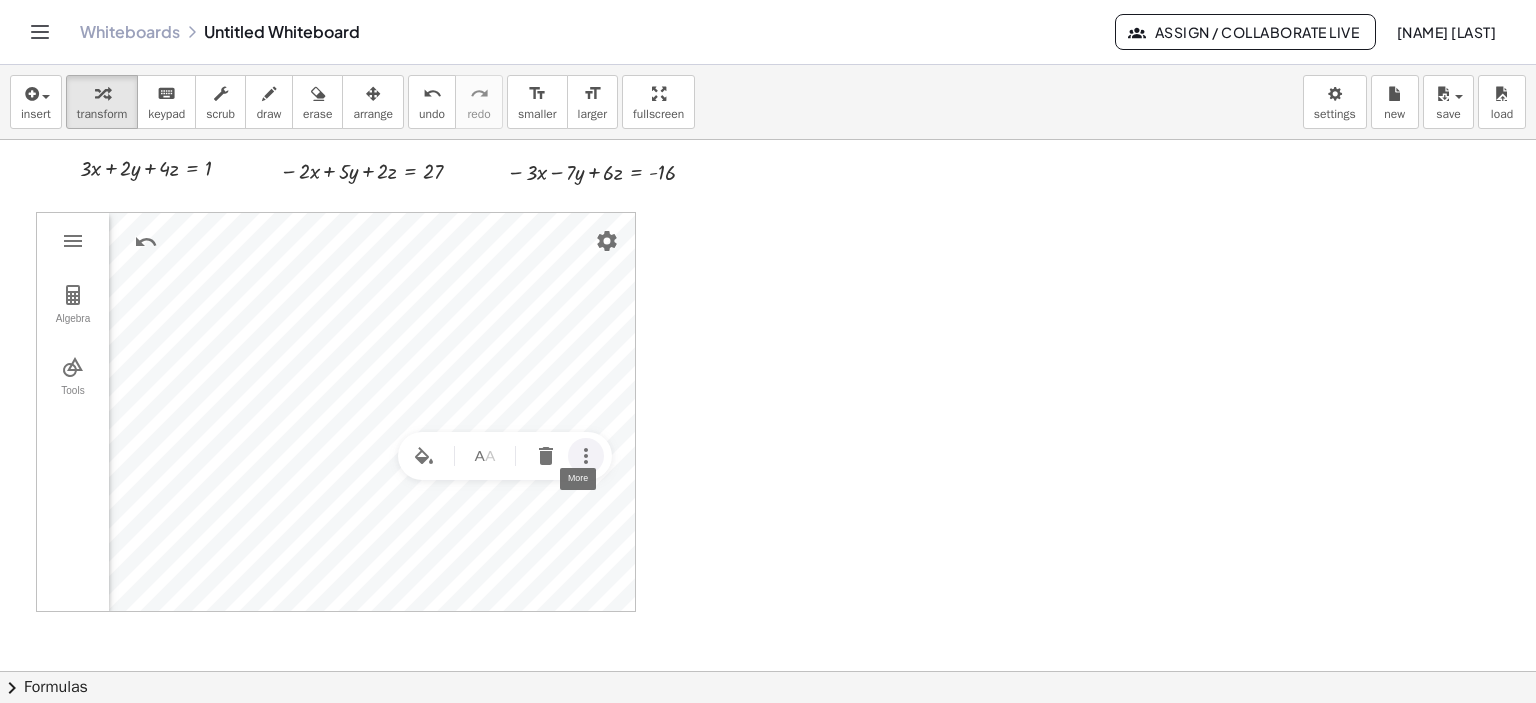 click at bounding box center (586, 456) 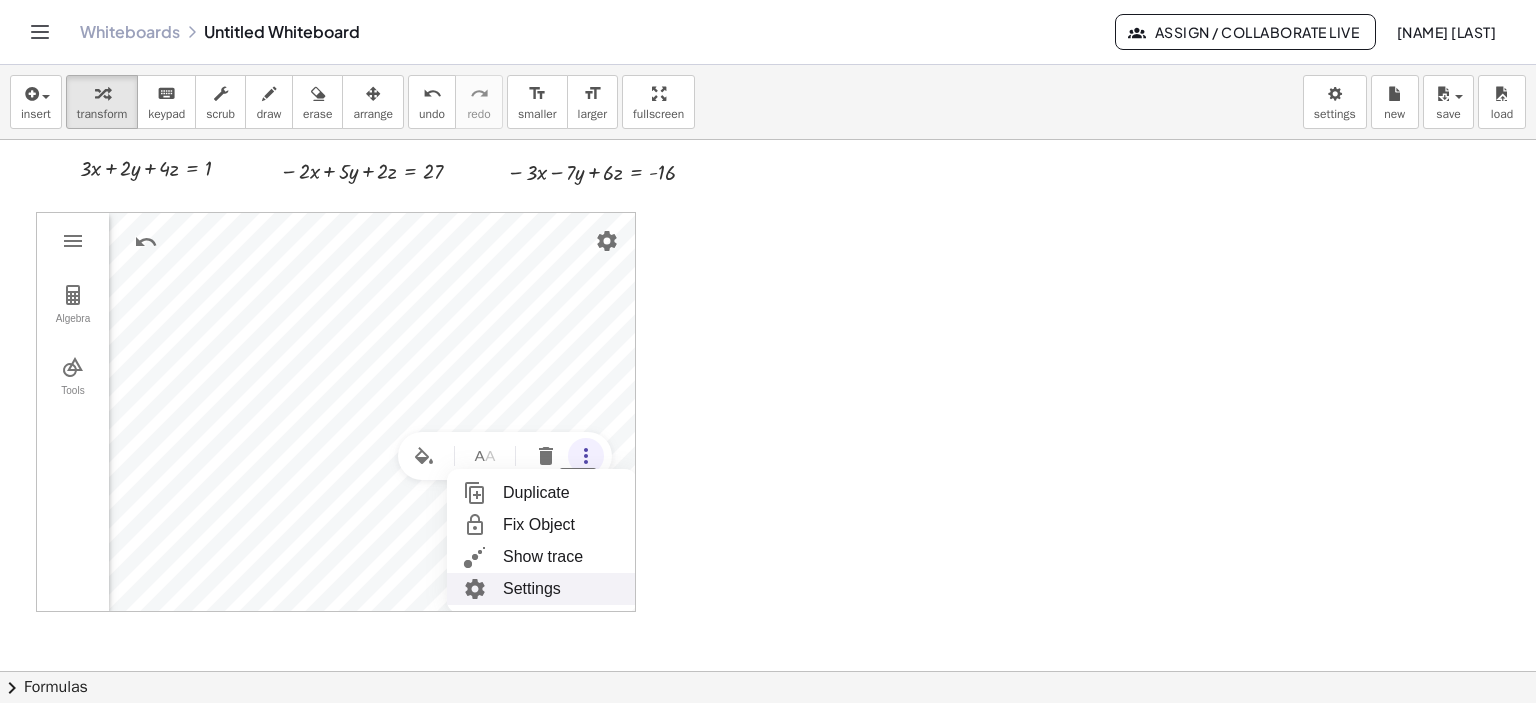 click on "Settings" at bounding box center [542, 589] 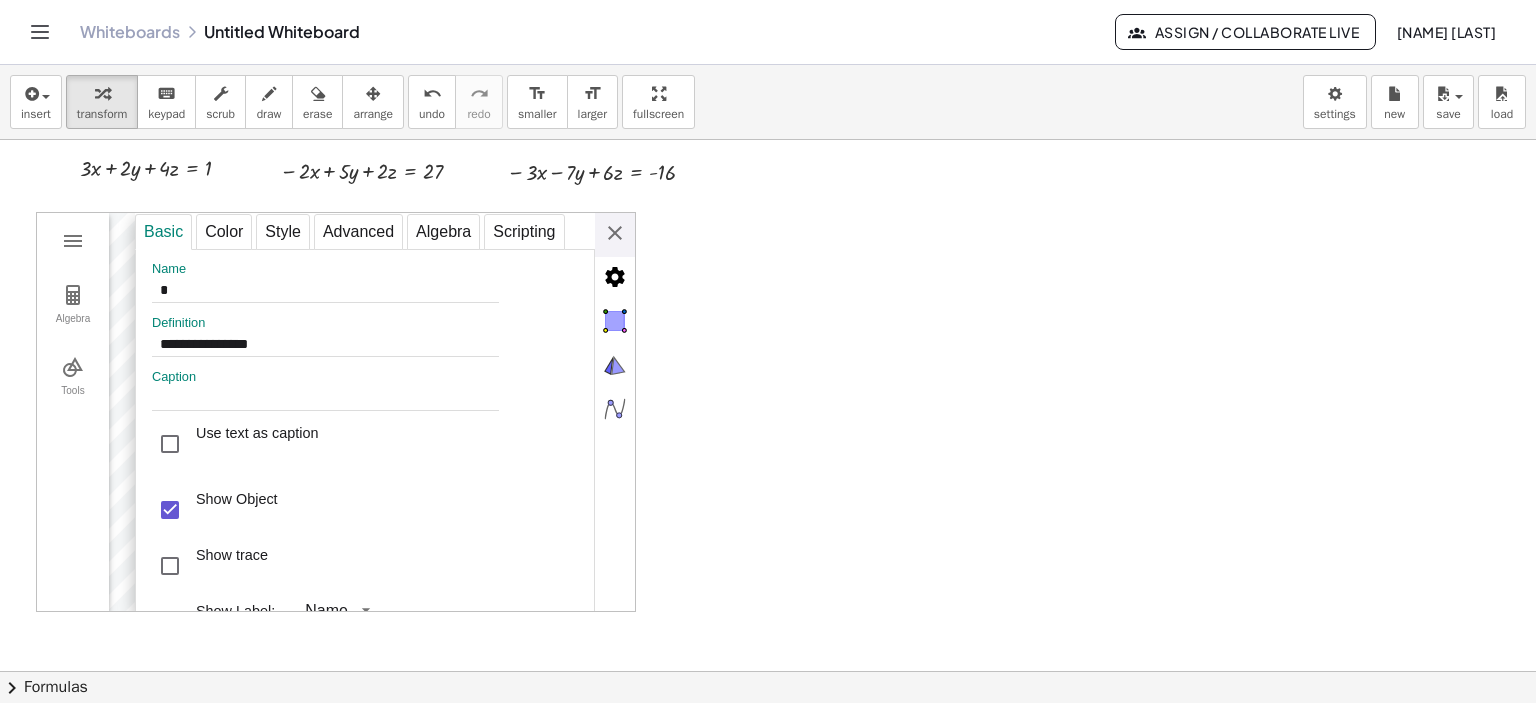 click at bounding box center [768, 671] 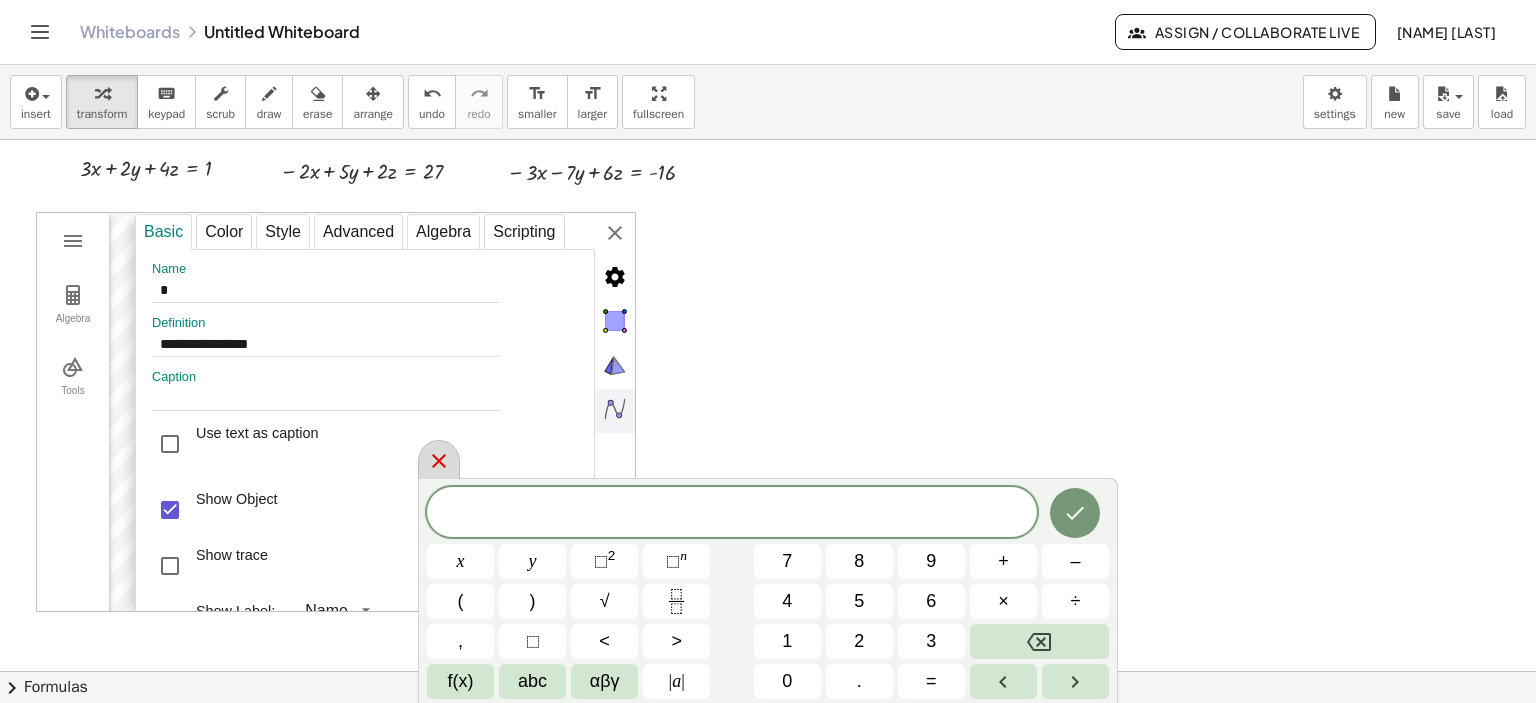 click 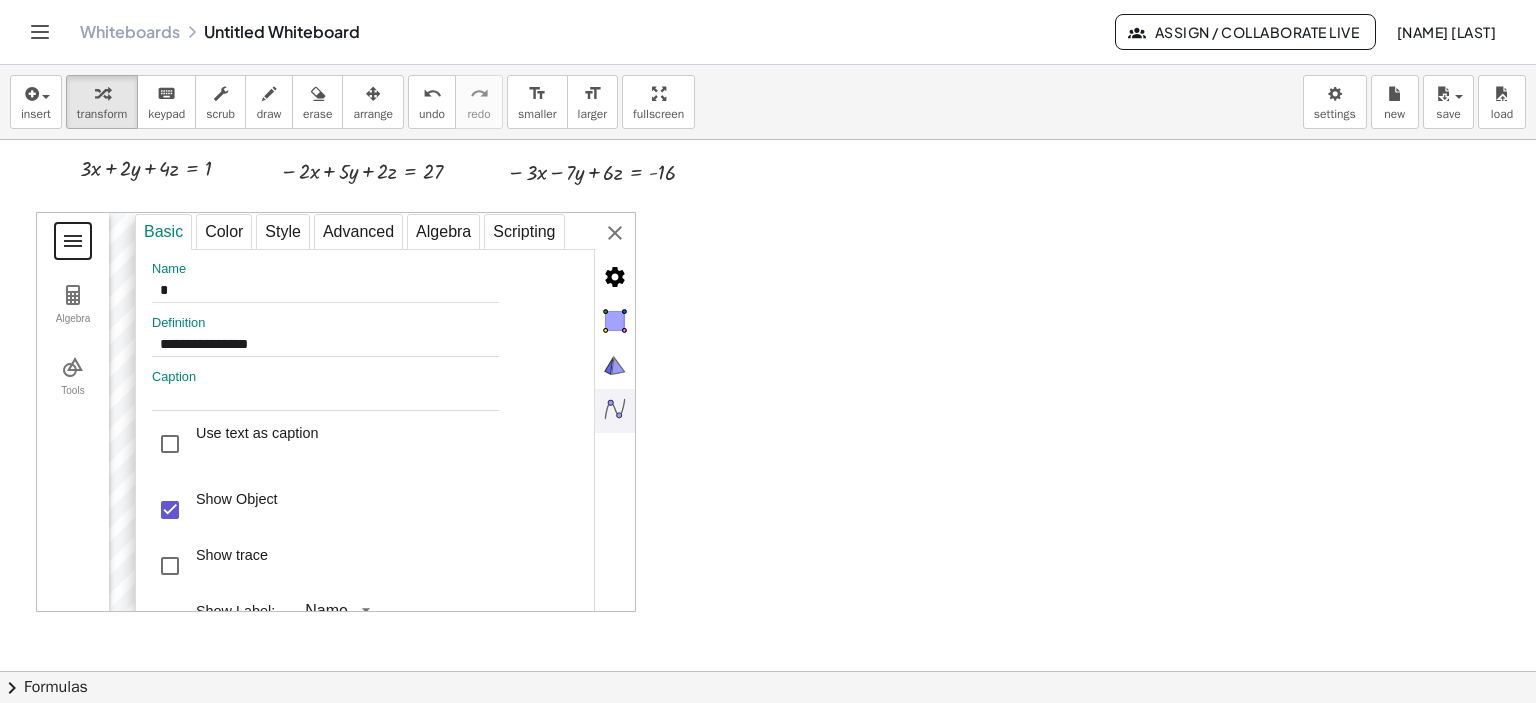 click at bounding box center [73, 241] 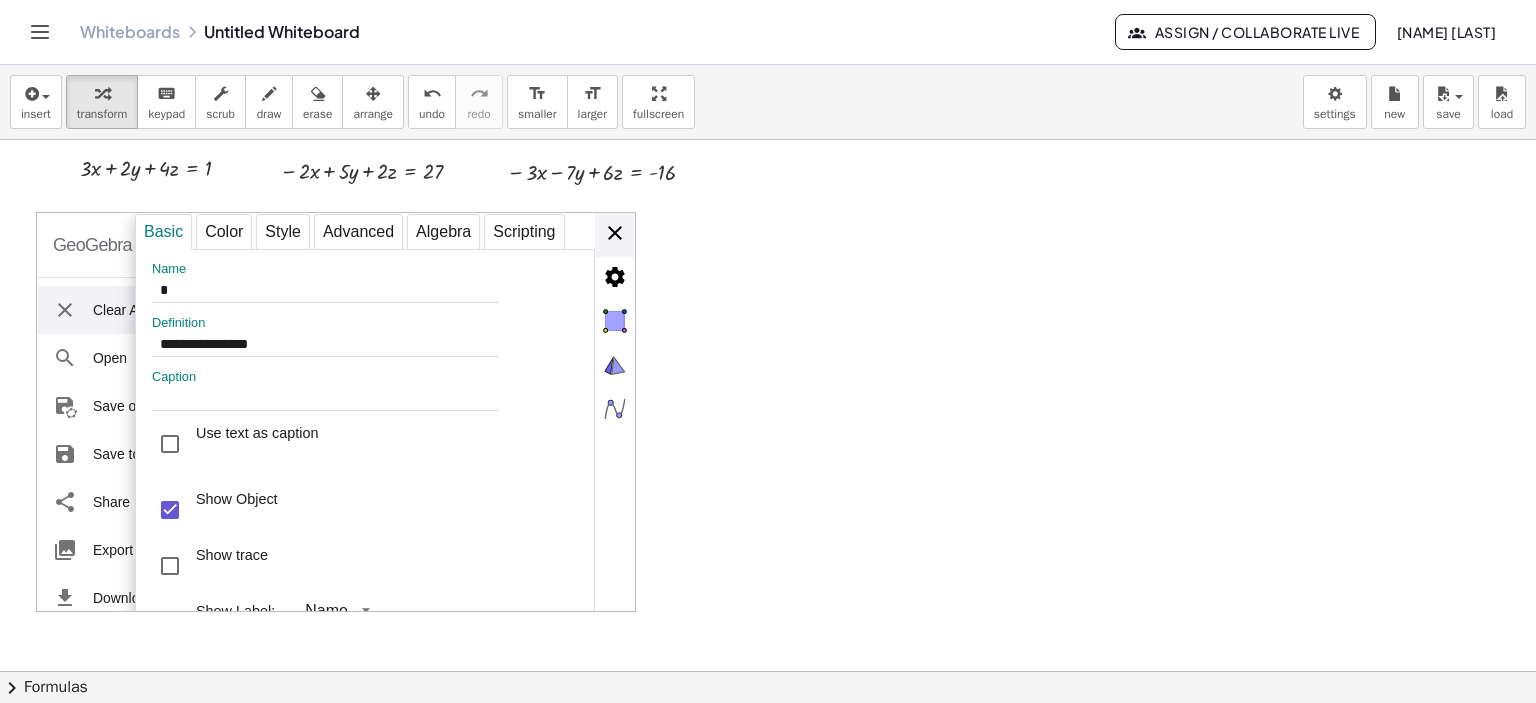 click on "**********" at bounding box center [385, 413] 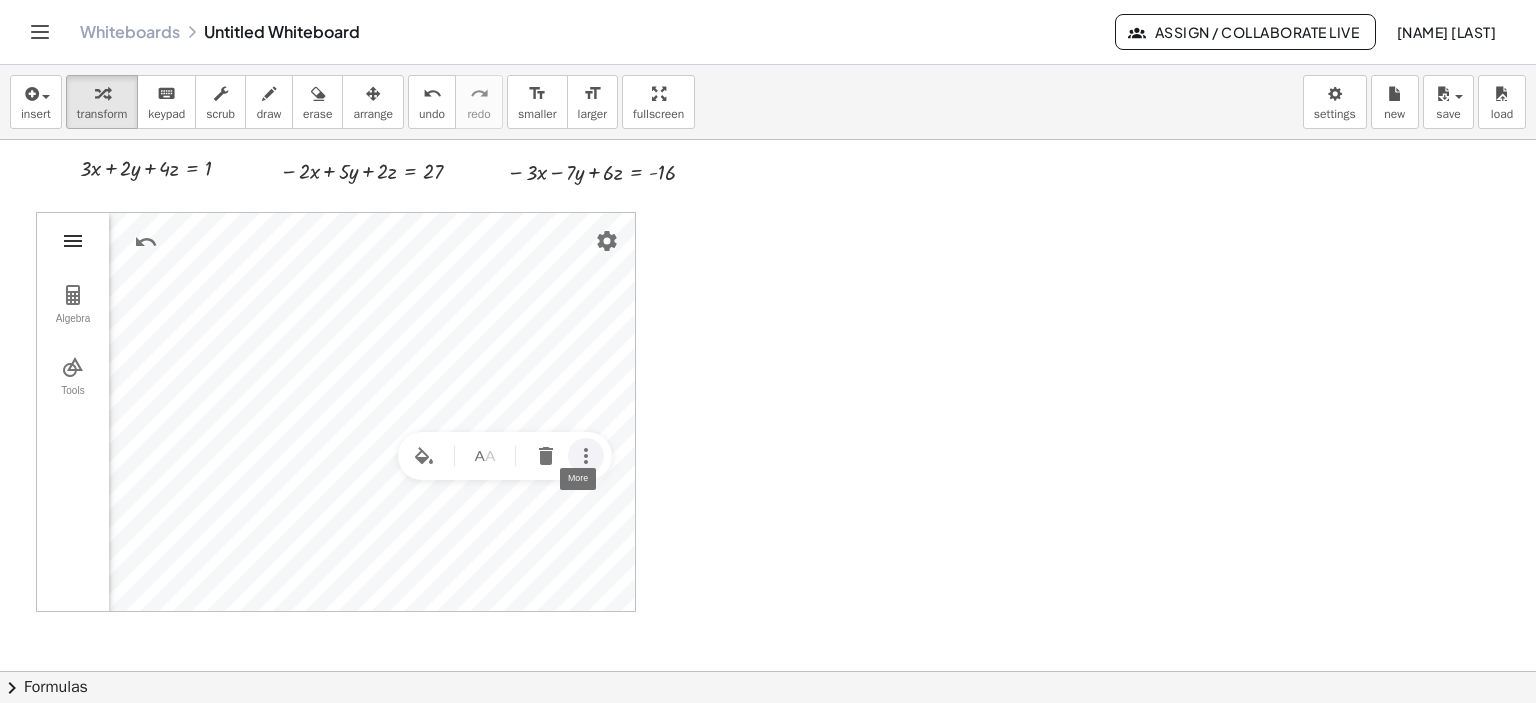 click at bounding box center (73, 241) 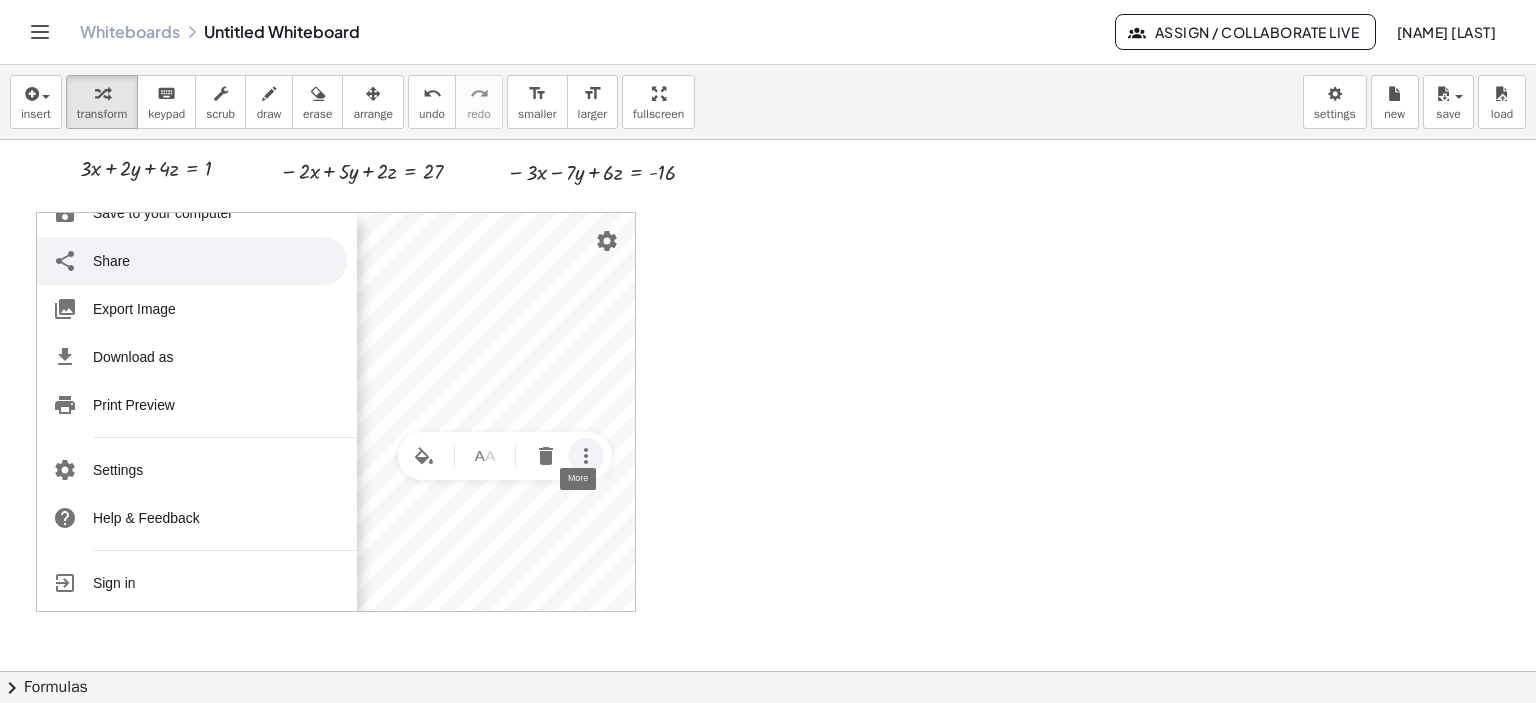scroll, scrollTop: 244, scrollLeft: 0, axis: vertical 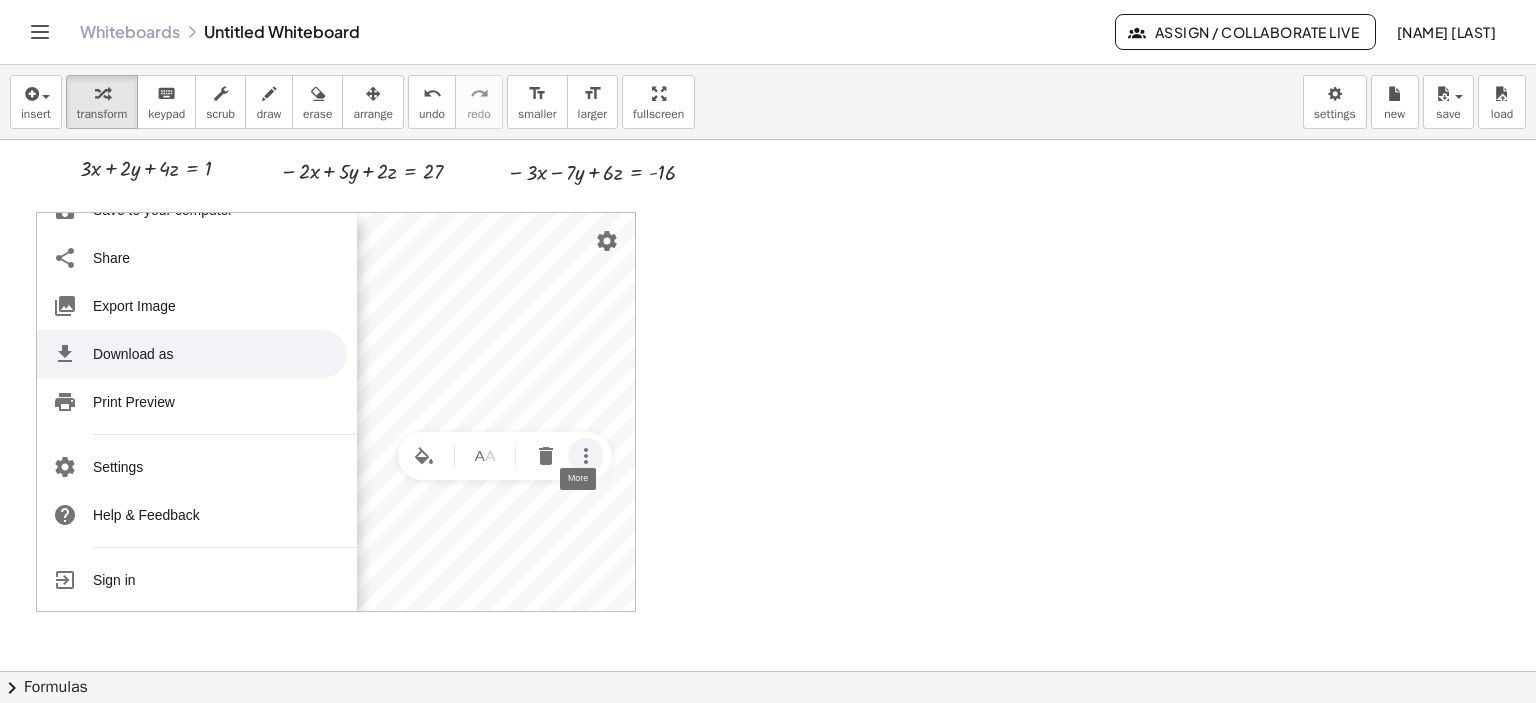 click at bounding box center [768, 671] 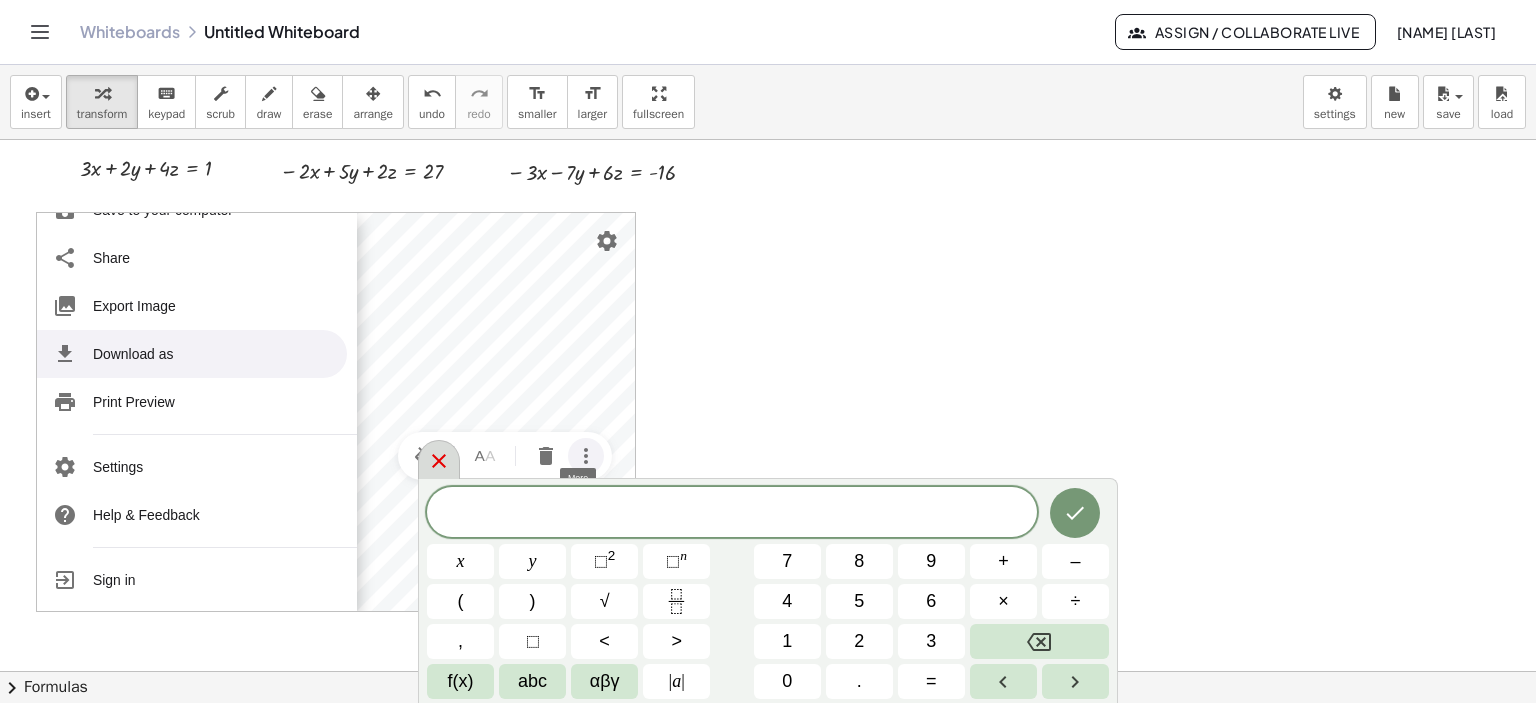 click 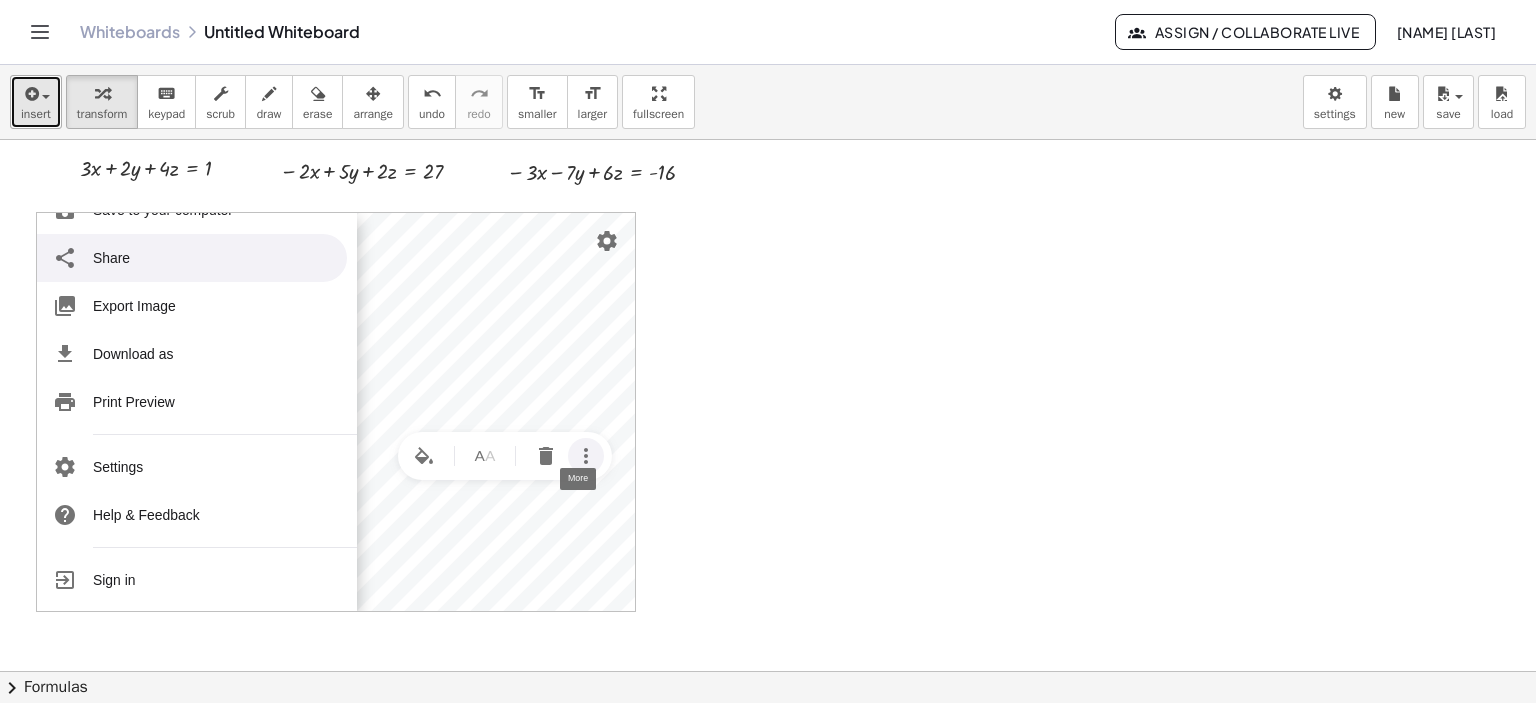 click at bounding box center [46, 97] 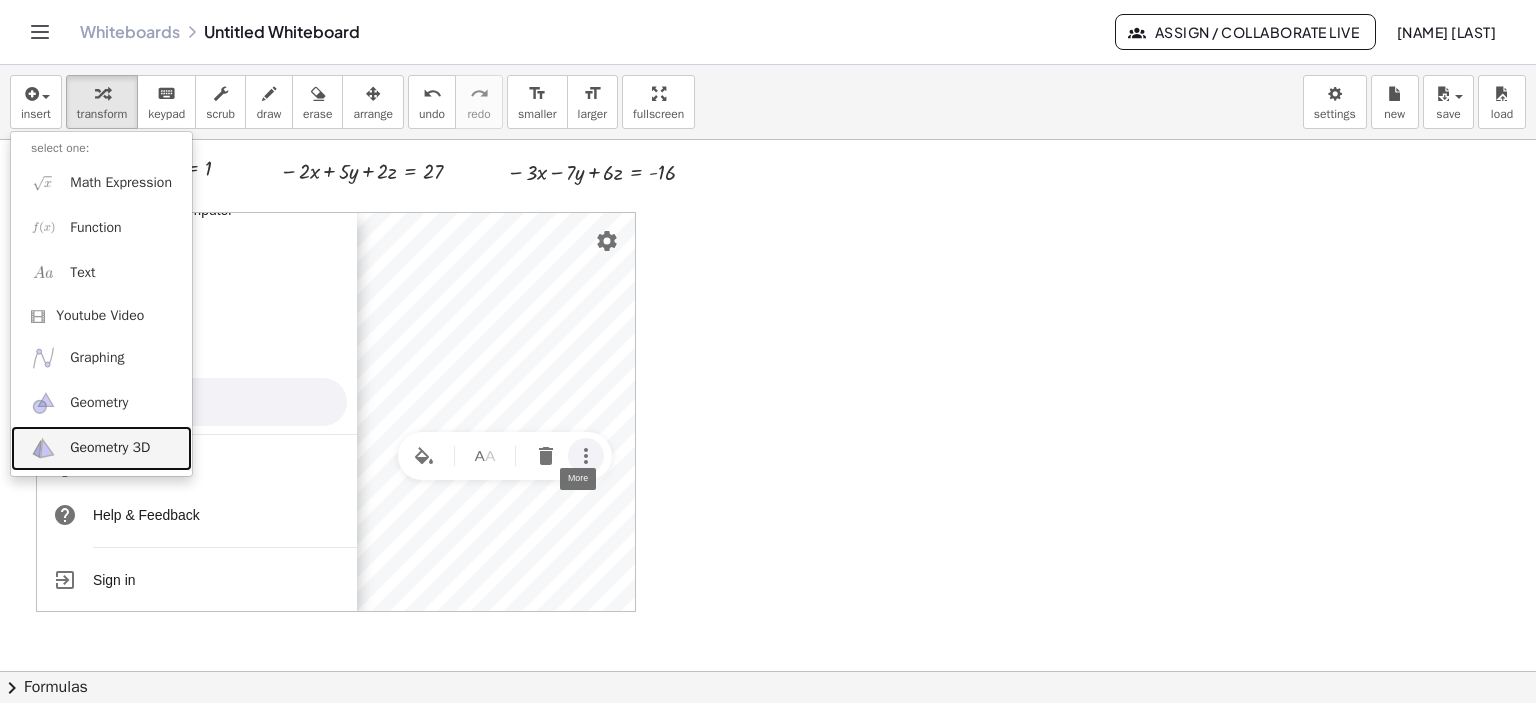 click on "Geometry 3D" at bounding box center [110, 448] 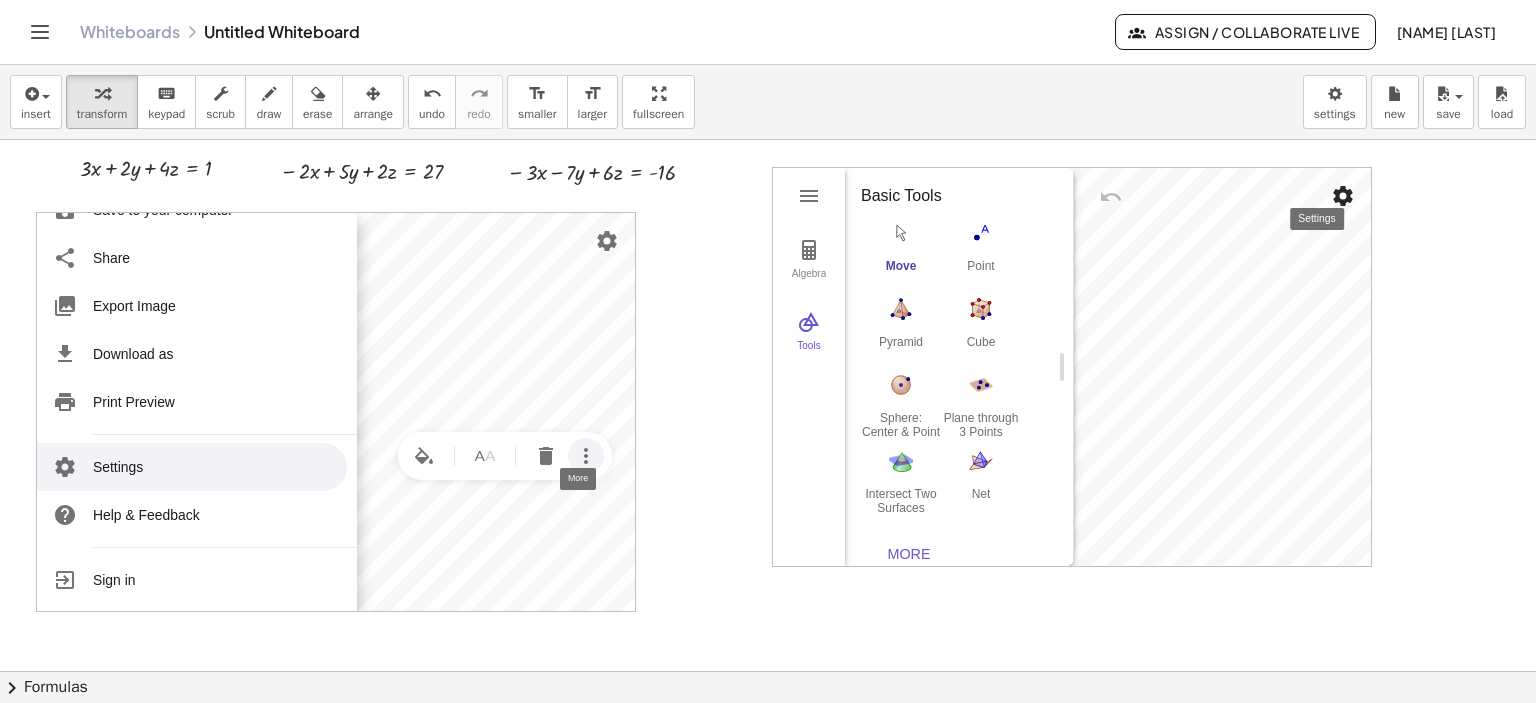 click at bounding box center [1343, 196] 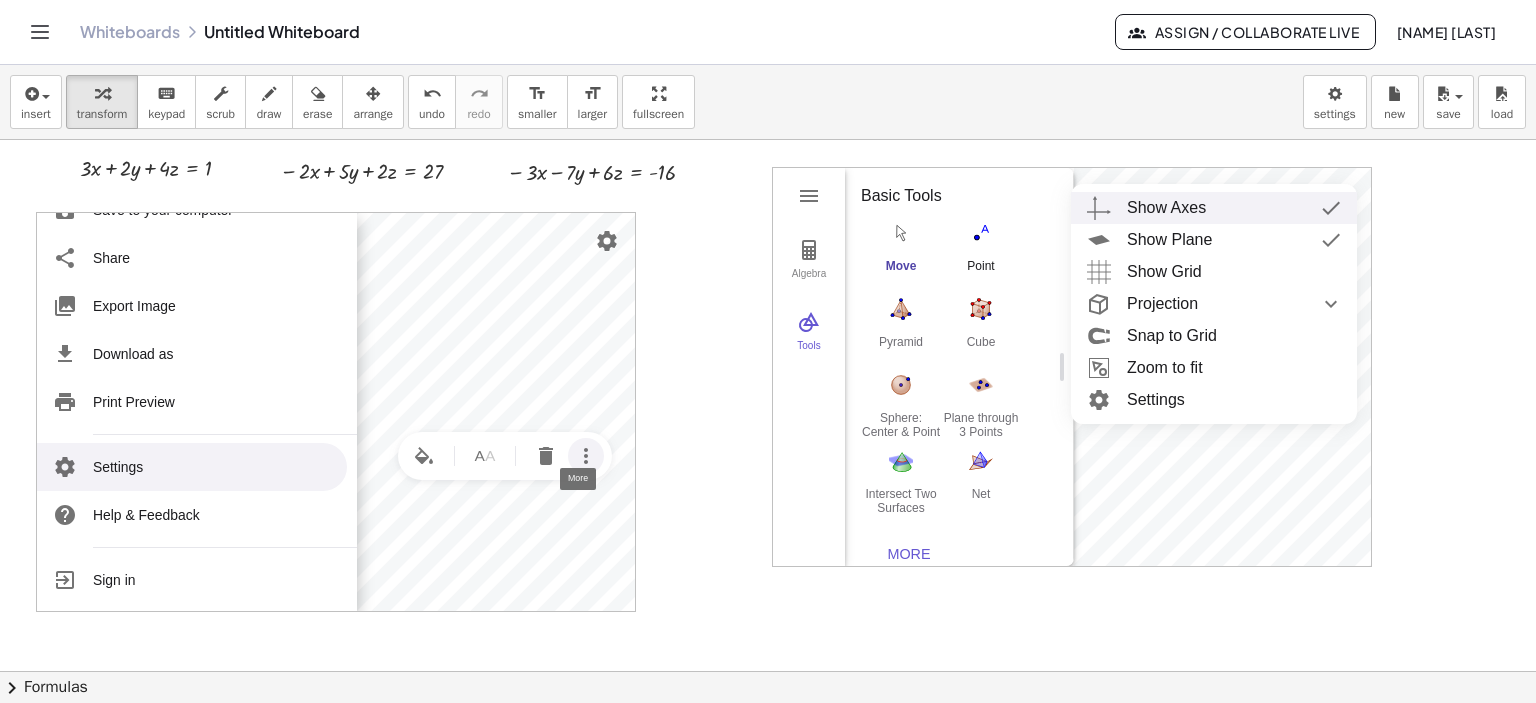 click on "Point" at bounding box center (981, 252) 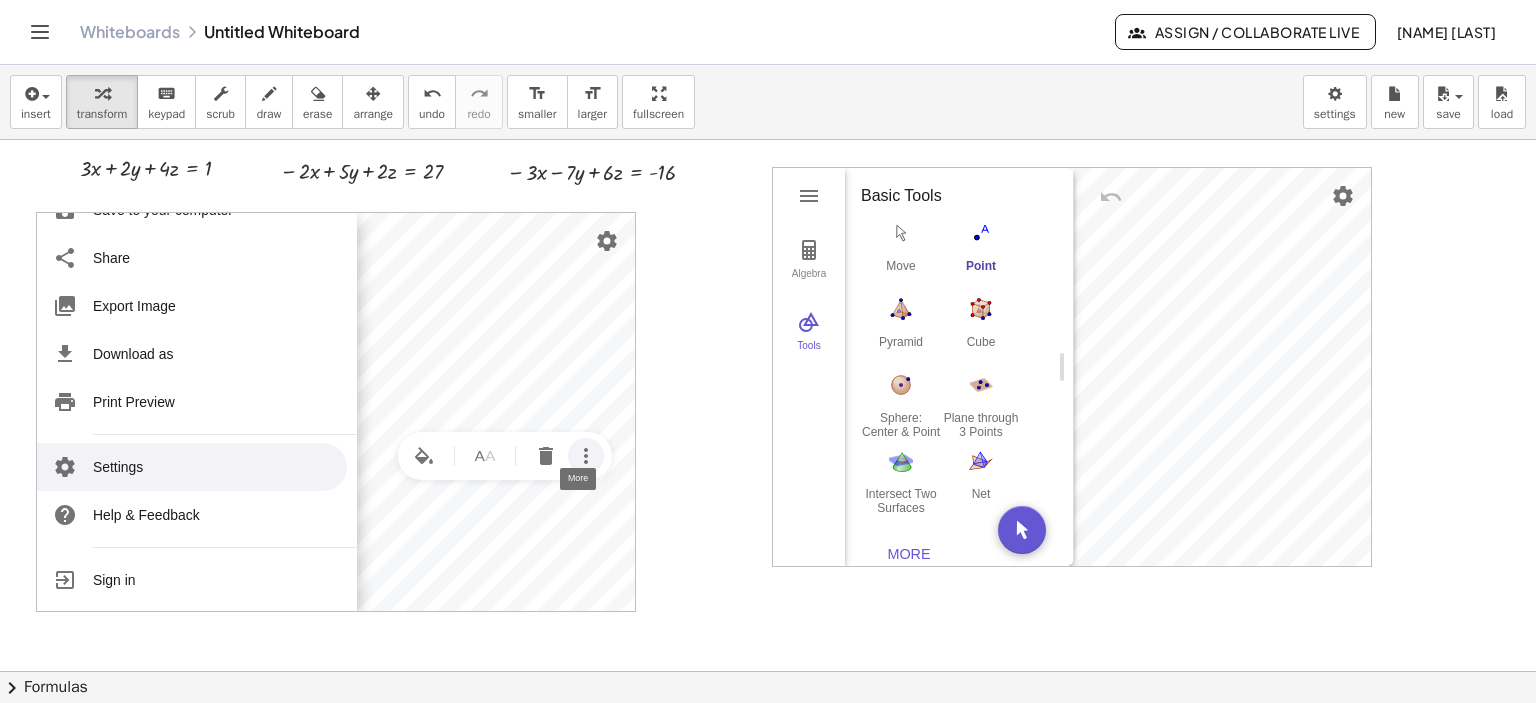click on "Point" at bounding box center [981, 273] 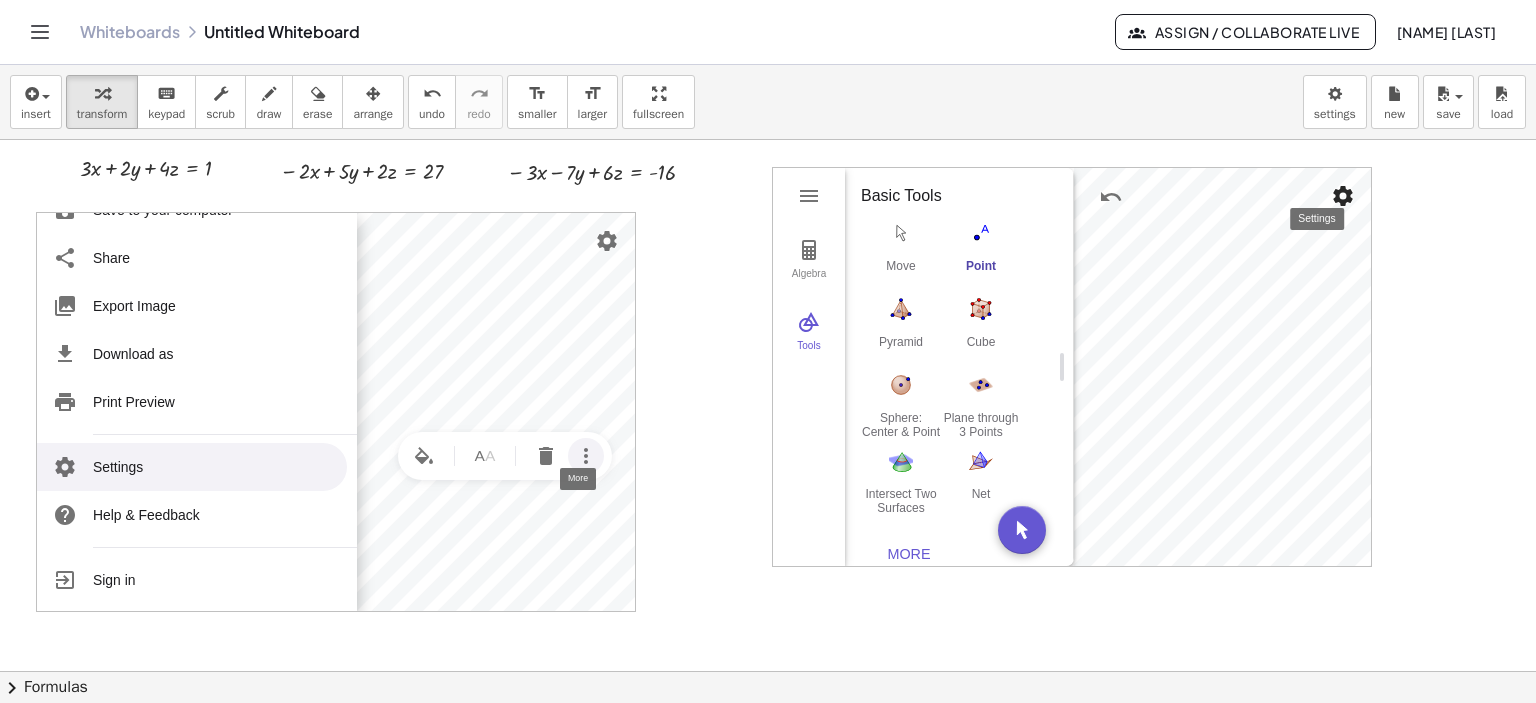 click at bounding box center (1343, 196) 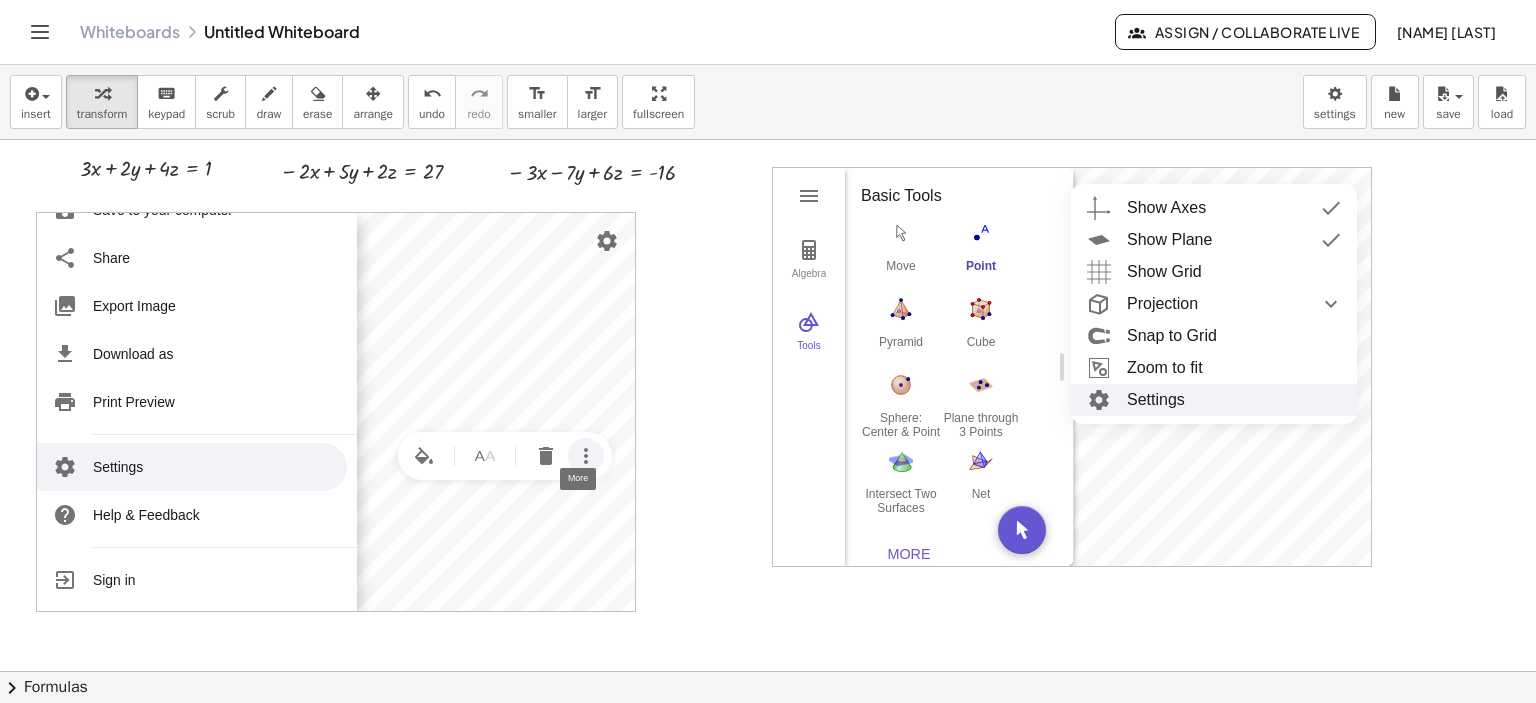 click on "Settings" at bounding box center (1214, 400) 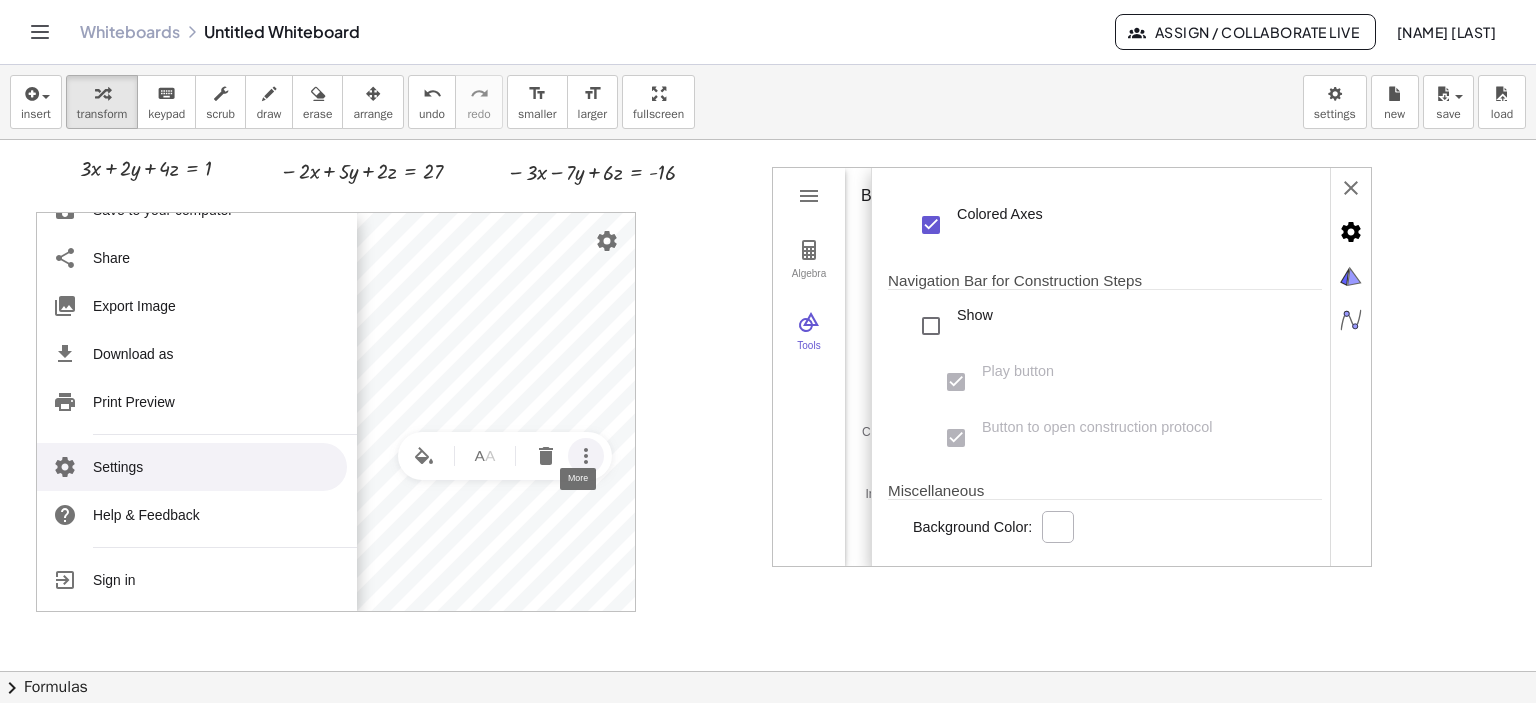scroll, scrollTop: 772, scrollLeft: 0, axis: vertical 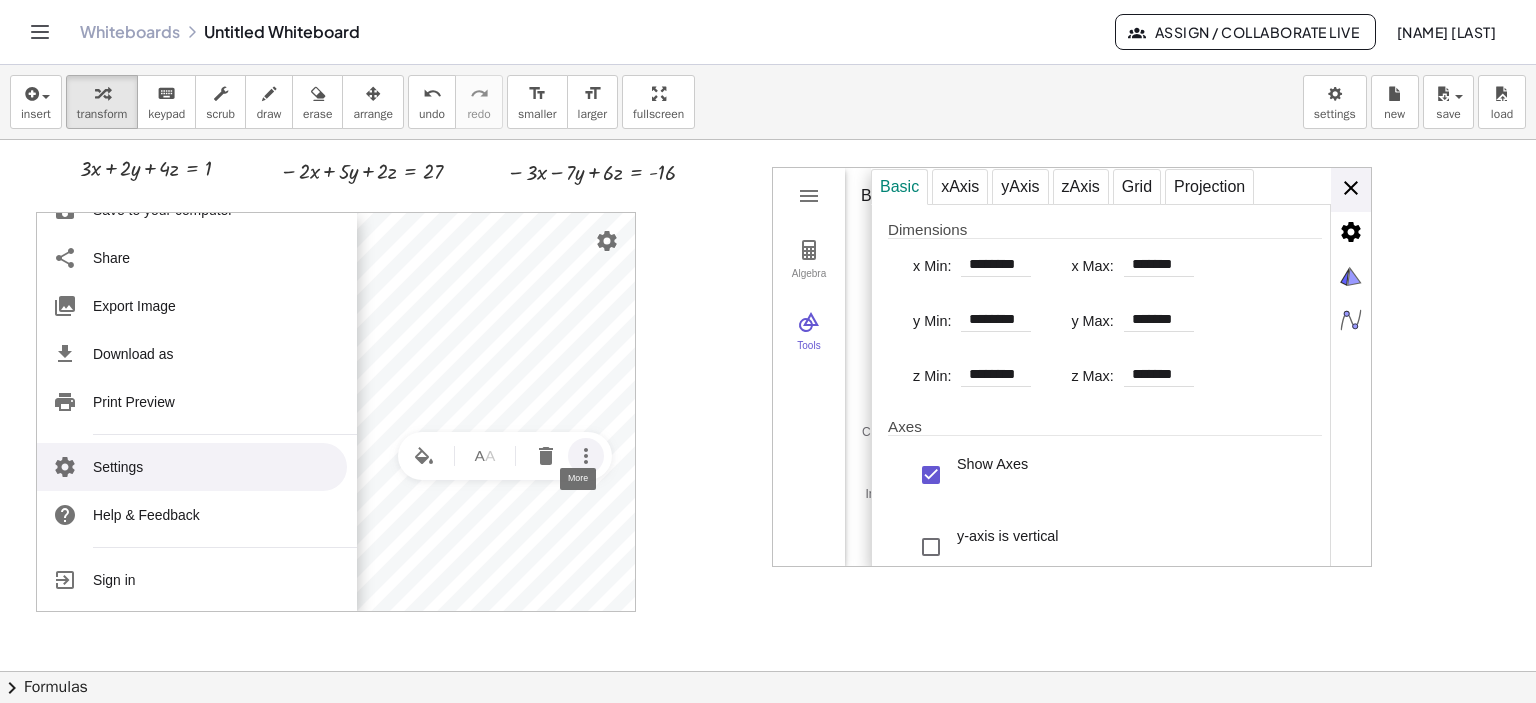 click on "Basic xAxis yAxis zAxis Grid Projection Dimensions x Min: ******** x Max: ******* y Min: ******** y Max: ******* z Min: ******** z Max: ******* Axes Show Axes y-axis is vertical Label Style: Serif Bold Italic Colored Axes Navigation Bar for Construction Steps Show Play button Button to open construction protocol Miscellaneous Background Color: Use Lighting Clipping Use clipping Show clipping Clipping box size Small Medium Large Show xAxis Show Numbers Positive Direction Only Distance Ticks:  |    |    | Label: * Unit: Selection Allowed Show yAxis Show Numbers Positive Direction Only Distance Ticks:  |    |    | Label: * Unit: Selection Allowed Show zAxis Show Numbers Positive Direction Only Distance Ticks:  |    |    | Label: * Unit: Selection Allowed Show Grid Point Capturing: Automatic Grid Type : Cartesian Distance x: * y: * θ: Orthographic Perspective Distance from screen: **** Glasses Distance between eyes: *** Gray-scale Omit Green Channel Oblique Angle: ** Factor: ***" at bounding box center (1121, 368) 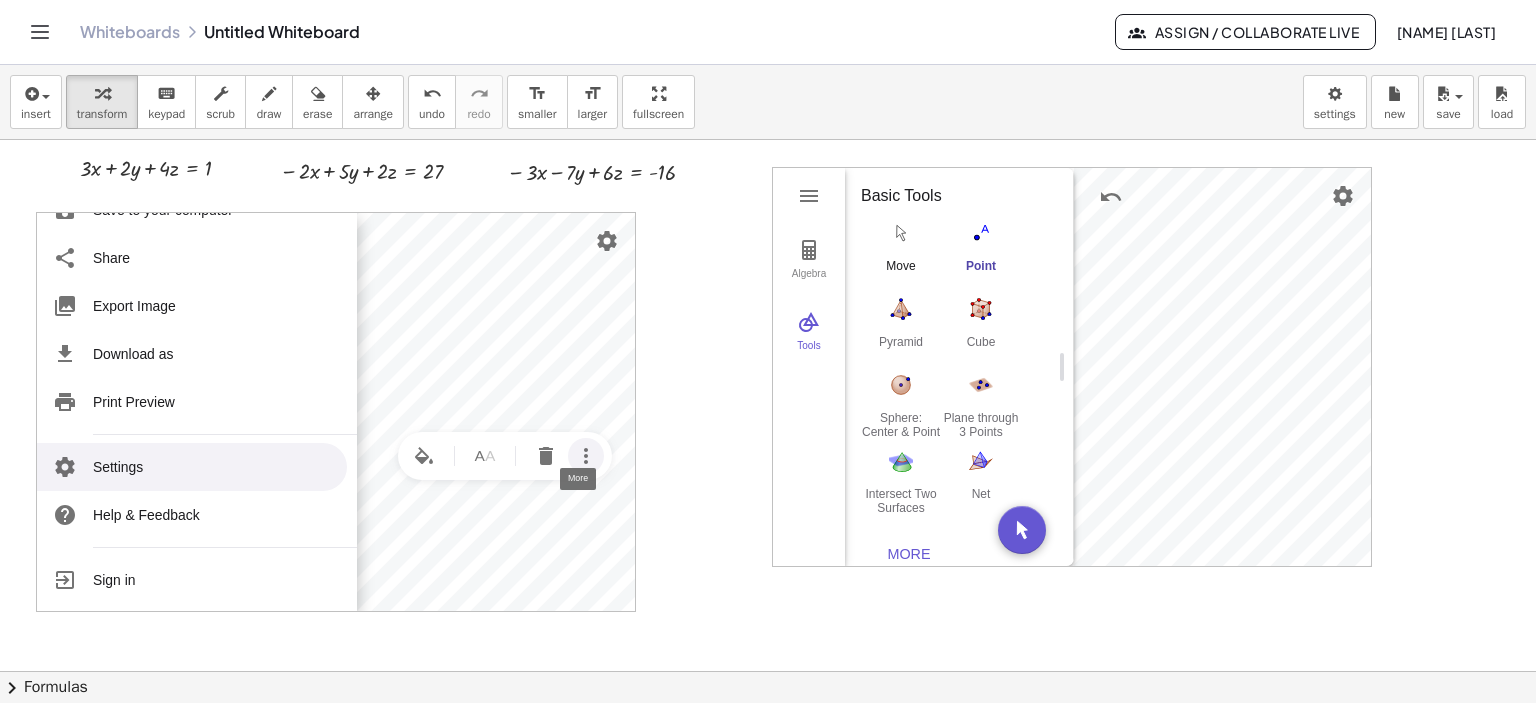 click on "Move" at bounding box center (901, 273) 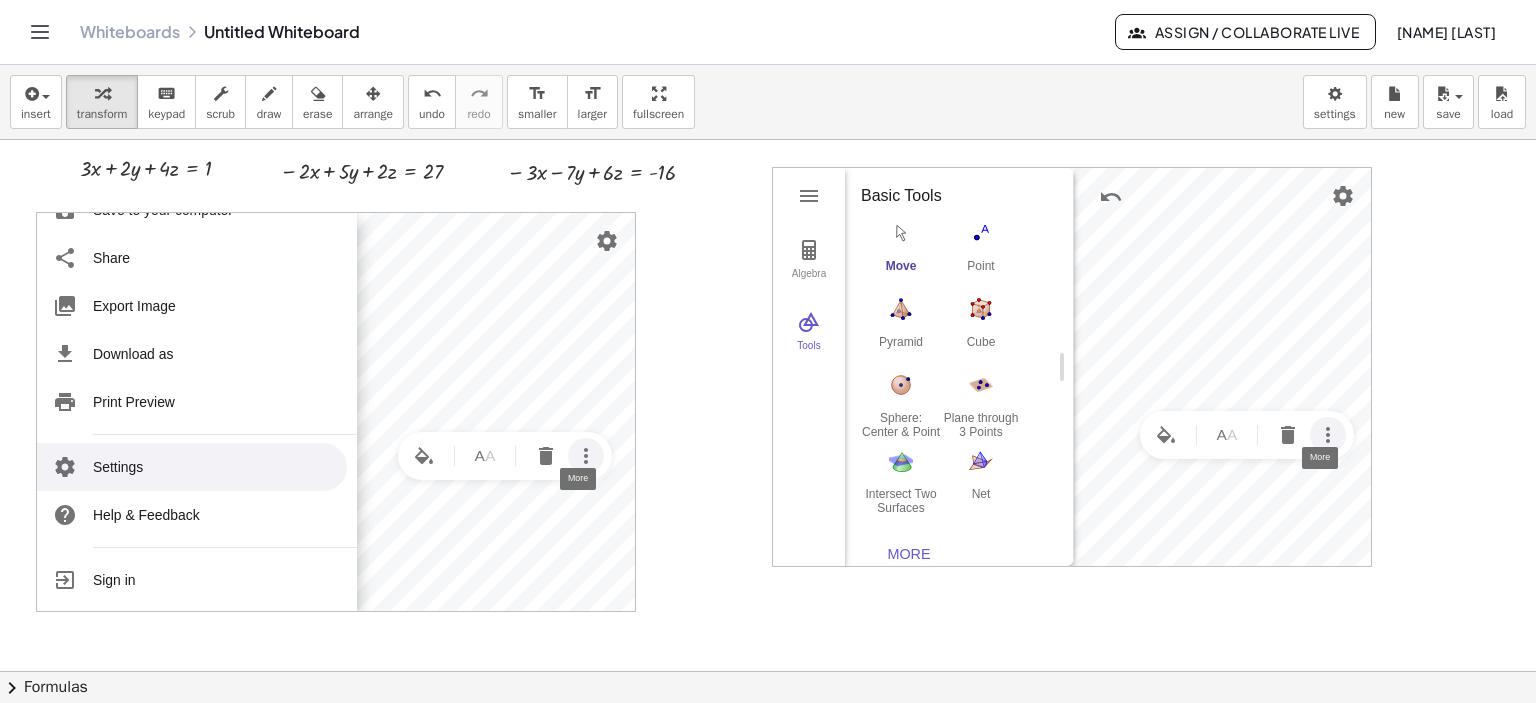 click at bounding box center [1328, 435] 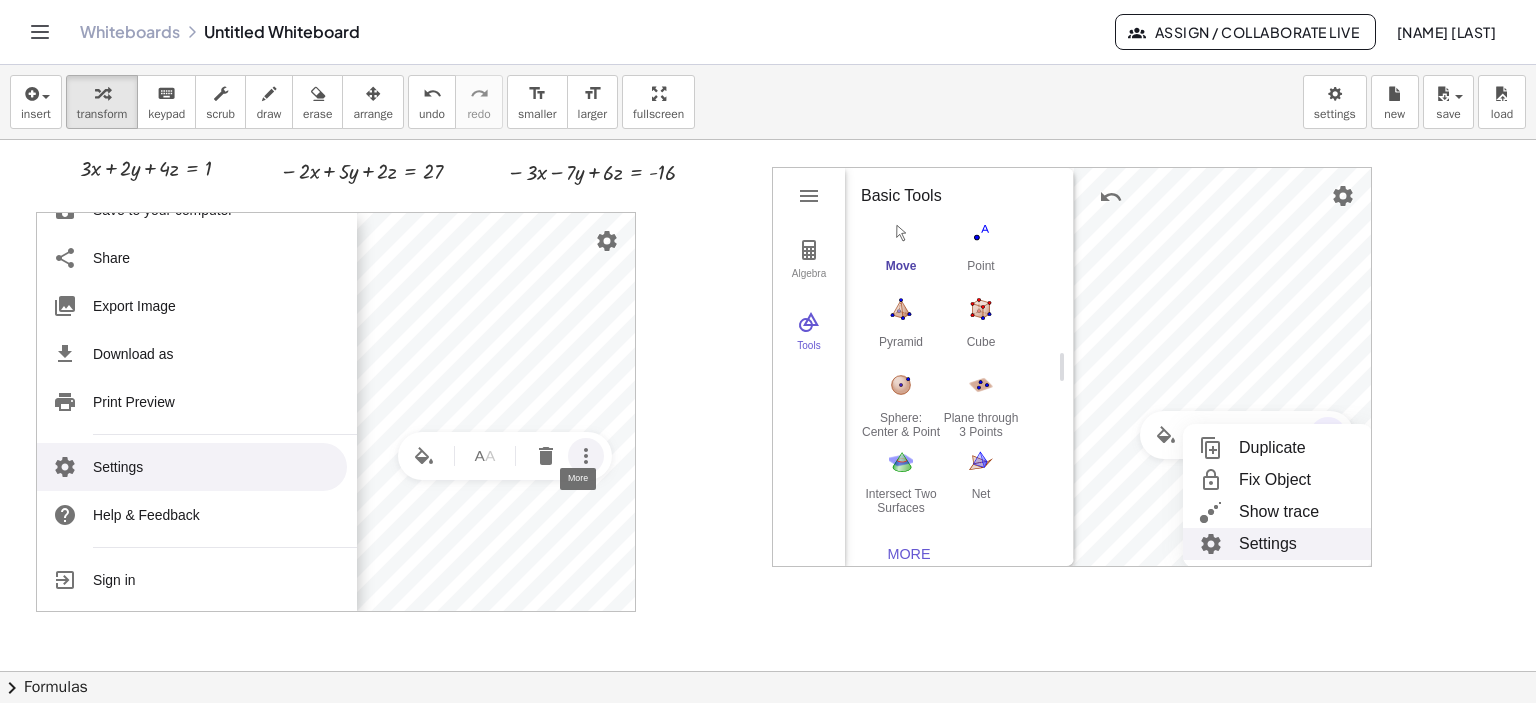 click on "Settings" at bounding box center (1278, 544) 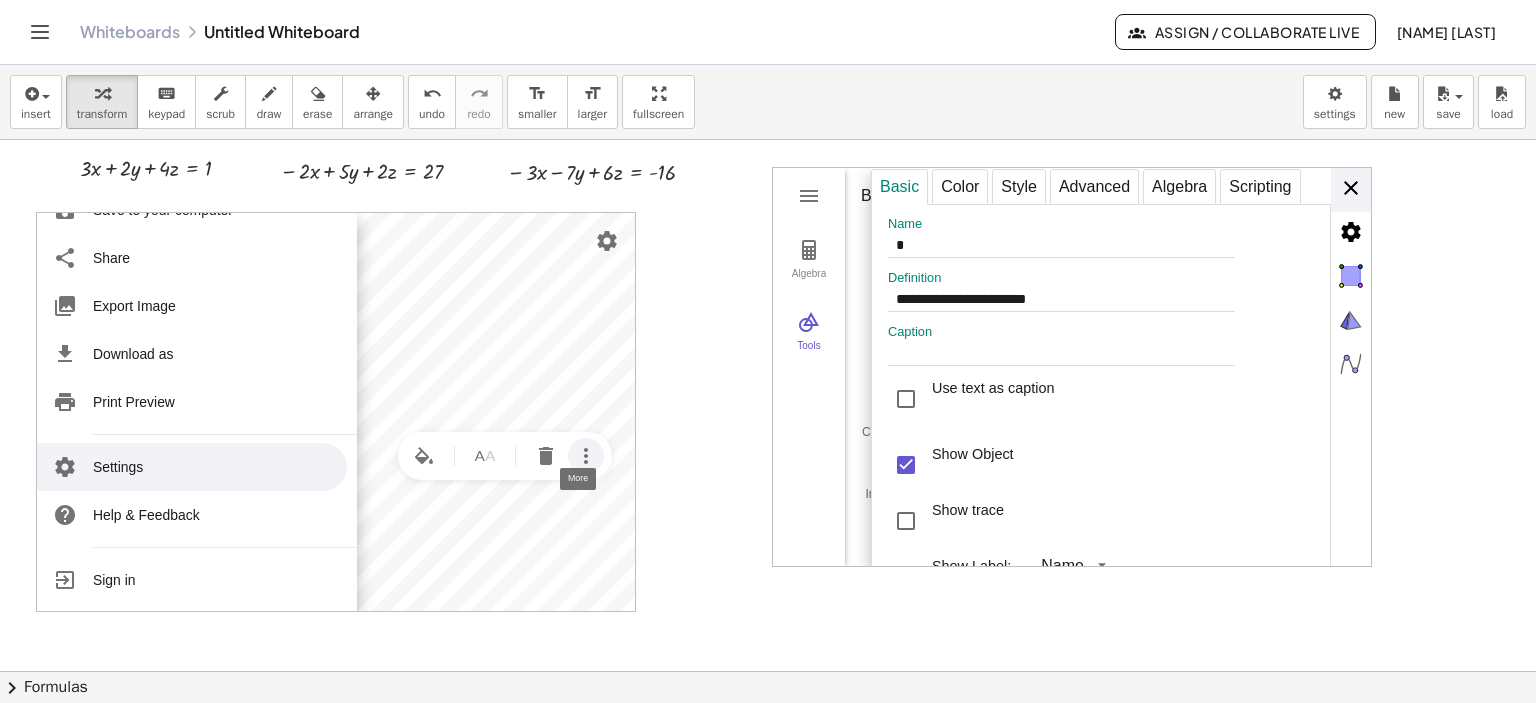 click on "**********" at bounding box center [1072, 367] 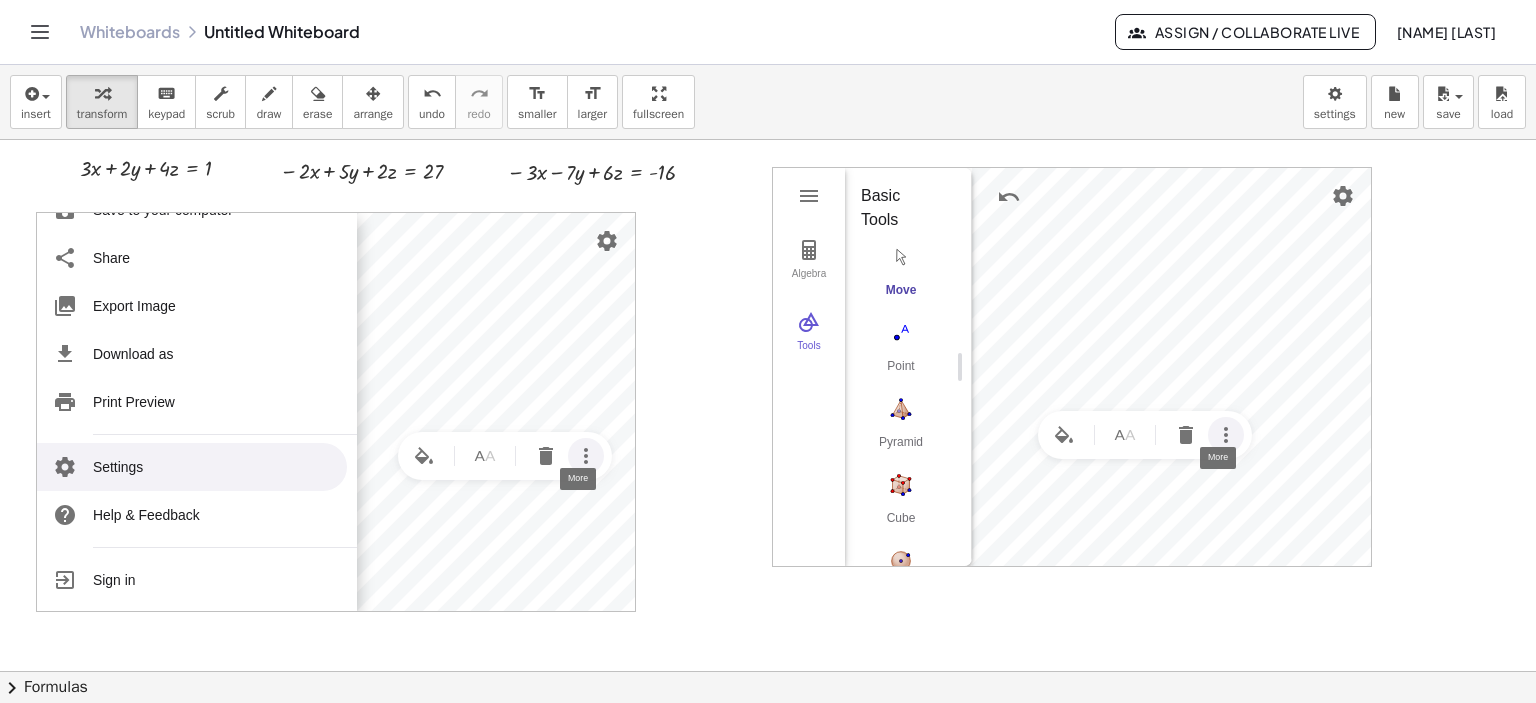 drag, startPoint x: 1068, startPoint y: 450, endPoint x: 966, endPoint y: 466, distance: 103.24728 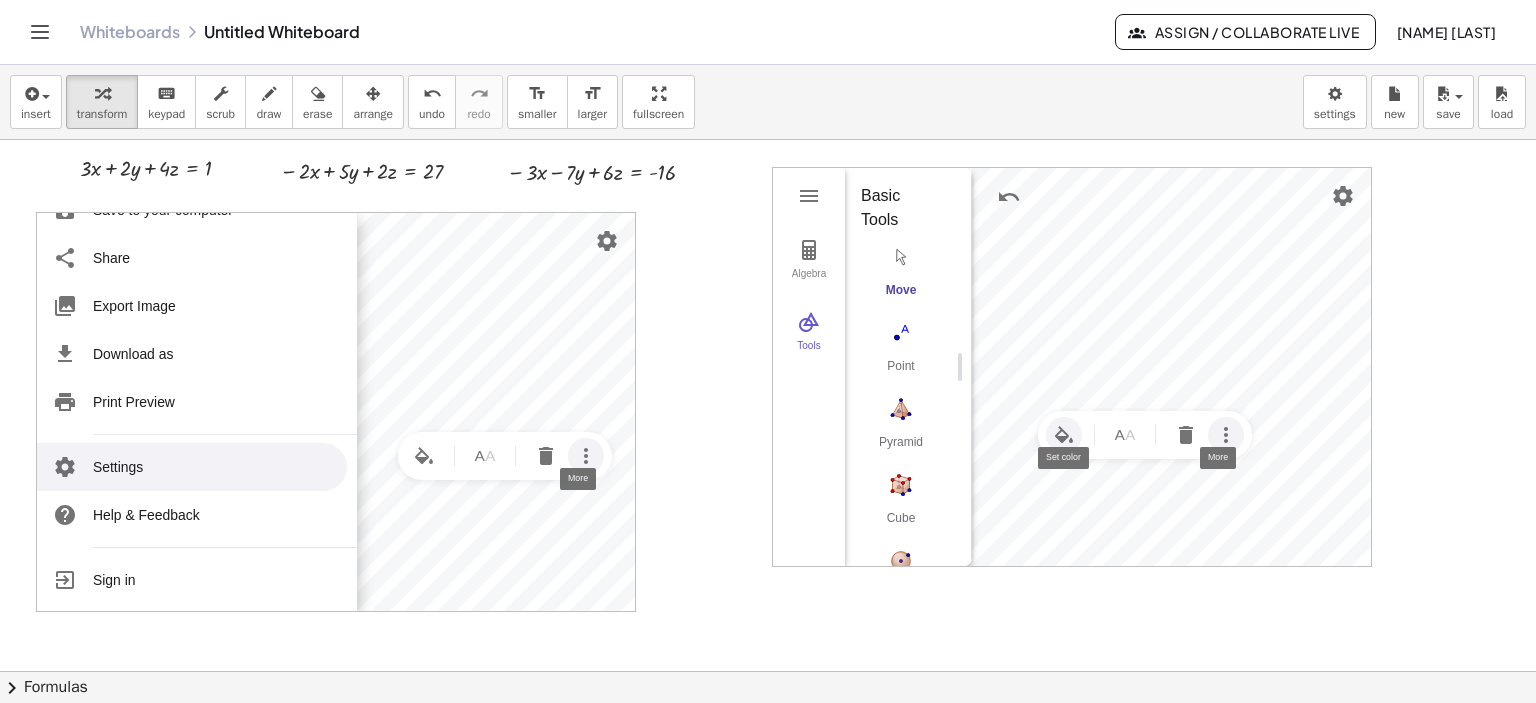 click at bounding box center [1064, 435] 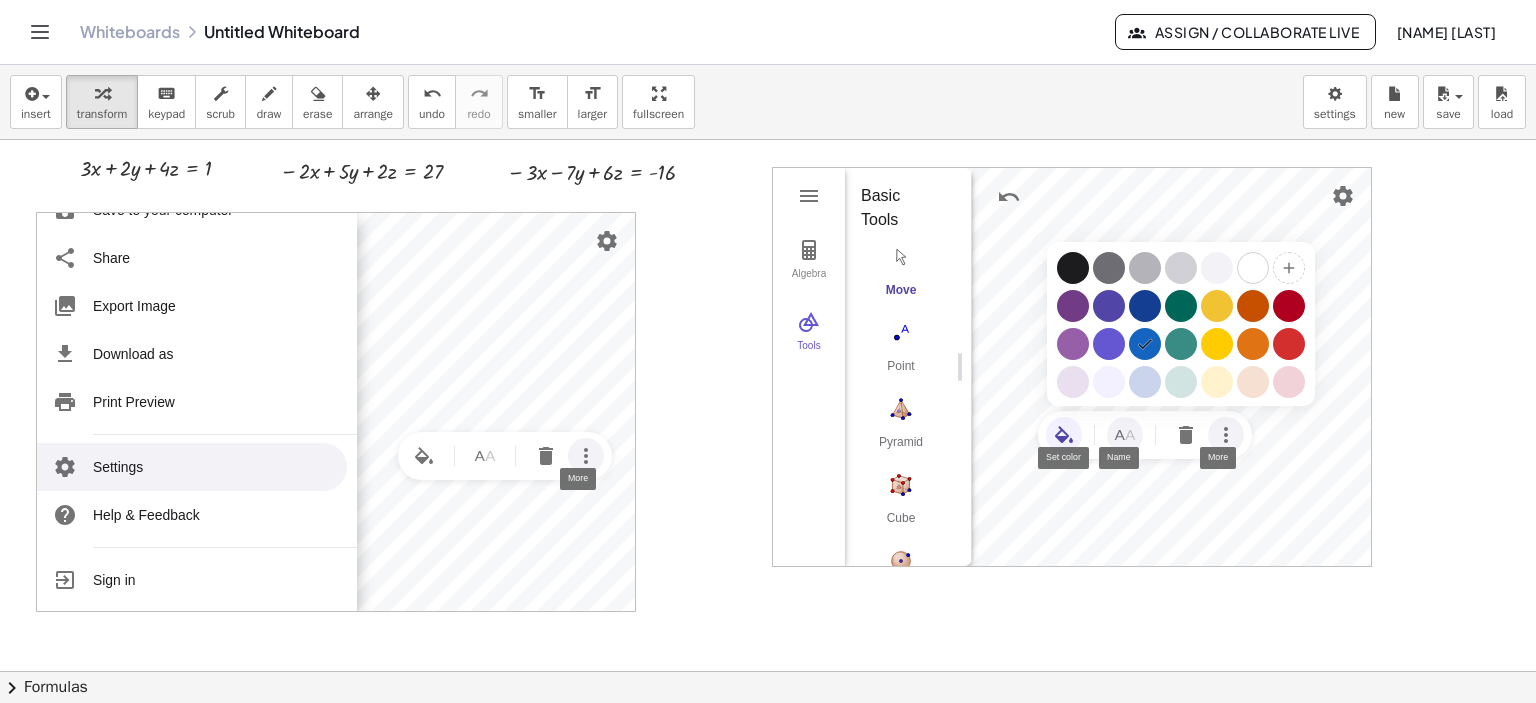 click at bounding box center (1125, 435) 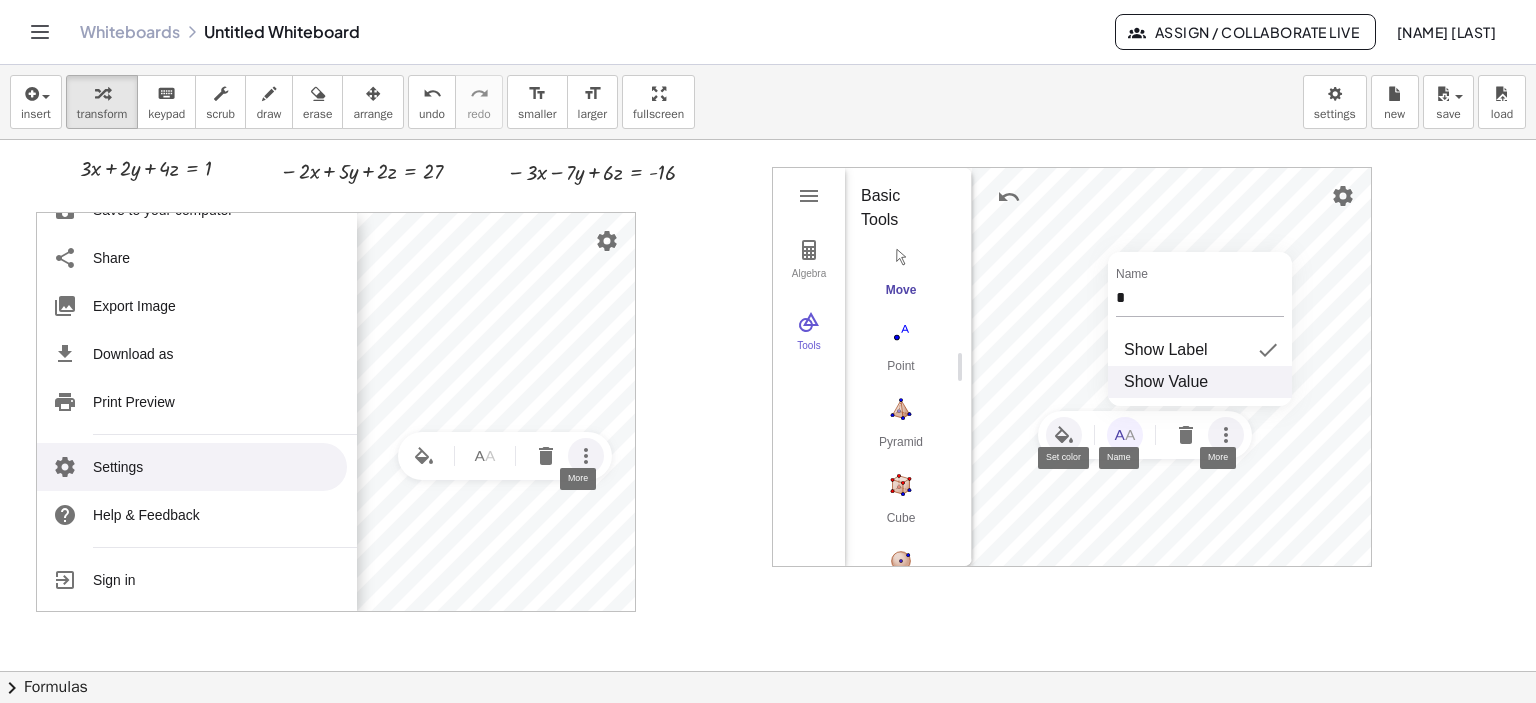 click on "Show Value" at bounding box center [1200, 382] 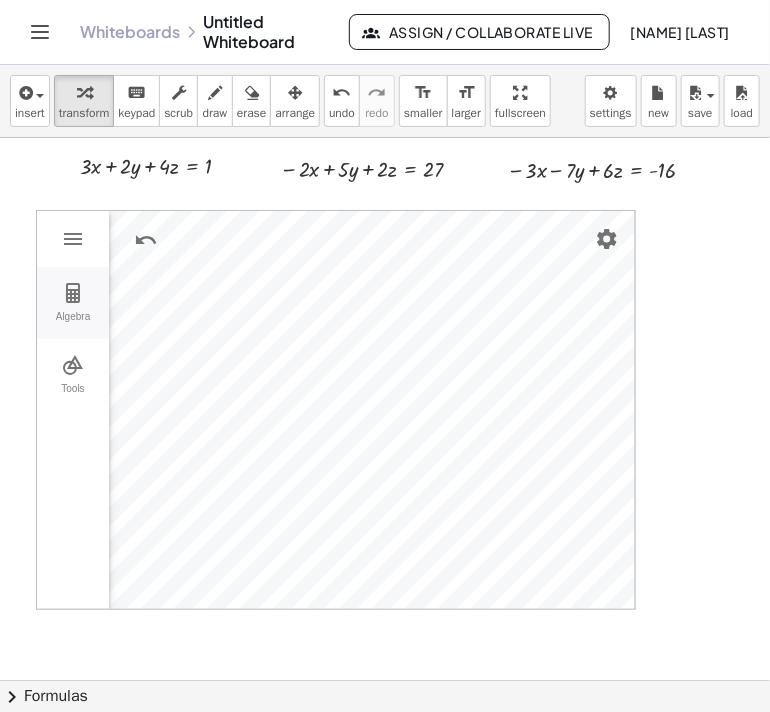 click on "Algebra" at bounding box center (73, 303) 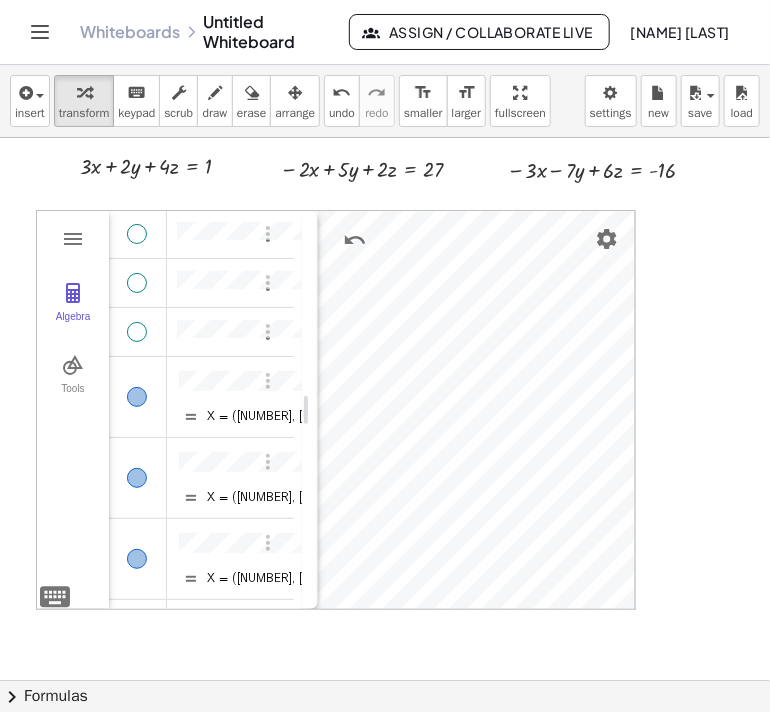 drag, startPoint x: 431, startPoint y: 382, endPoint x: 316, endPoint y: 385, distance: 115.03912 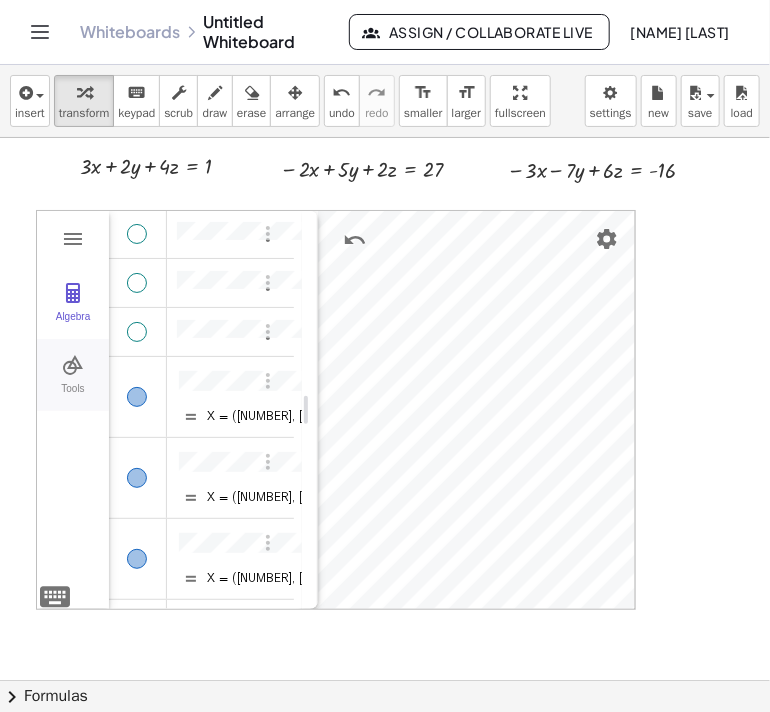 click on "Tools" at bounding box center [73, 375] 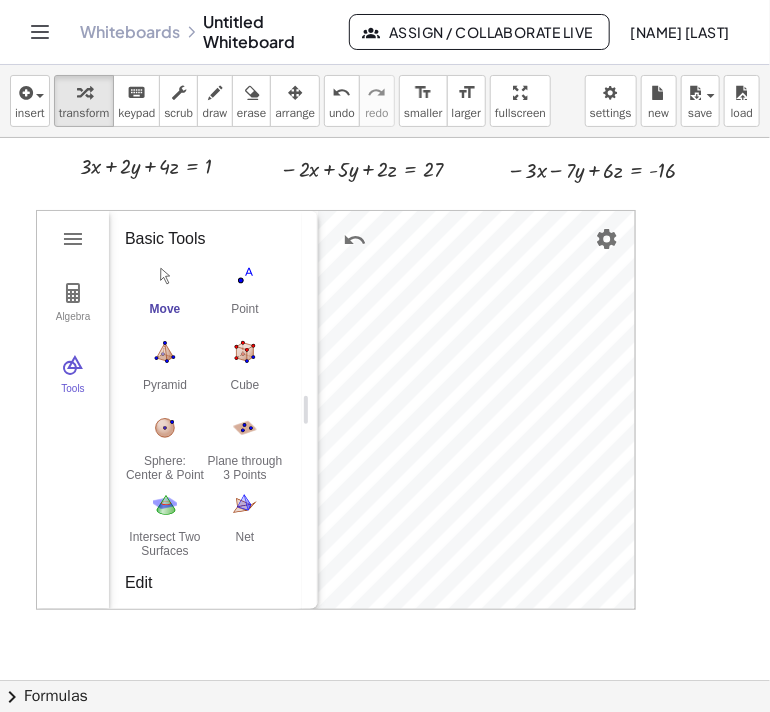 click on "Move" at bounding box center [165, 316] 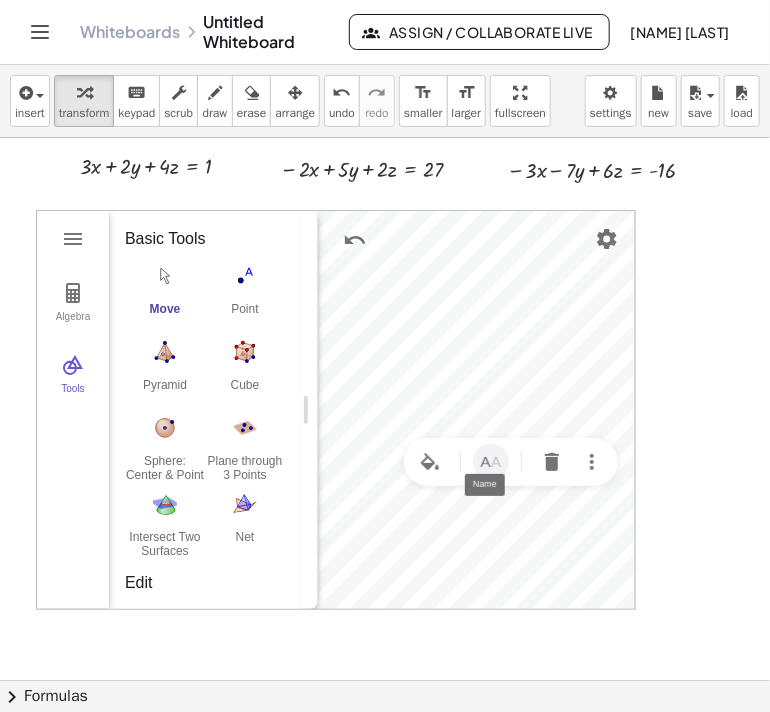 click at bounding box center [491, 462] 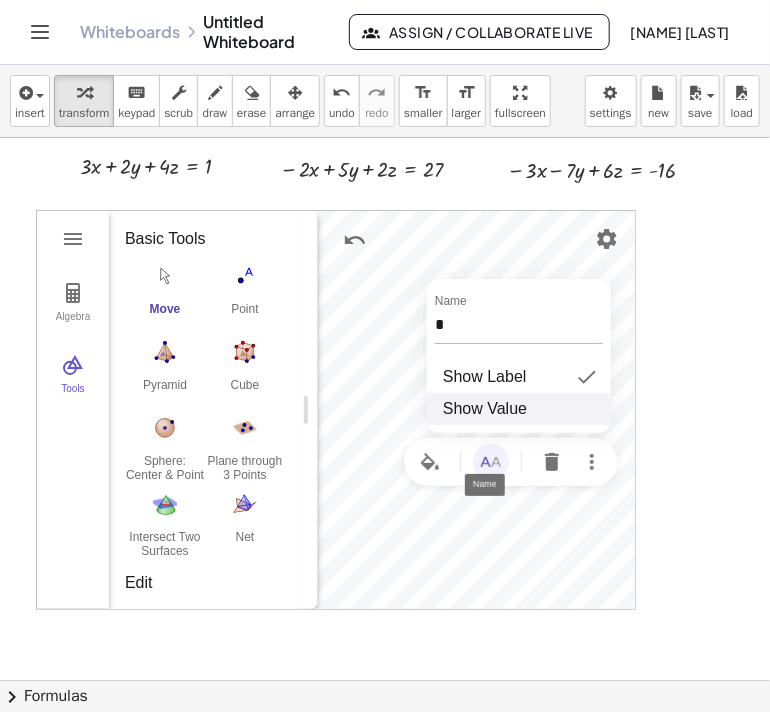 click on "Show Value" at bounding box center (485, 409) 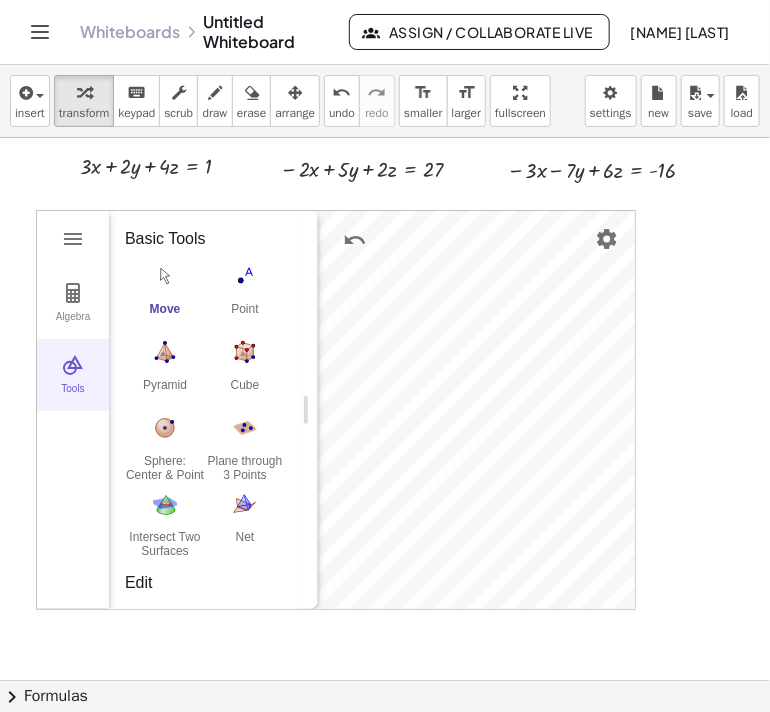 click at bounding box center [73, 365] 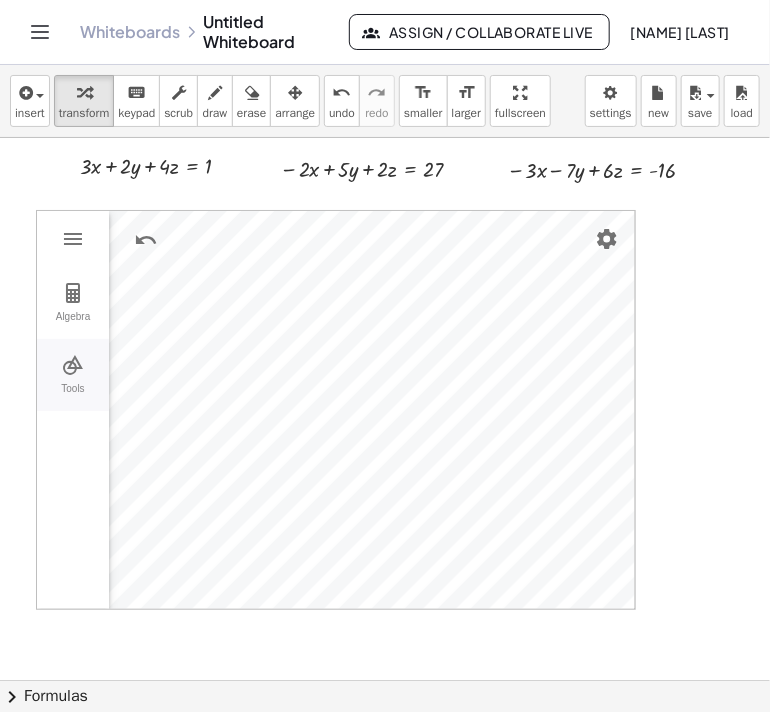 click on "Tools" at bounding box center [73, 375] 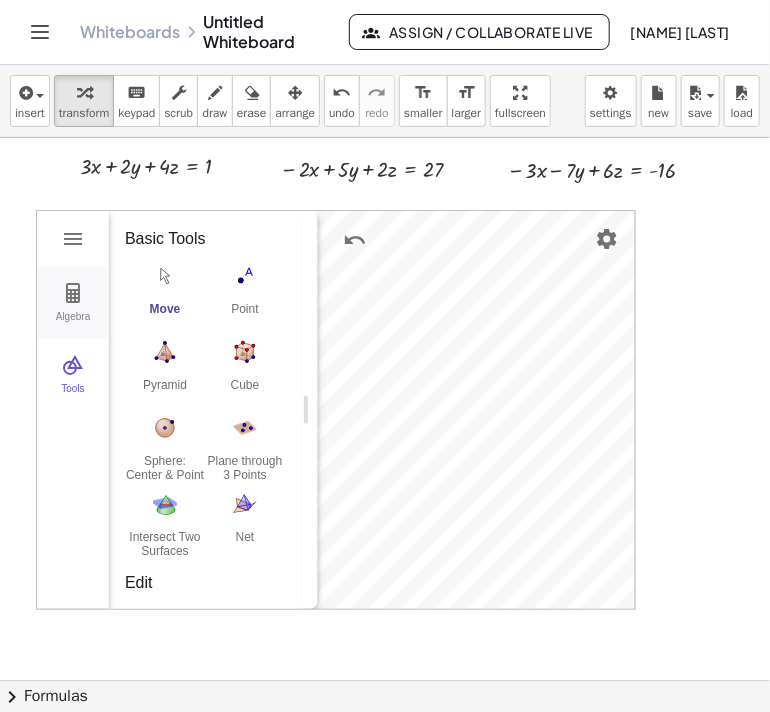 click on "Algebra" at bounding box center (73, 303) 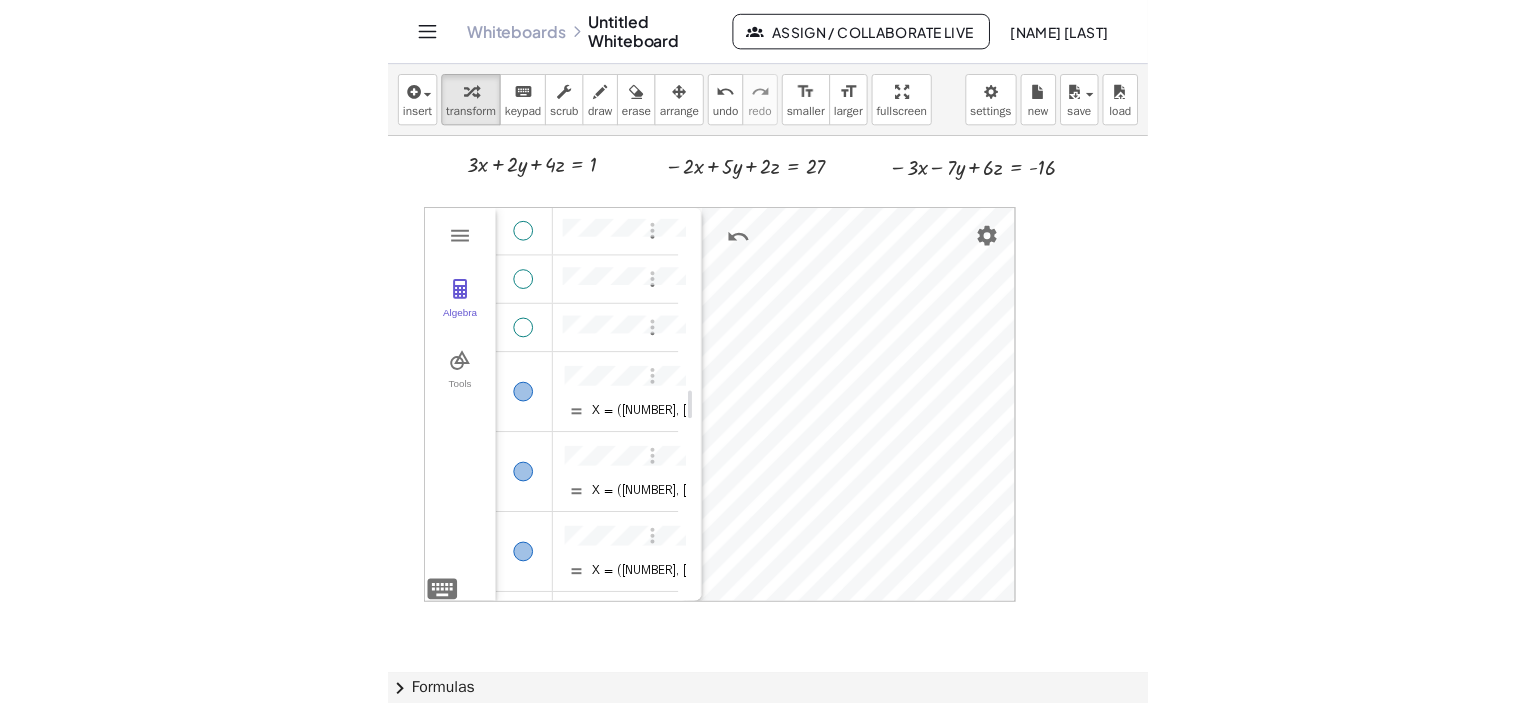 scroll, scrollTop: 389, scrollLeft: 0, axis: vertical 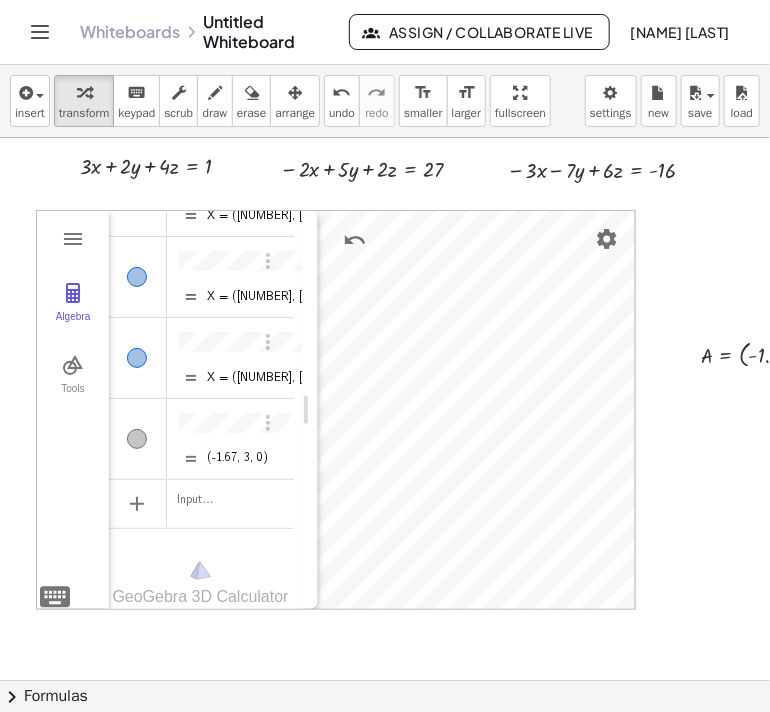 click at bounding box center [137, 439] 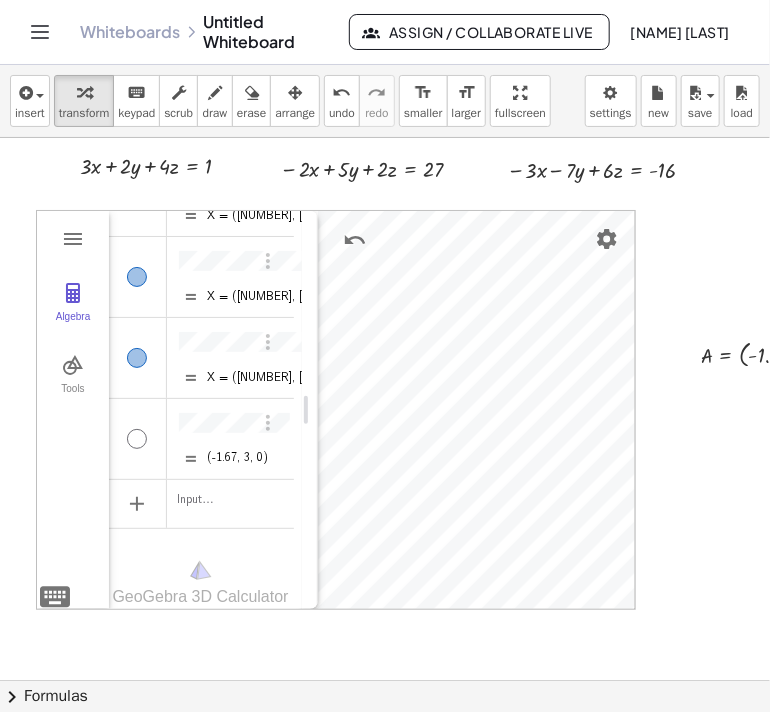click at bounding box center (137, 439) 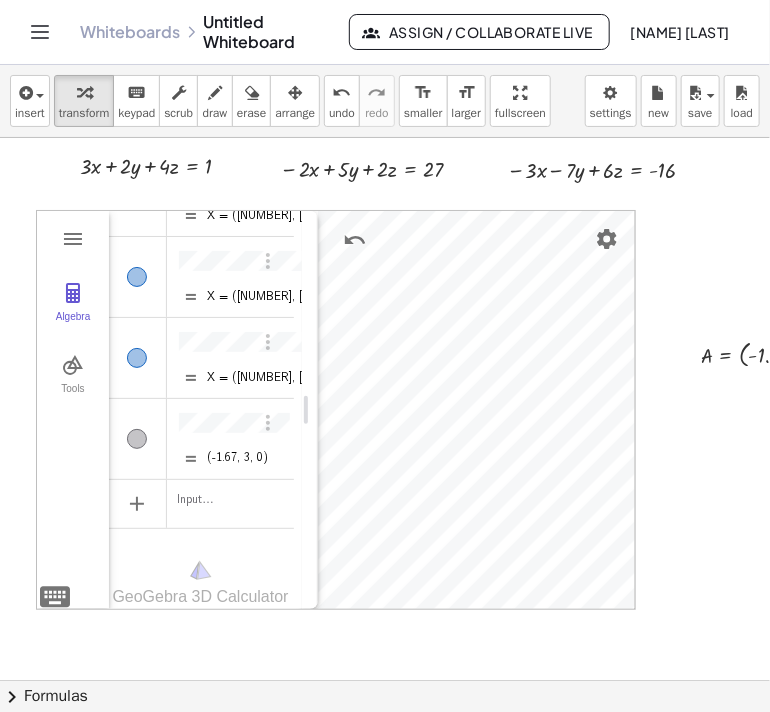 click at bounding box center [137, 439] 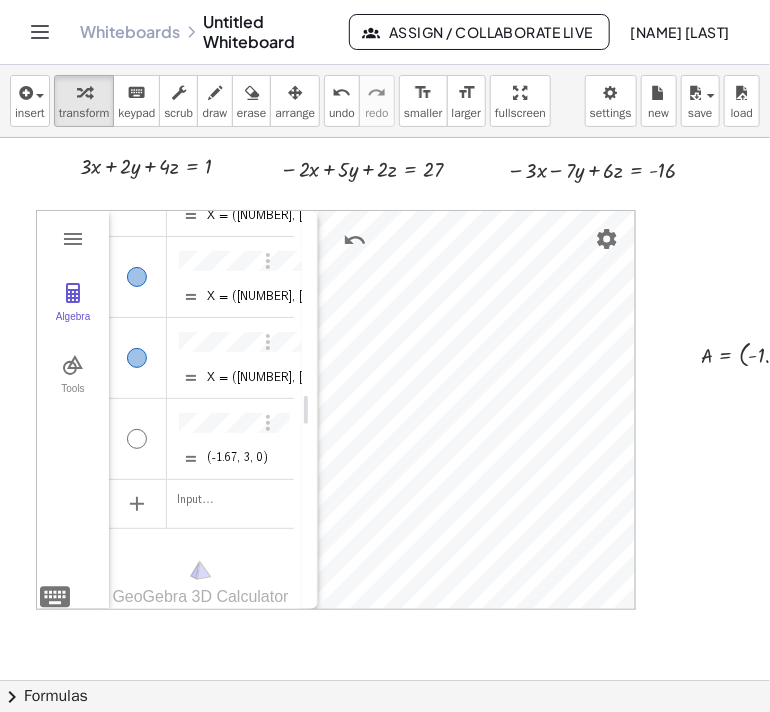click at bounding box center [137, 439] 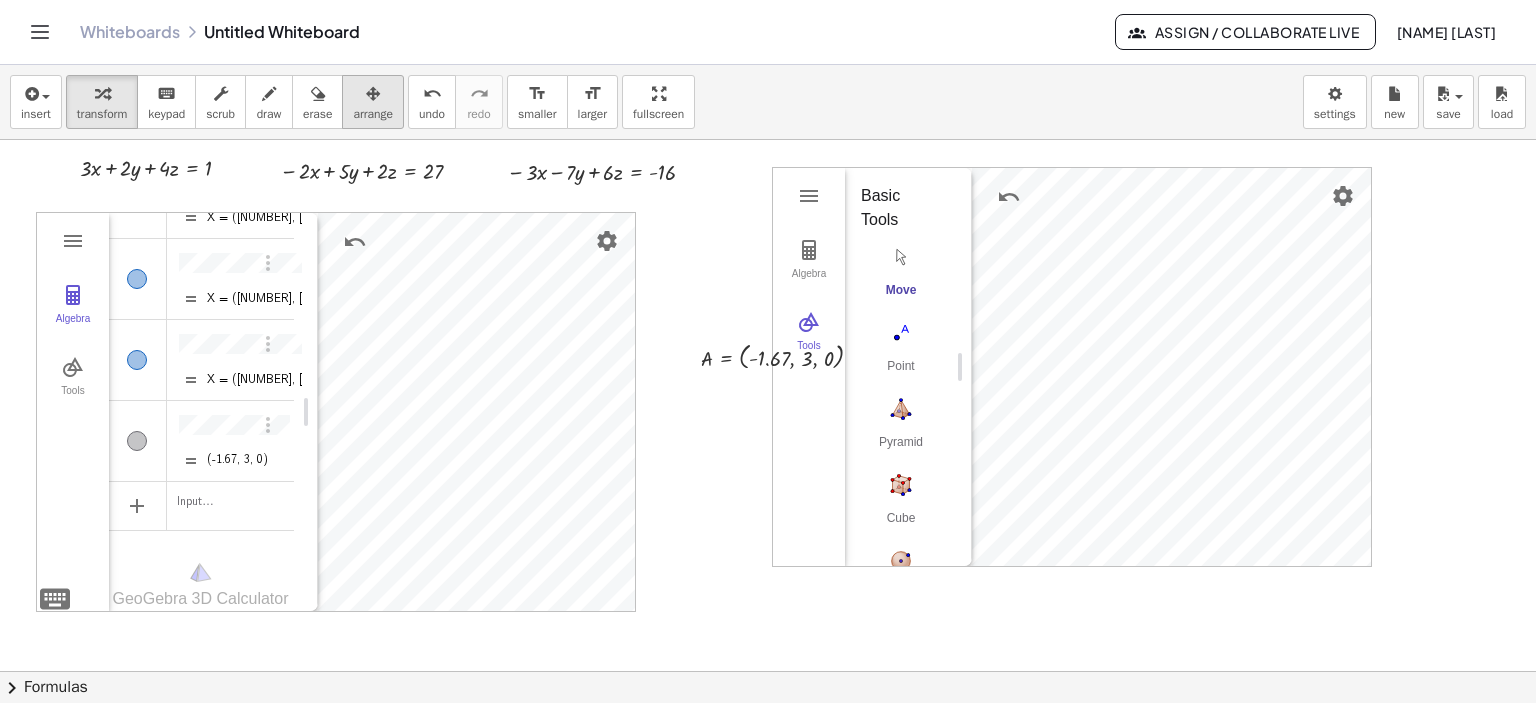 click on "arrange" at bounding box center [373, 114] 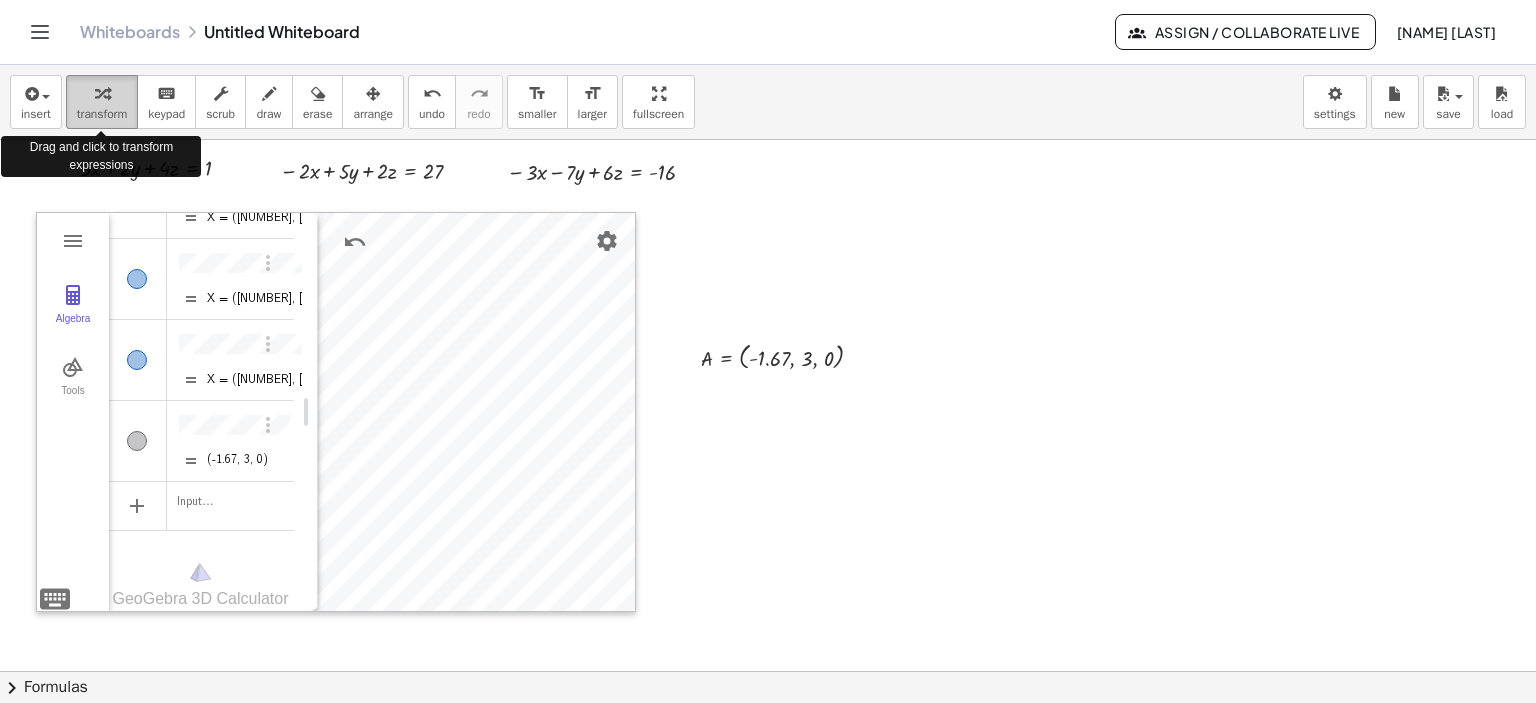 click on "transform" at bounding box center [102, 102] 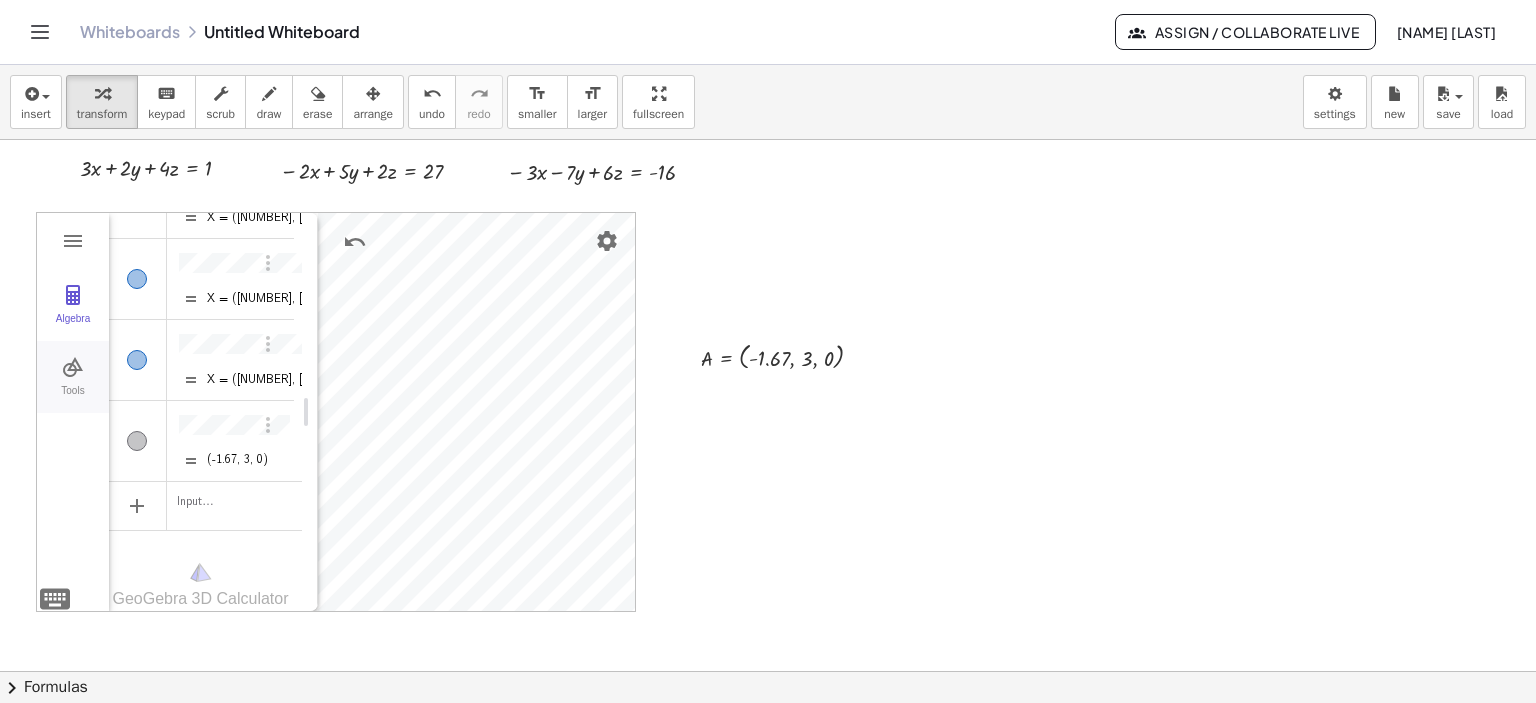 click at bounding box center [73, 367] 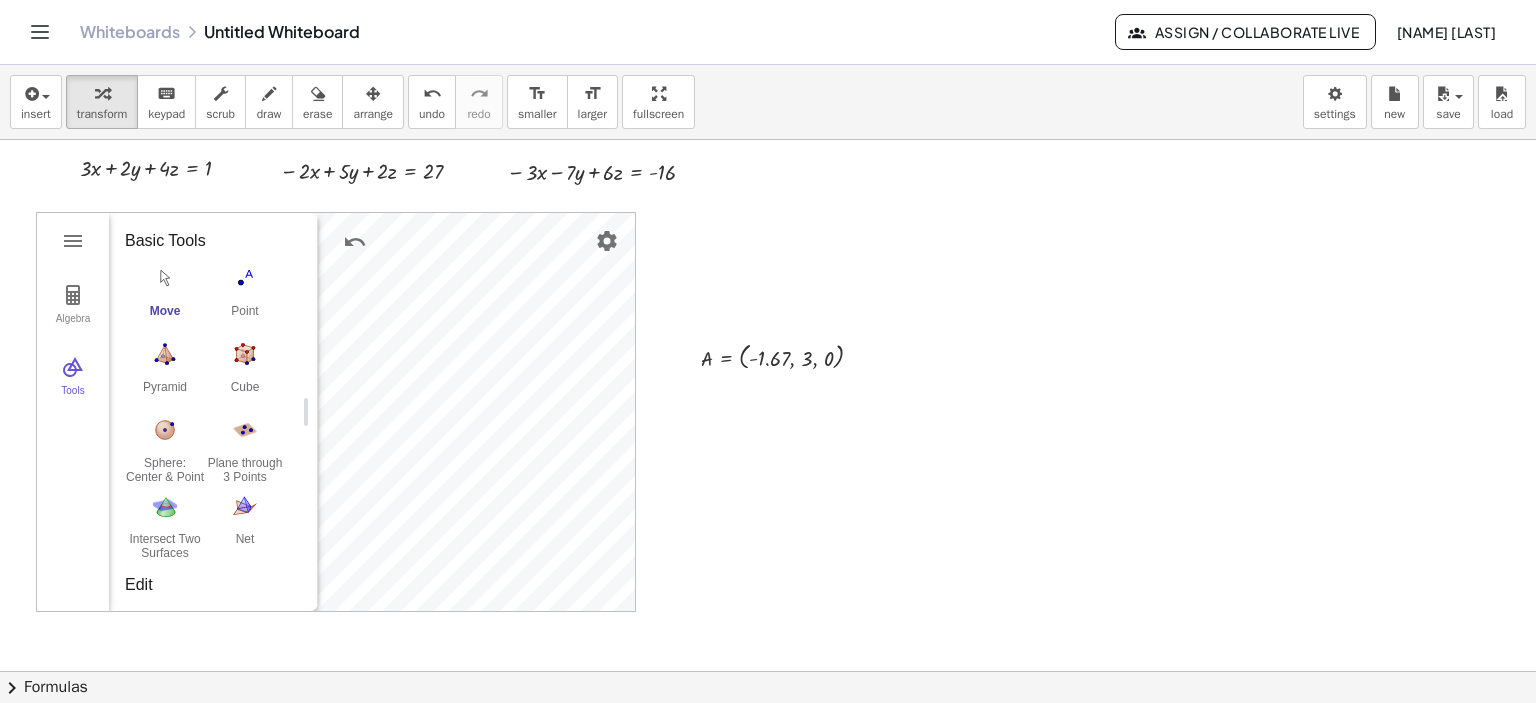 click on "Move" at bounding box center [165, 318] 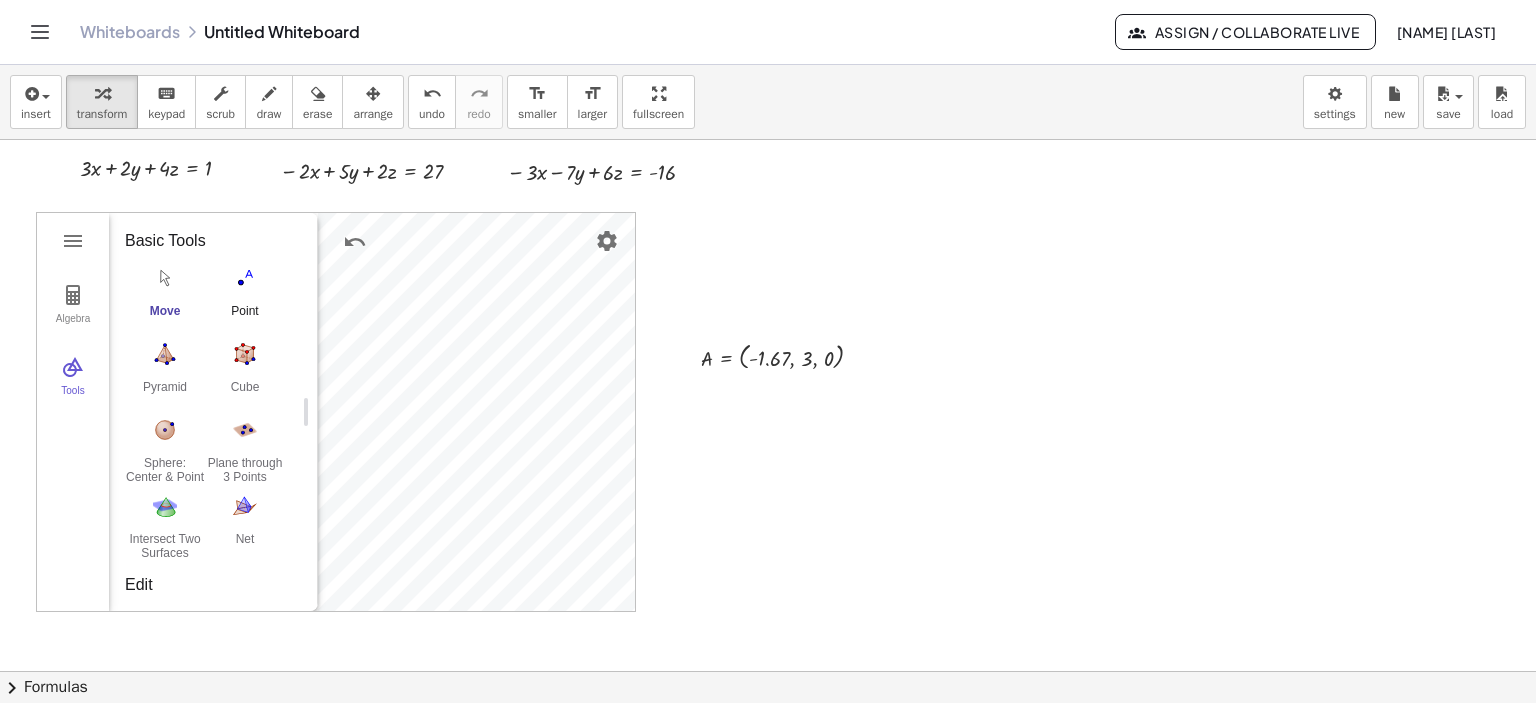 click at bounding box center [245, 278] 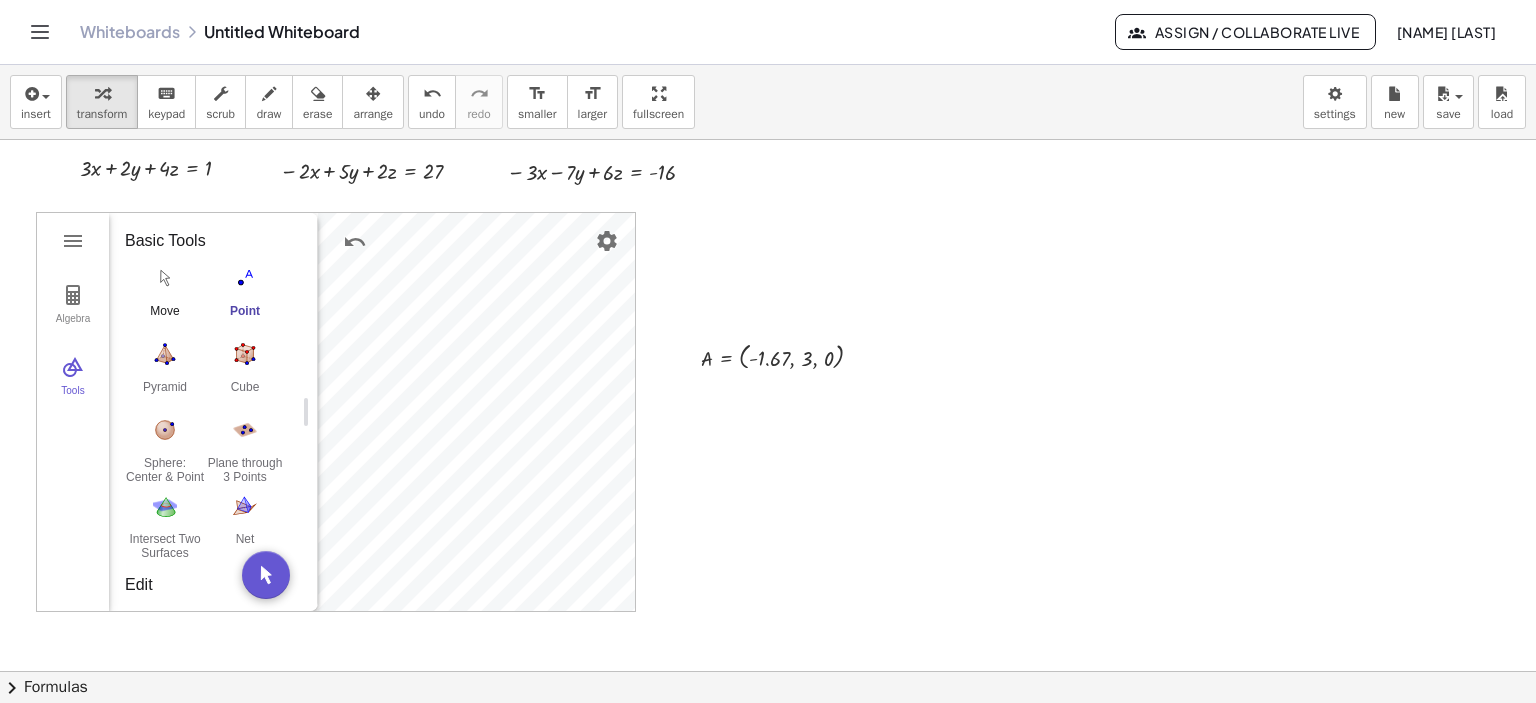 click at bounding box center (165, 278) 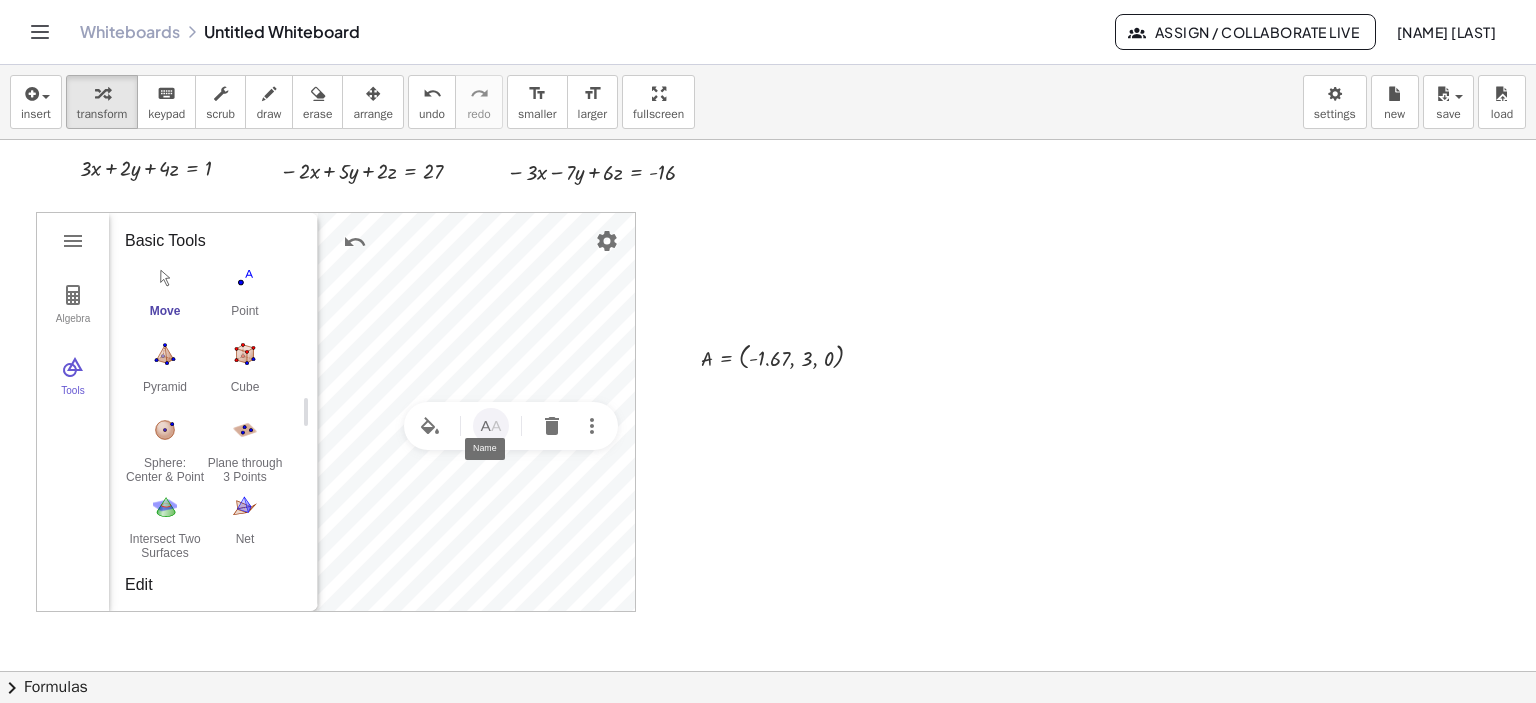 click at bounding box center [491, 426] 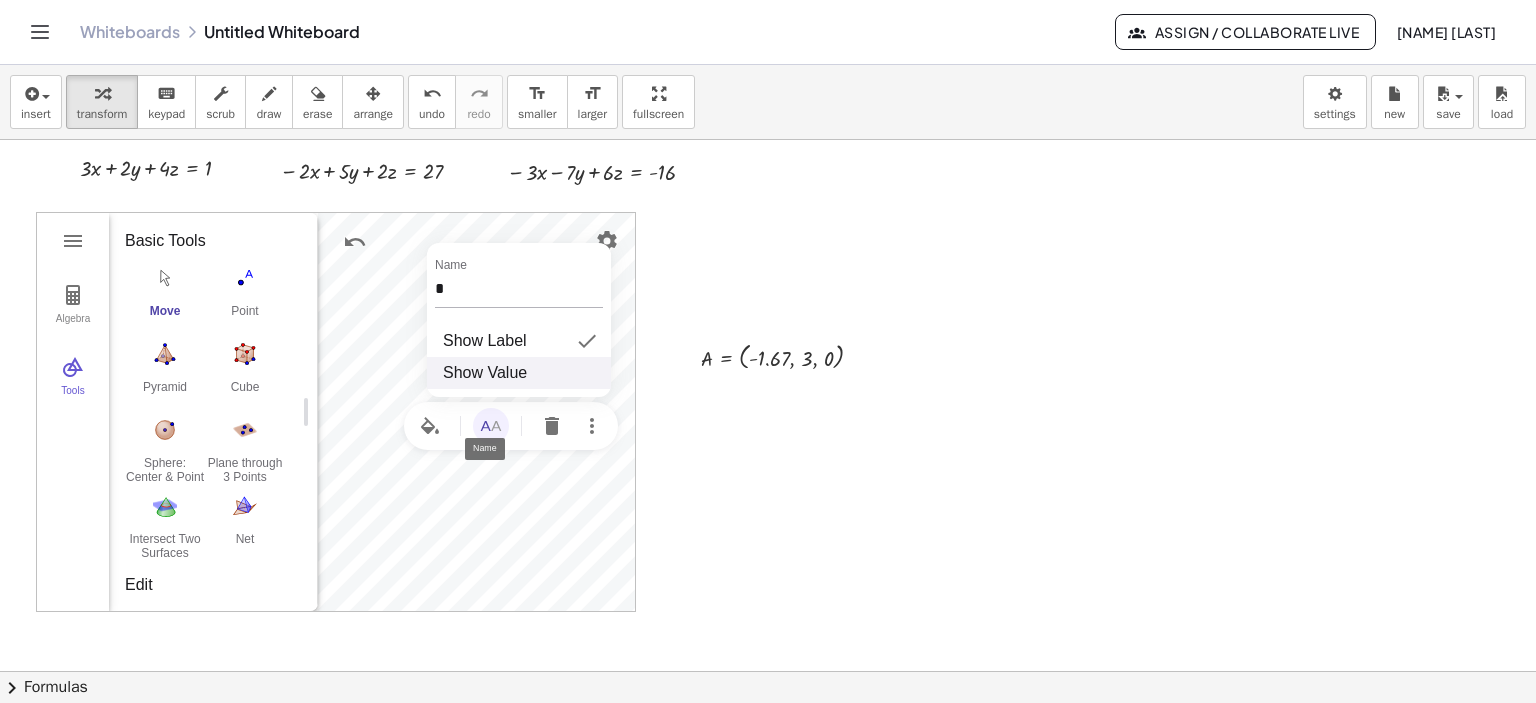 click on "Show Value" at bounding box center [519, 373] 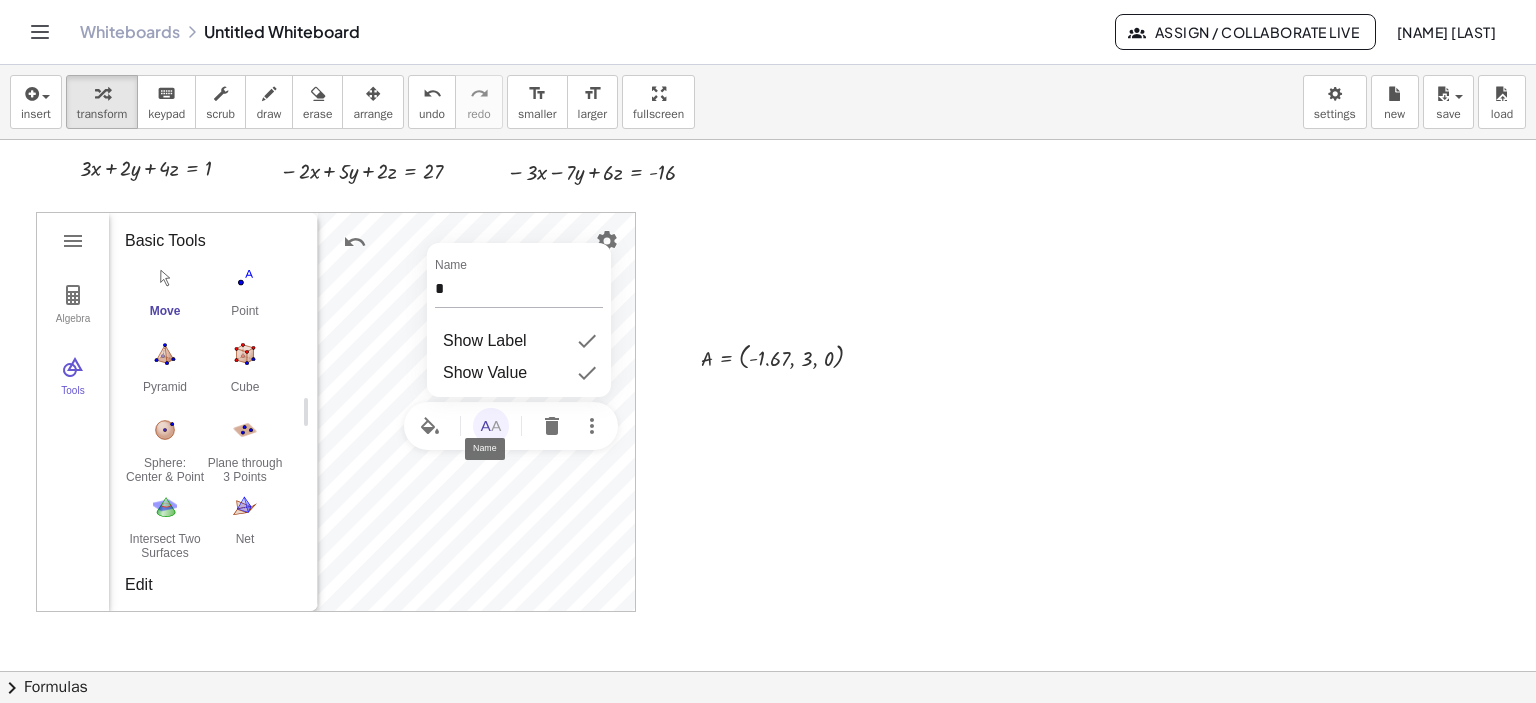click at bounding box center (768, 671) 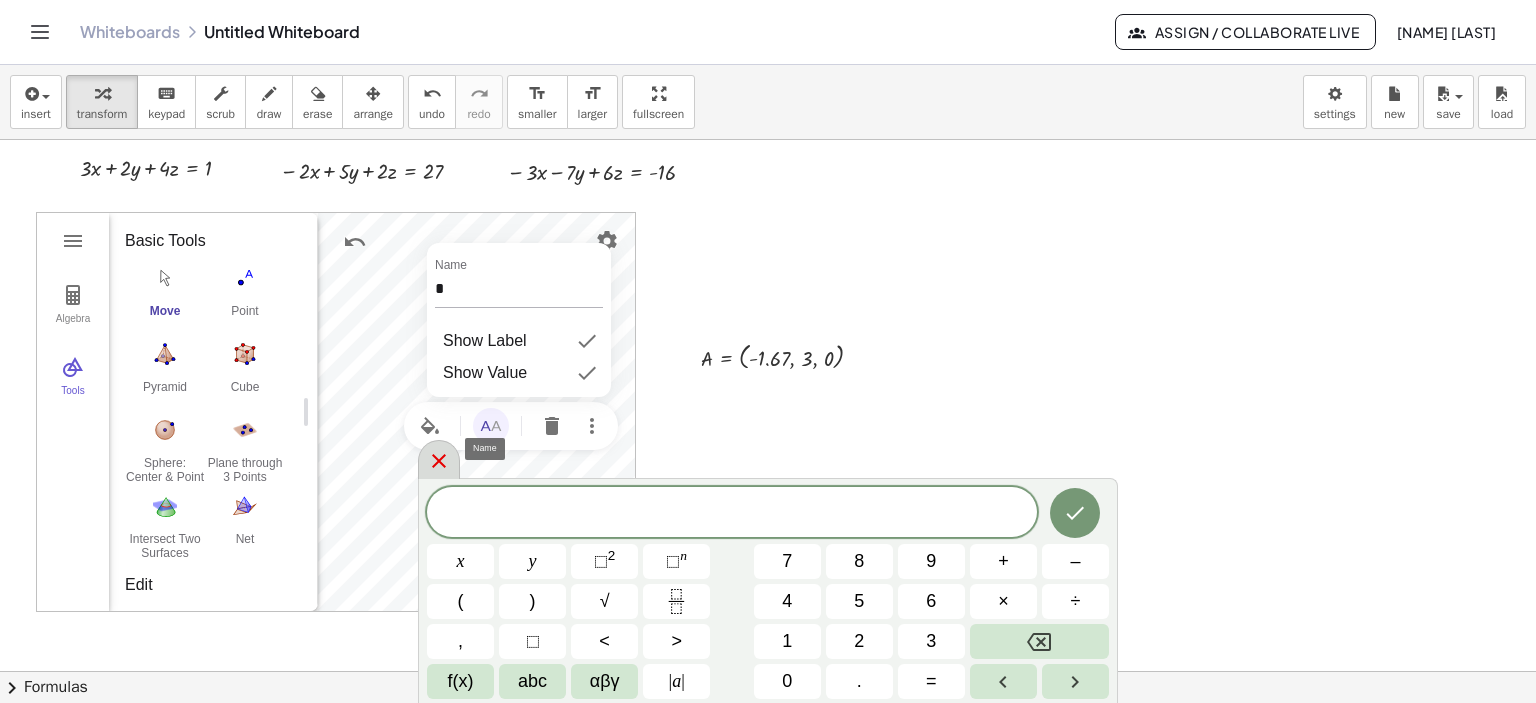 click 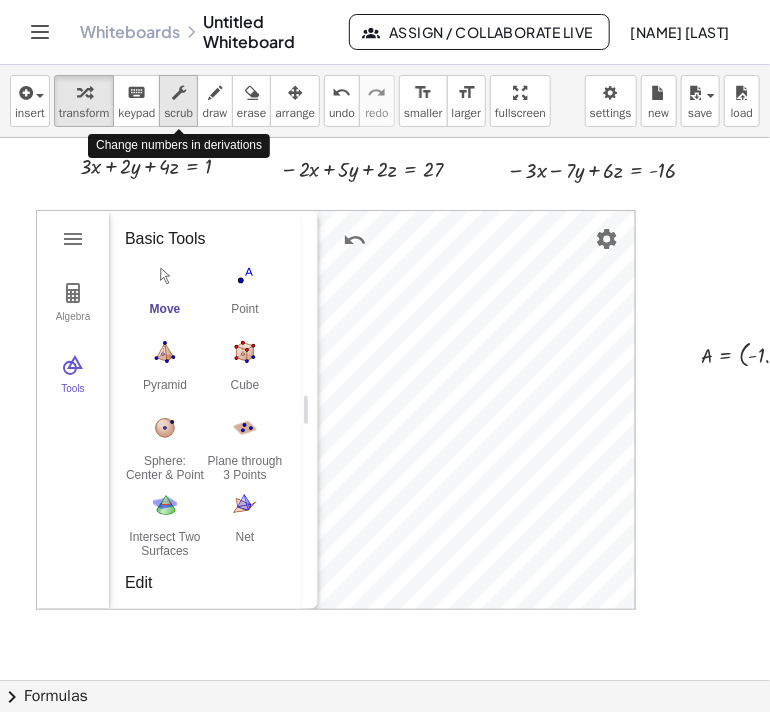 click at bounding box center (179, 93) 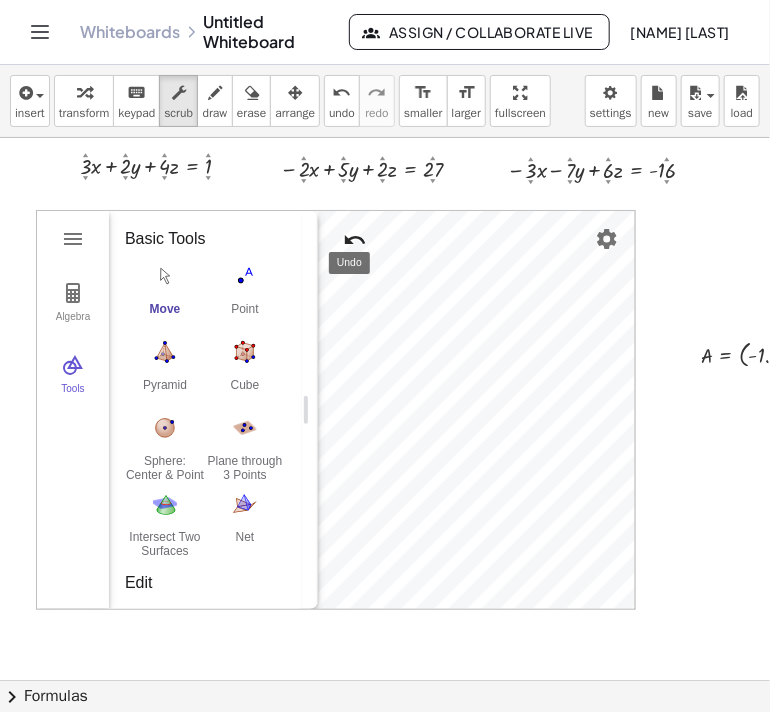 click at bounding box center (355, 240) 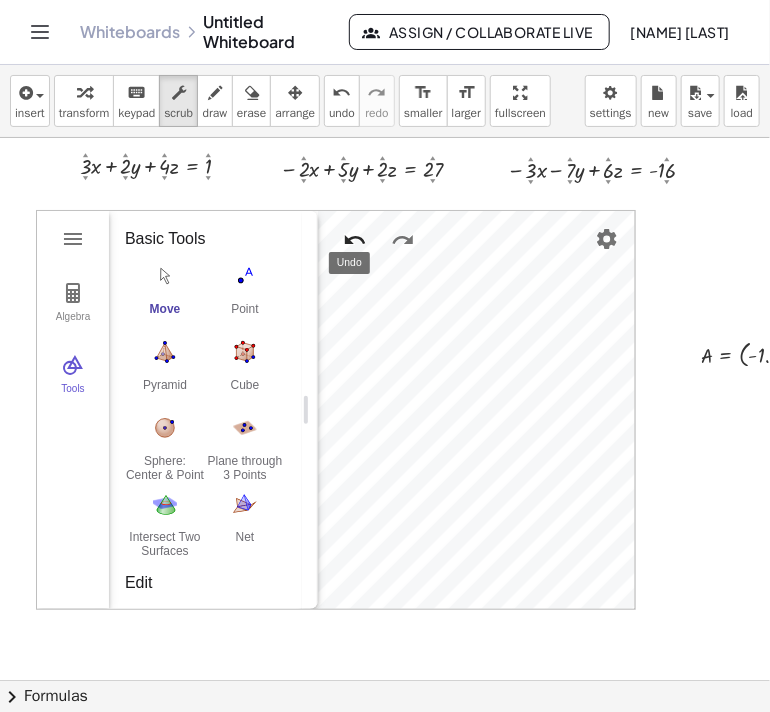 click at bounding box center (355, 240) 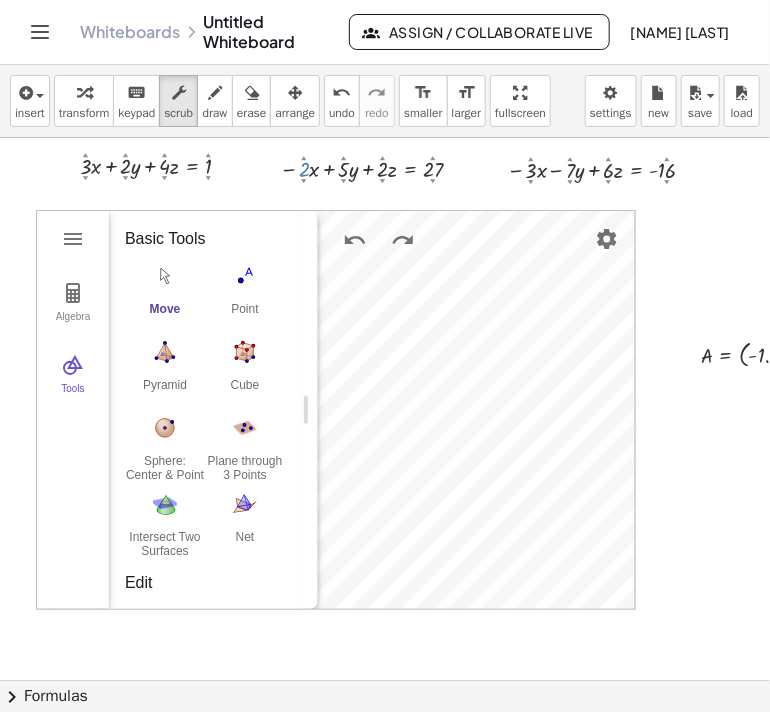 drag, startPoint x: 304, startPoint y: 159, endPoint x: 304, endPoint y: 147, distance: 12 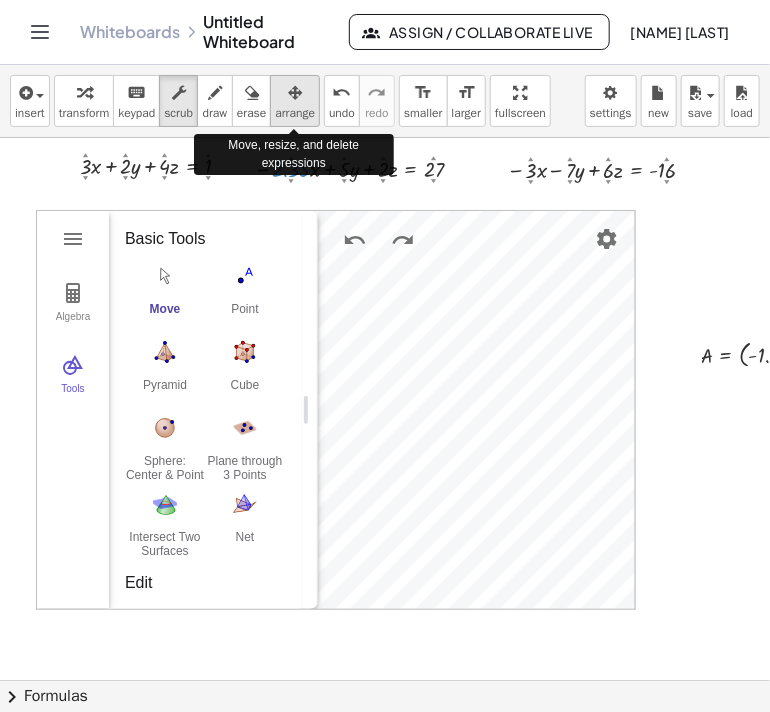 drag, startPoint x: 296, startPoint y: 182, endPoint x: 303, endPoint y: 125, distance: 57.428215 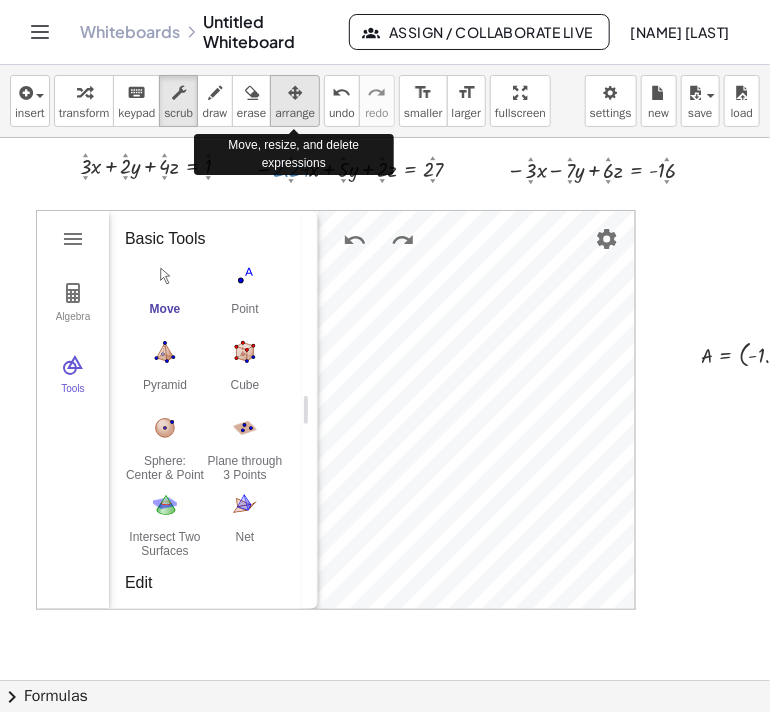 drag, startPoint x: 289, startPoint y: 179, endPoint x: 296, endPoint y: 121, distance: 58.420887 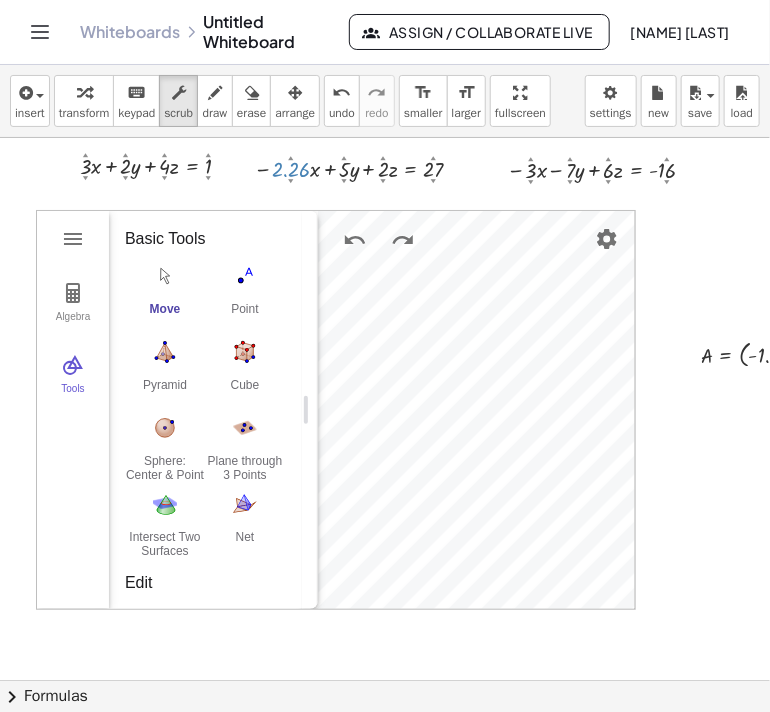 drag, startPoint x: 292, startPoint y: 178, endPoint x: 296, endPoint y: 141, distance: 37.215588 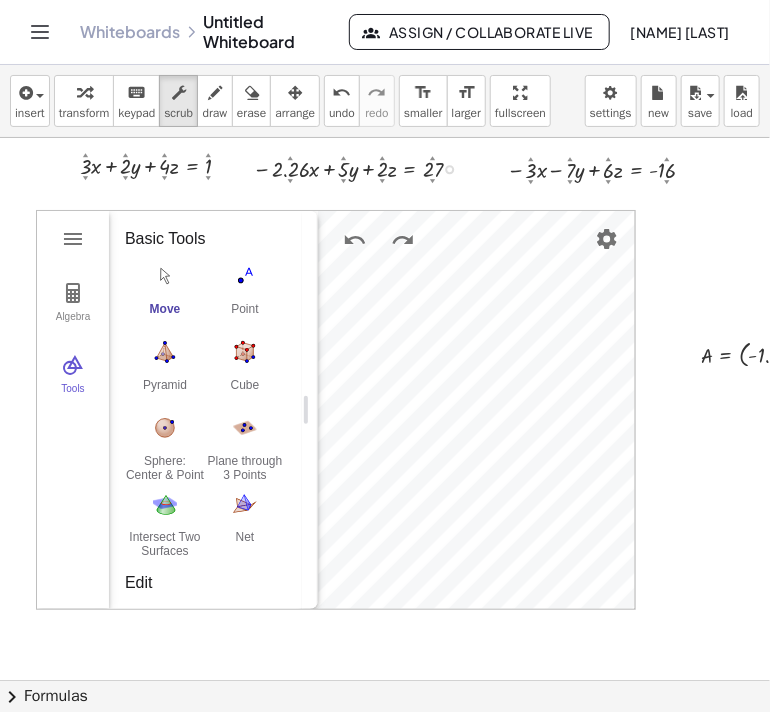 drag, startPoint x: 294, startPoint y: 199, endPoint x: 298, endPoint y: 152, distance: 47.169907 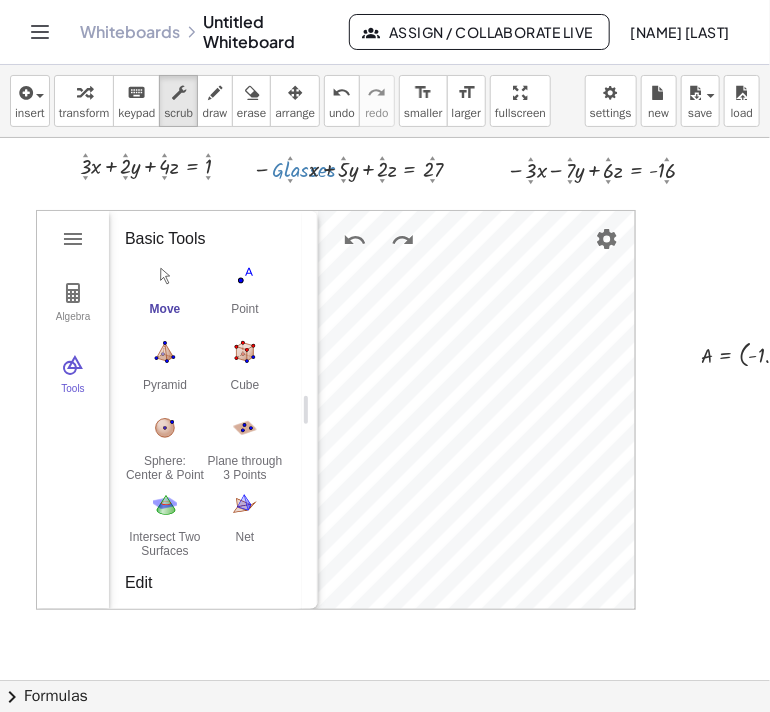 drag, startPoint x: 292, startPoint y: 180, endPoint x: 296, endPoint y: 148, distance: 32.24903 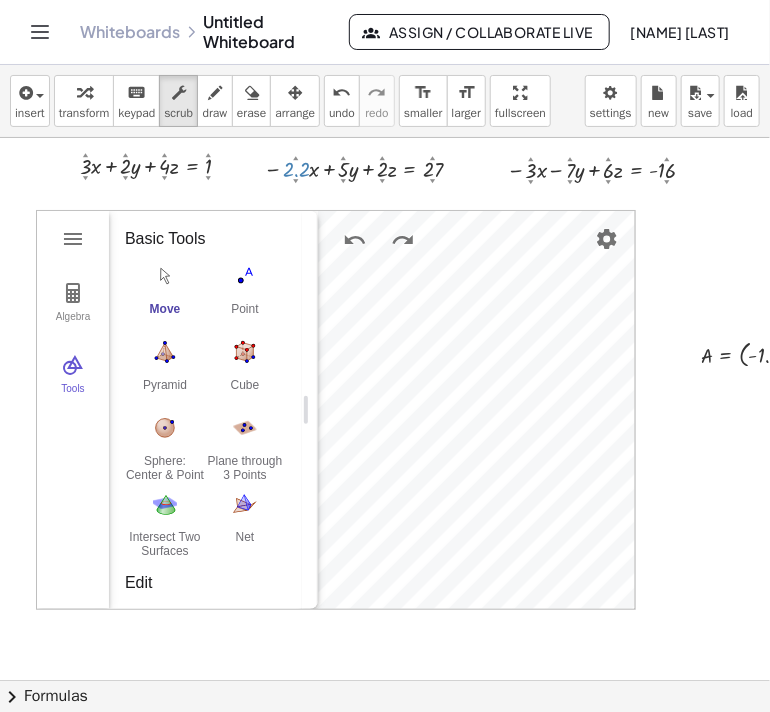 drag, startPoint x: 291, startPoint y: 176, endPoint x: 300, endPoint y: 129, distance: 47.853943 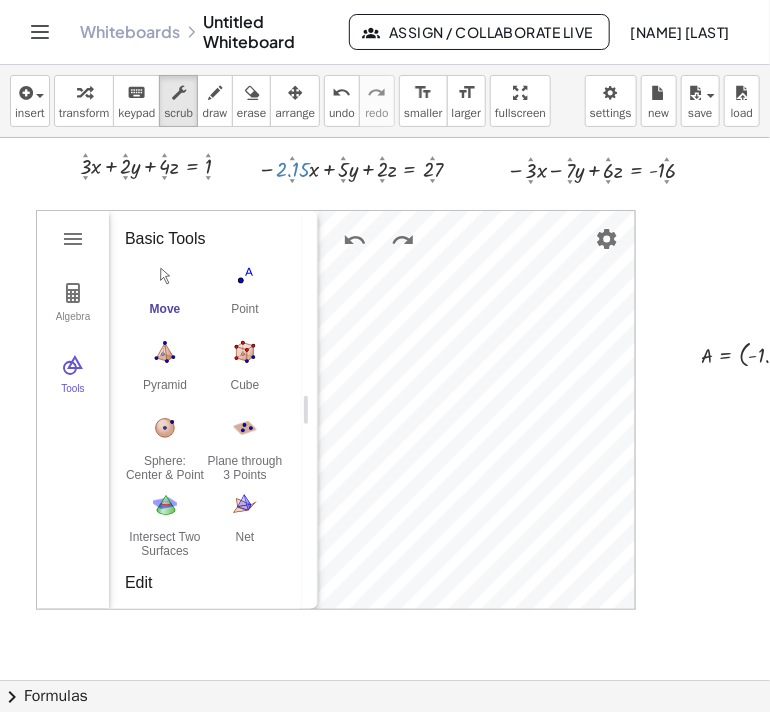 drag, startPoint x: 296, startPoint y: 179, endPoint x: 307, endPoint y: 127, distance: 53.15073 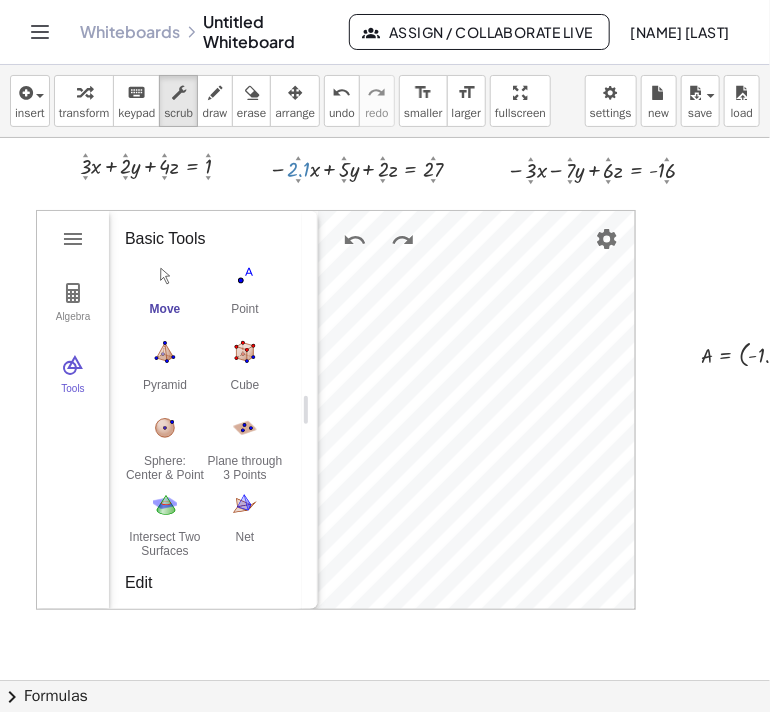 drag, startPoint x: 294, startPoint y: 179, endPoint x: 303, endPoint y: 131, distance: 48.83646 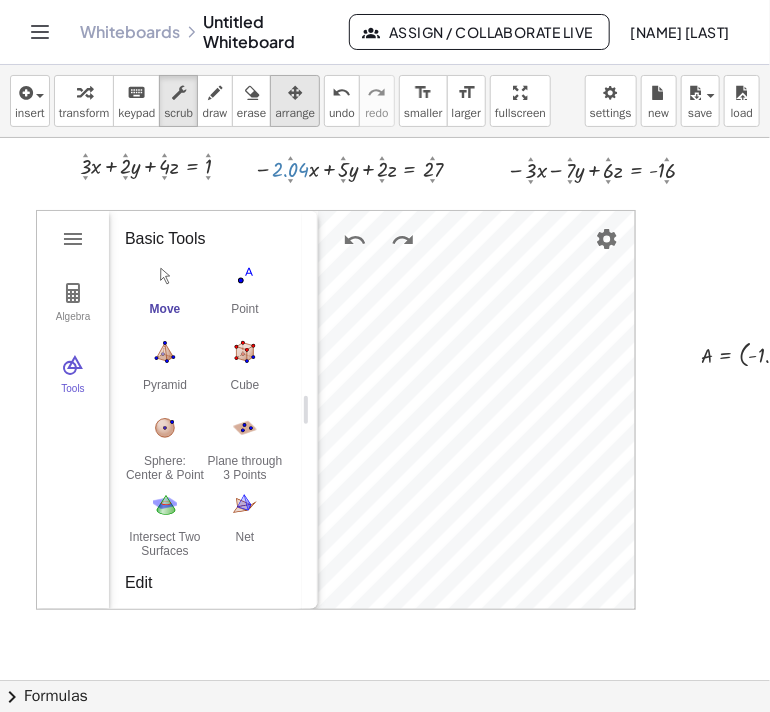 drag, startPoint x: 296, startPoint y: 179, endPoint x: 309, endPoint y: 126, distance: 54.571056 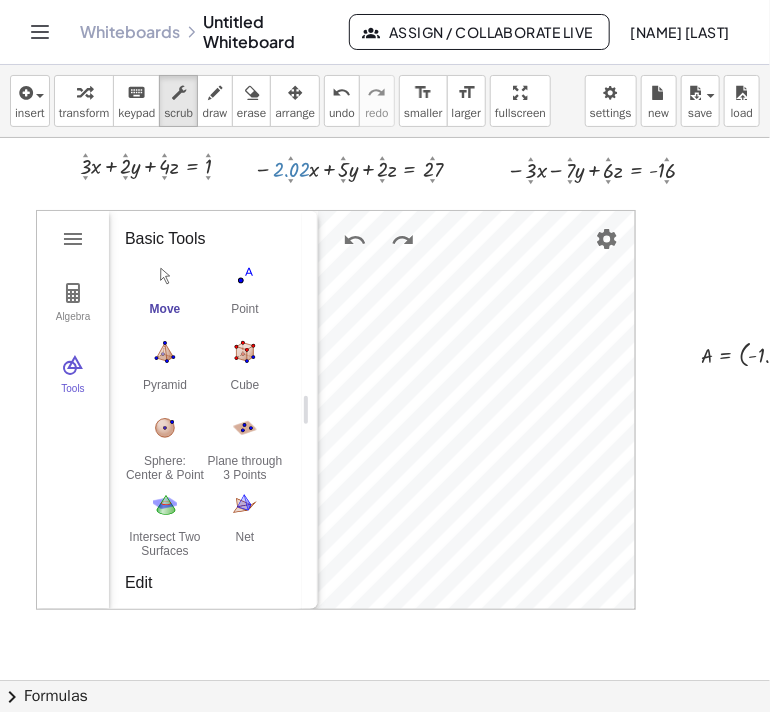 drag, startPoint x: 292, startPoint y: 179, endPoint x: 296, endPoint y: 146, distance: 33.24154 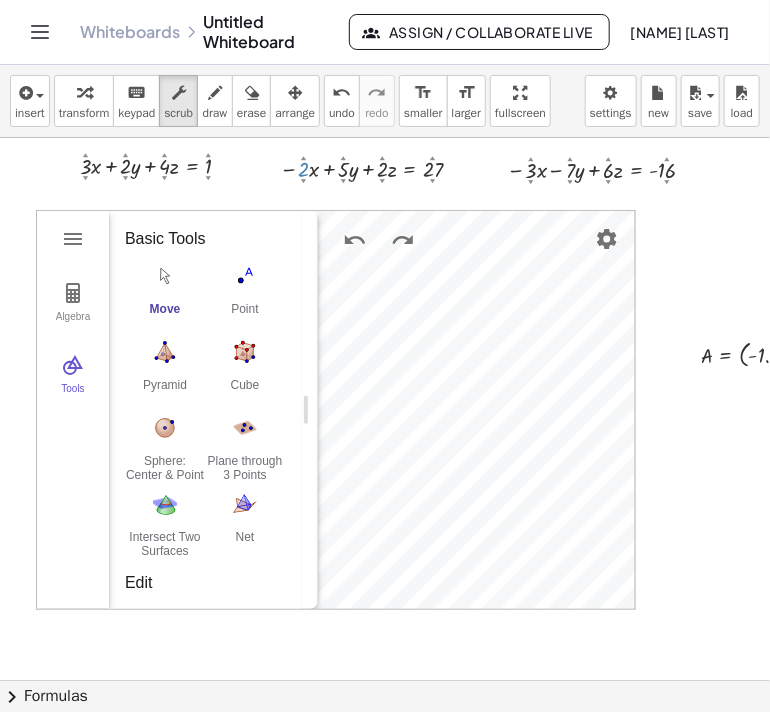 drag, startPoint x: 289, startPoint y: 177, endPoint x: 296, endPoint y: 149, distance: 28.86174 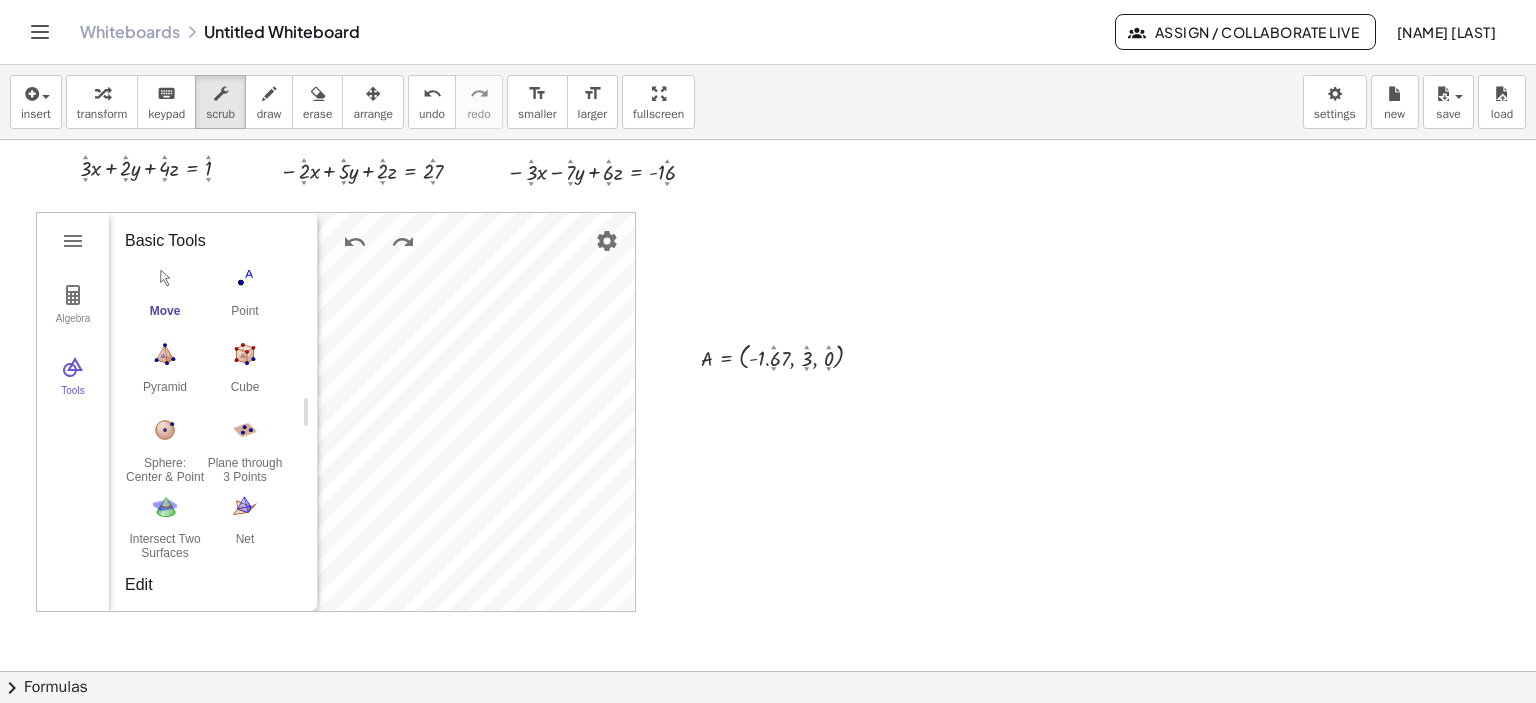 click on "chevron_right" at bounding box center (12, 688) 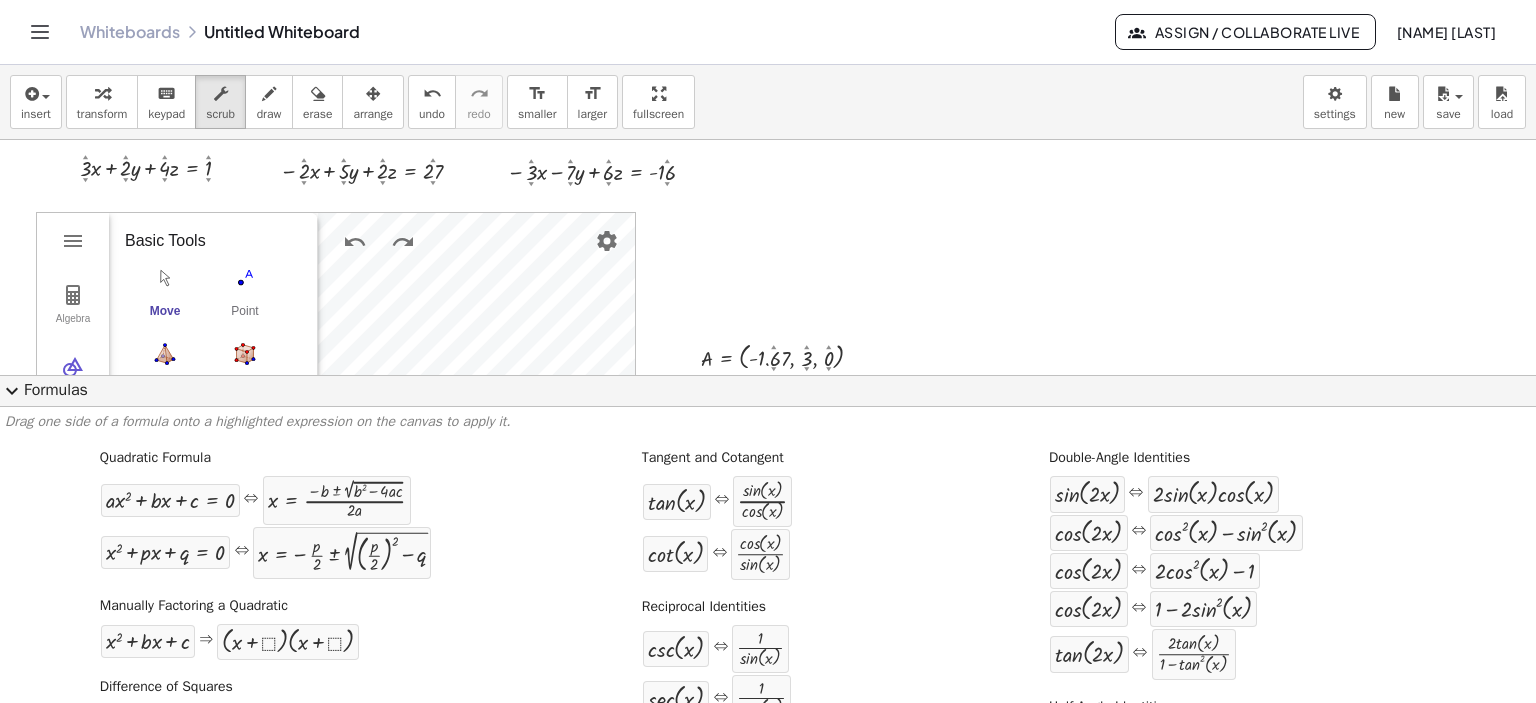 click on "expand_more" at bounding box center [12, 391] 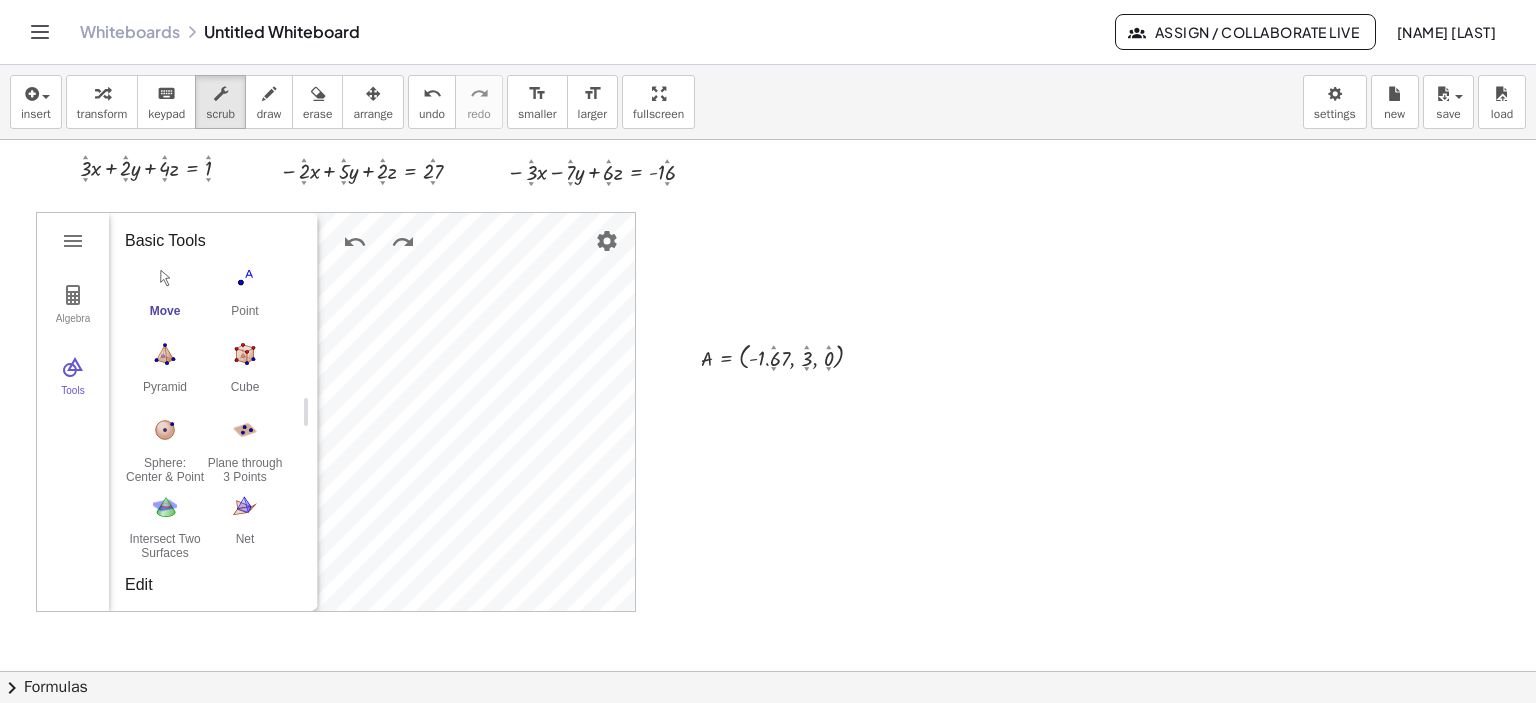 type 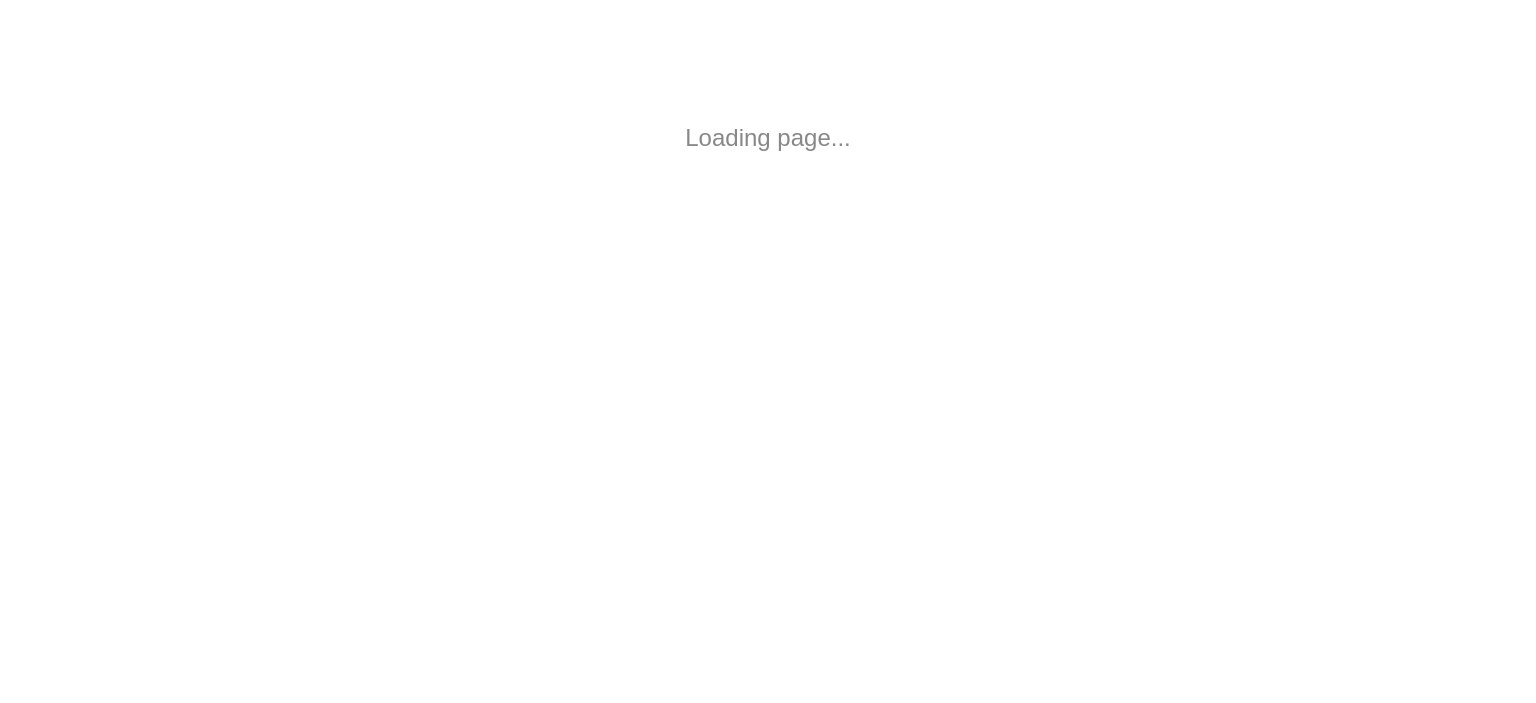 scroll, scrollTop: 0, scrollLeft: 0, axis: both 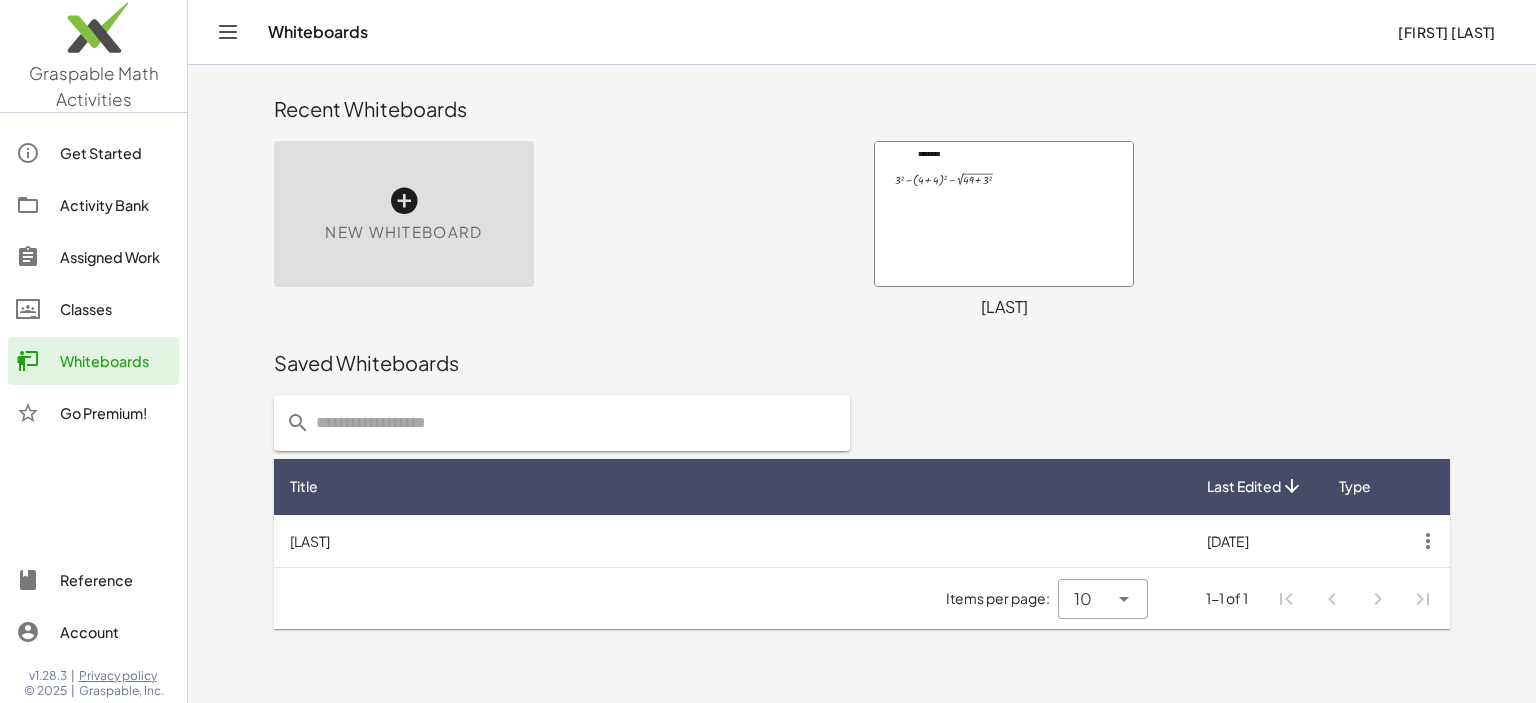 click on "[LAST]" at bounding box center [732, 541] 